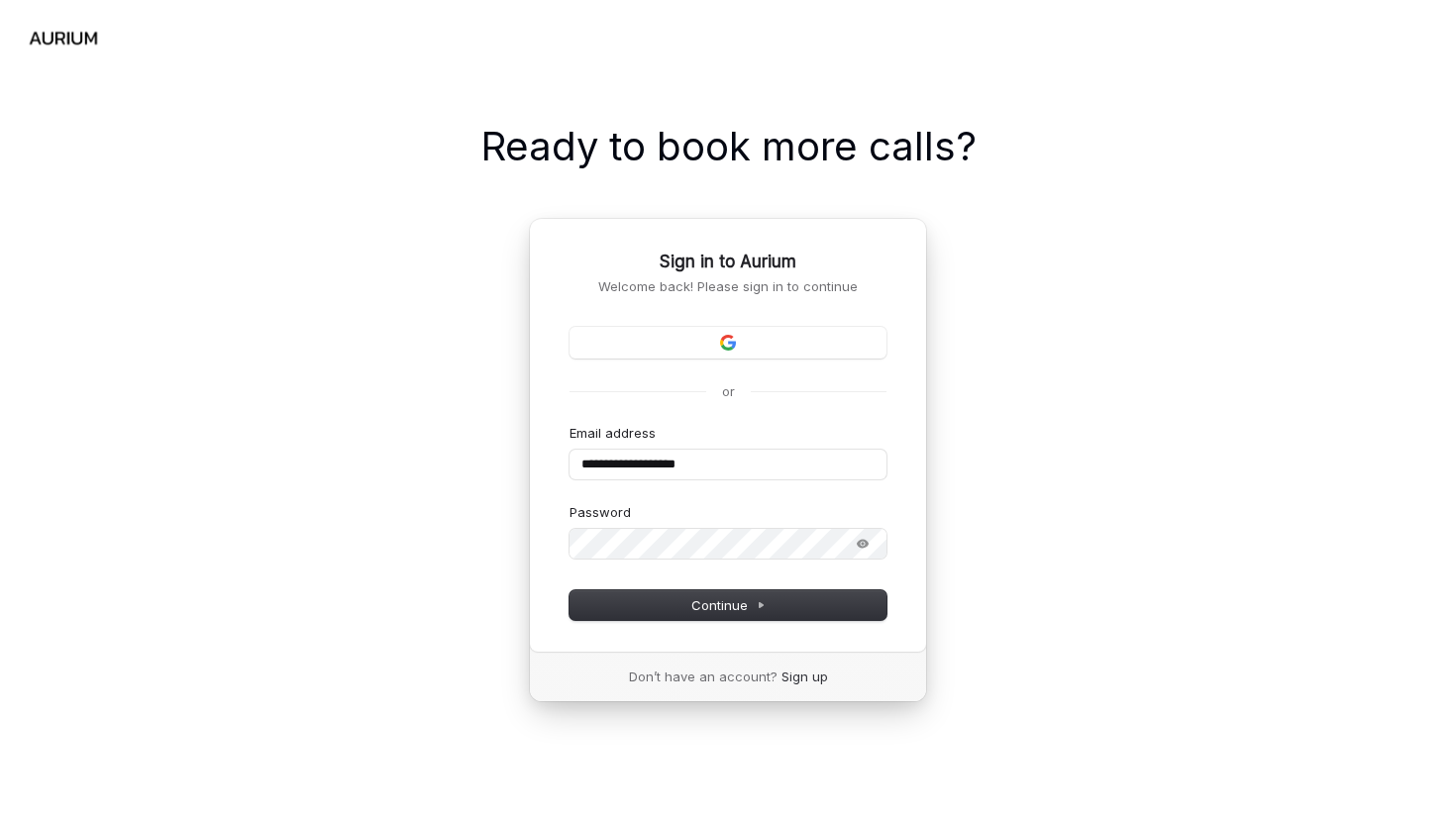 scroll, scrollTop: 0, scrollLeft: 0, axis: both 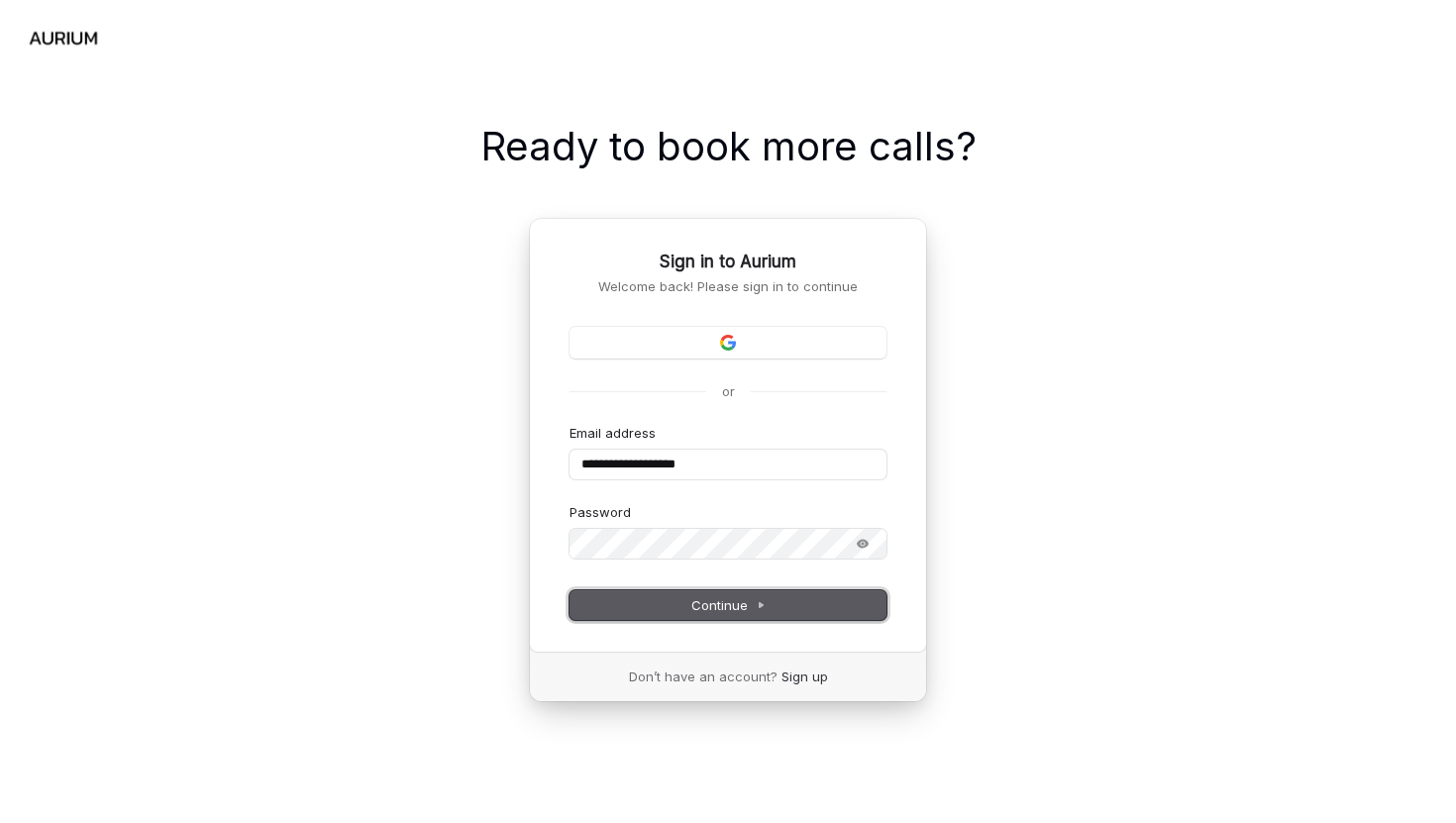 click on "Continue" at bounding box center [728, 605] 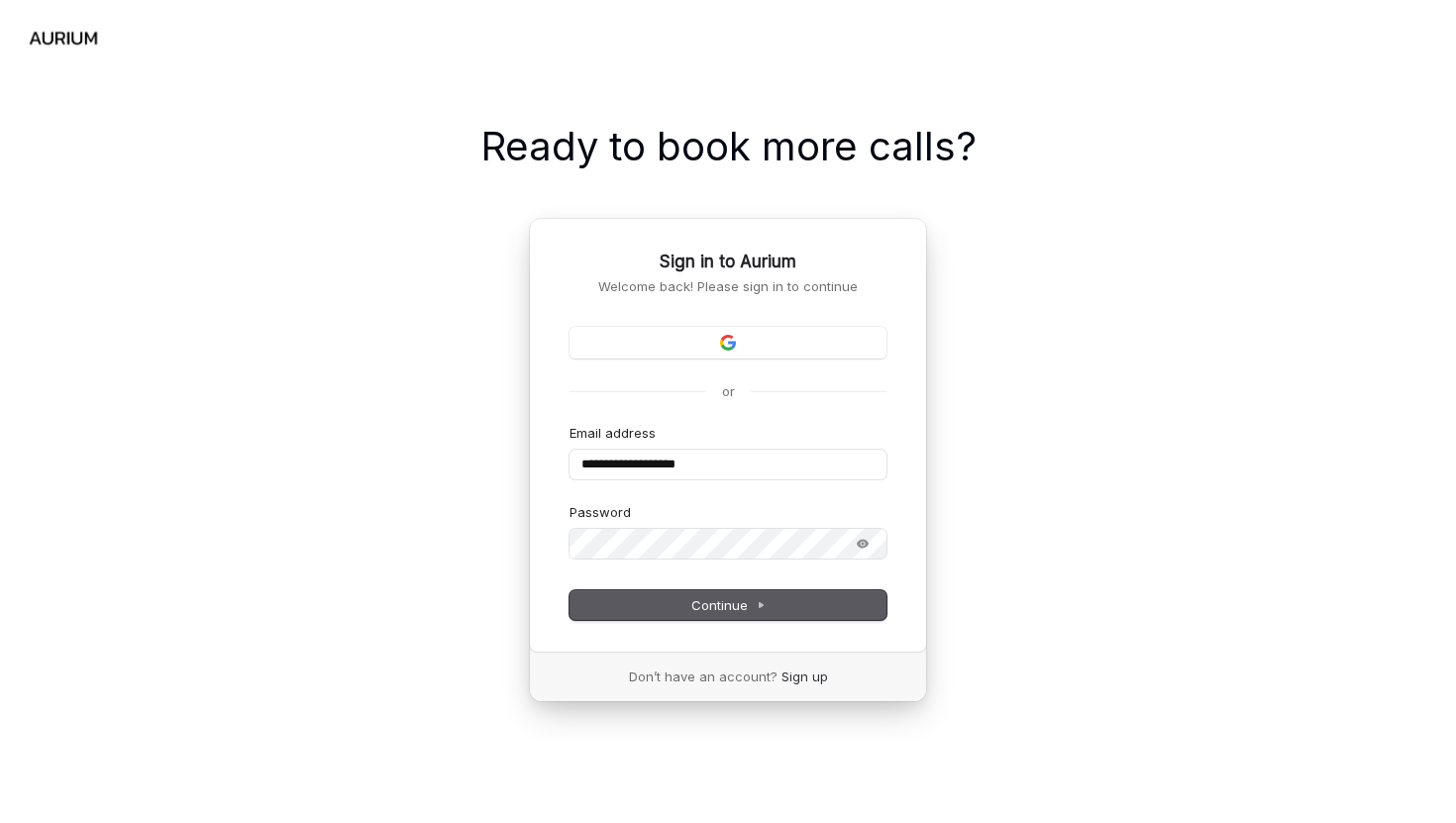 type on "**********" 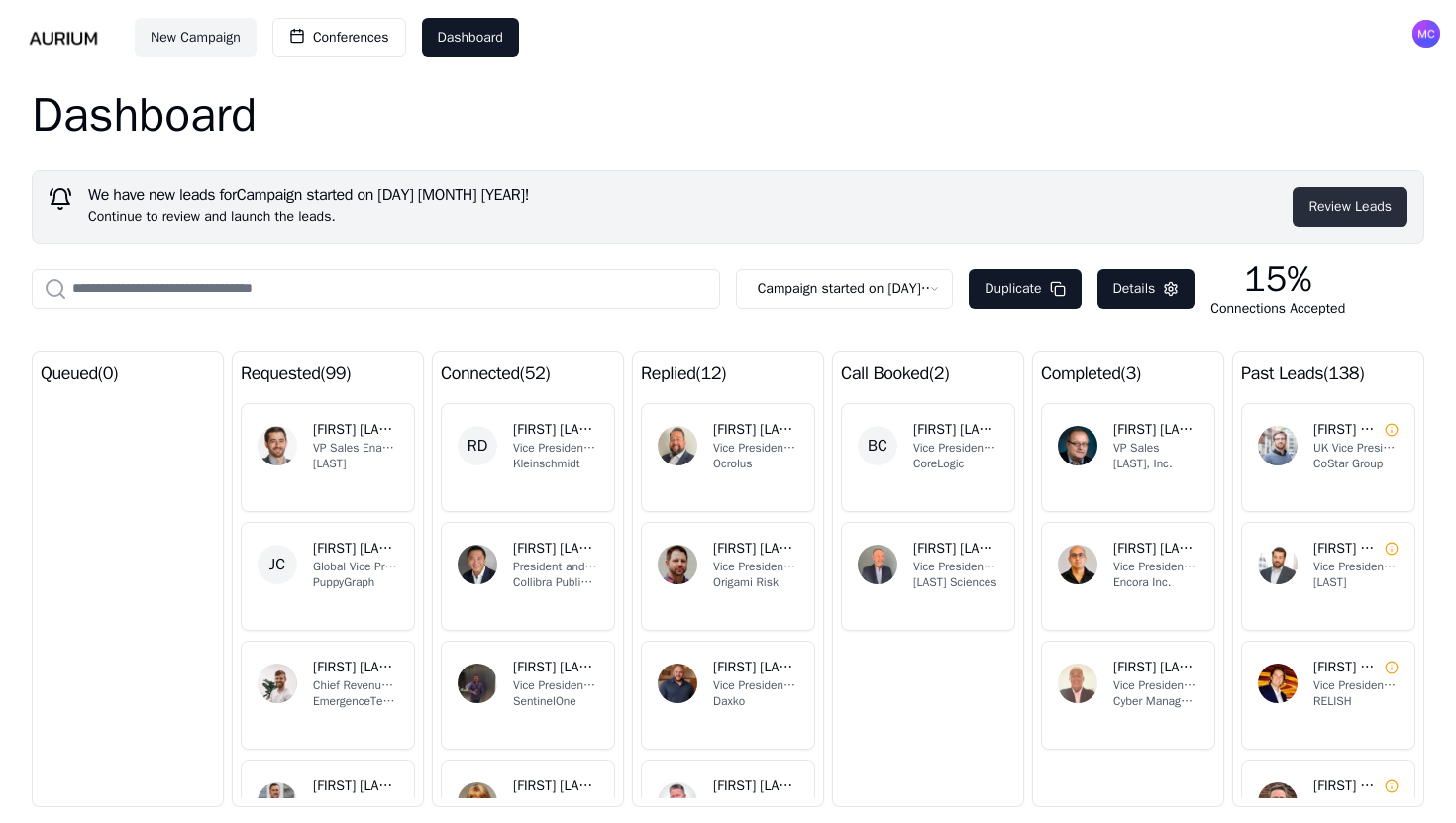 click on "Review Leads" at bounding box center [1350, 207] 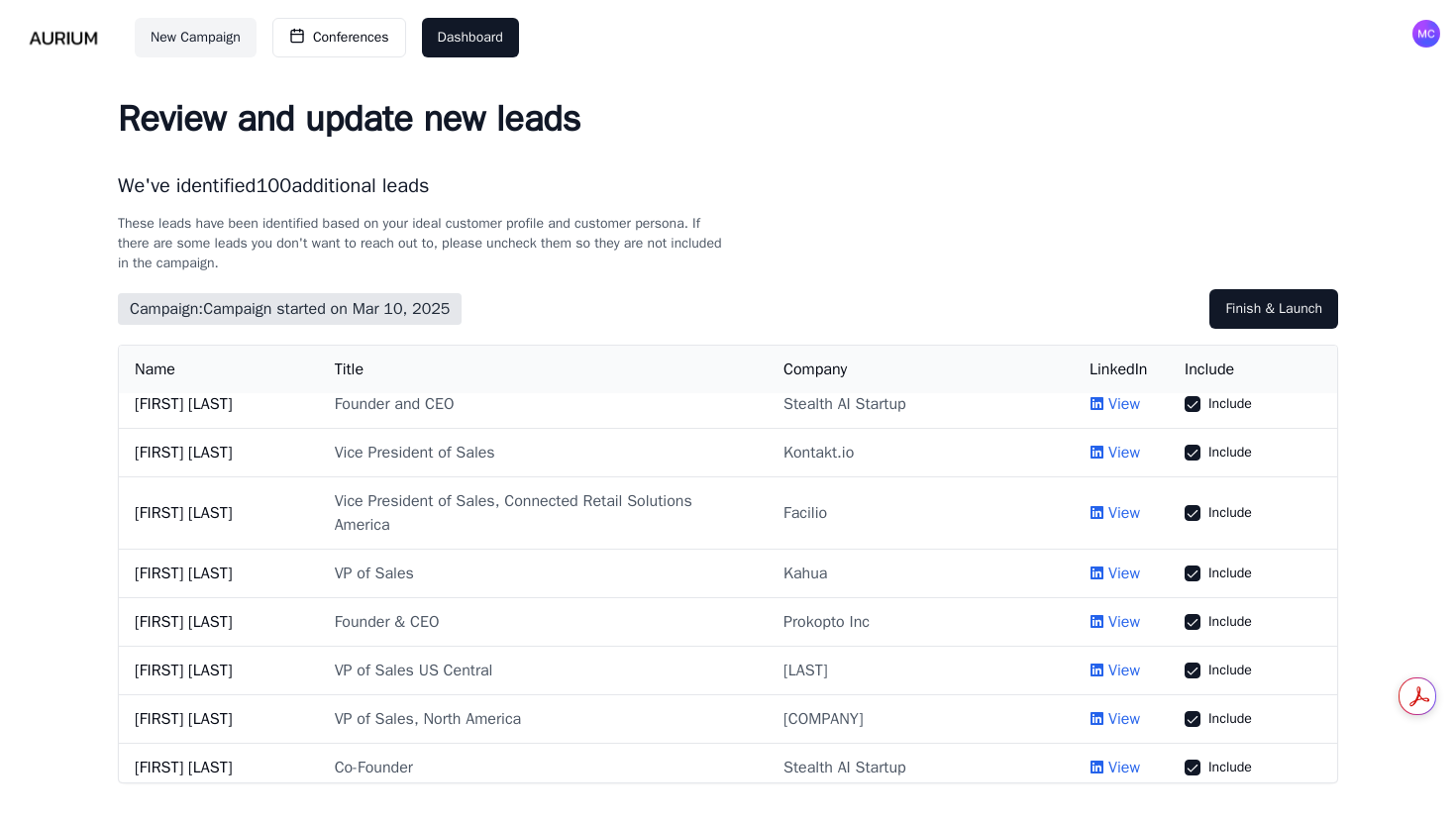 scroll, scrollTop: 2101, scrollLeft: 0, axis: vertical 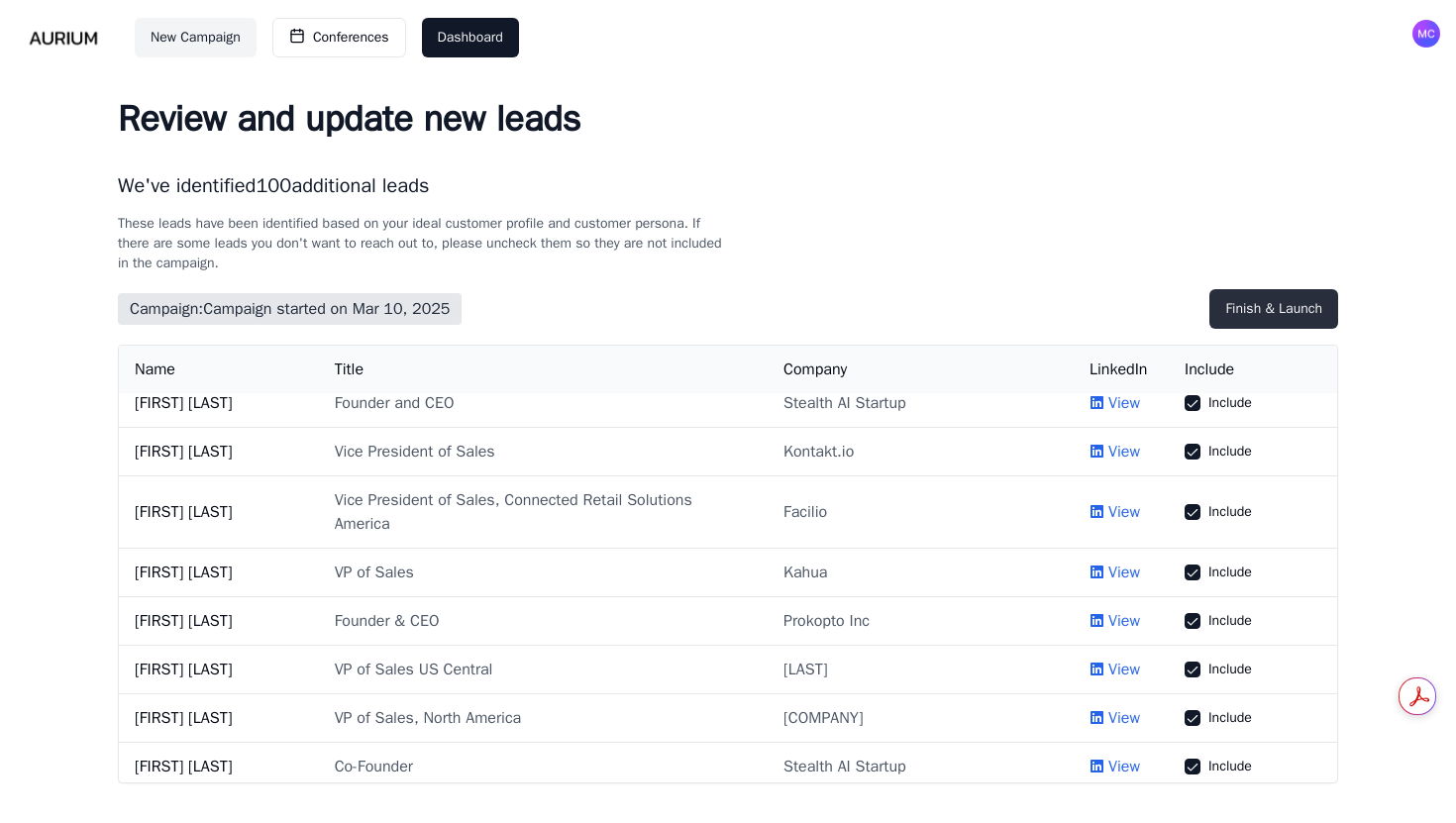 click on "Finish & Launch" at bounding box center [1274, 309] 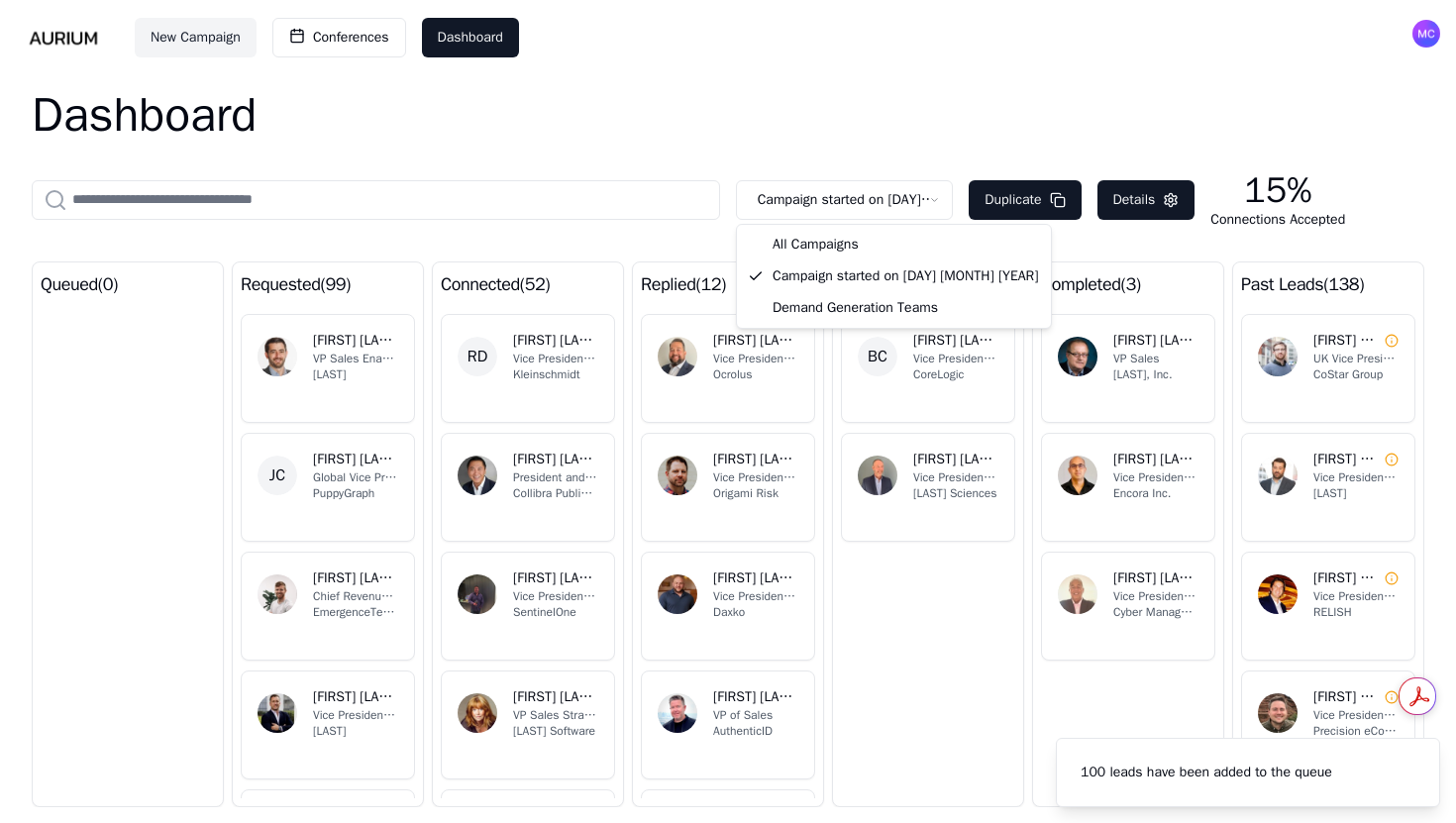 click on "New Campaign Conferences Dashboard Dashboard Campaign started on Mon Mar 10 2025 Duplicate Details 15% Connections Accepted queued ( 0 ) requested ( 99 ) JM Jonas Master VP Sales Enablement Rippling JC John Caito Global Vice President of Sales PuppyGraph AV Anthony V. Chief Revenue Officer (CRO) EmergenceTek Group Inc. PH Patrick Henehan Vice President of Sales Altrata CC Charles Chen Vice President Sales Enablement & Revenue Operations ACV Auctions JS Jason Stewart Vice President of Sales/Revenue Opperations Lendbase LLC SG Stuart Gordon VP Sales - EMEA Blueshift connected ( 52 ) RD Ryan Dover Vice President of Sales Kleinschmidt TD Toan Do President and General Manager Collibra Public Sector JD Jeremy Deckert Vice President of Sales - US South SentinelOne SH Sara Hellon VP Sales Strategy & RevOps Redgate Software SO Simon Orosz VP Sales EMEA IQGeo JB Jesse Bischoff Vice President of Sales - N.A. PVcase JD Jim D. VP, Sales Strategy and Transformation Access | Information Management replied ( 12 ) IG AY" at bounding box center [728, 411] 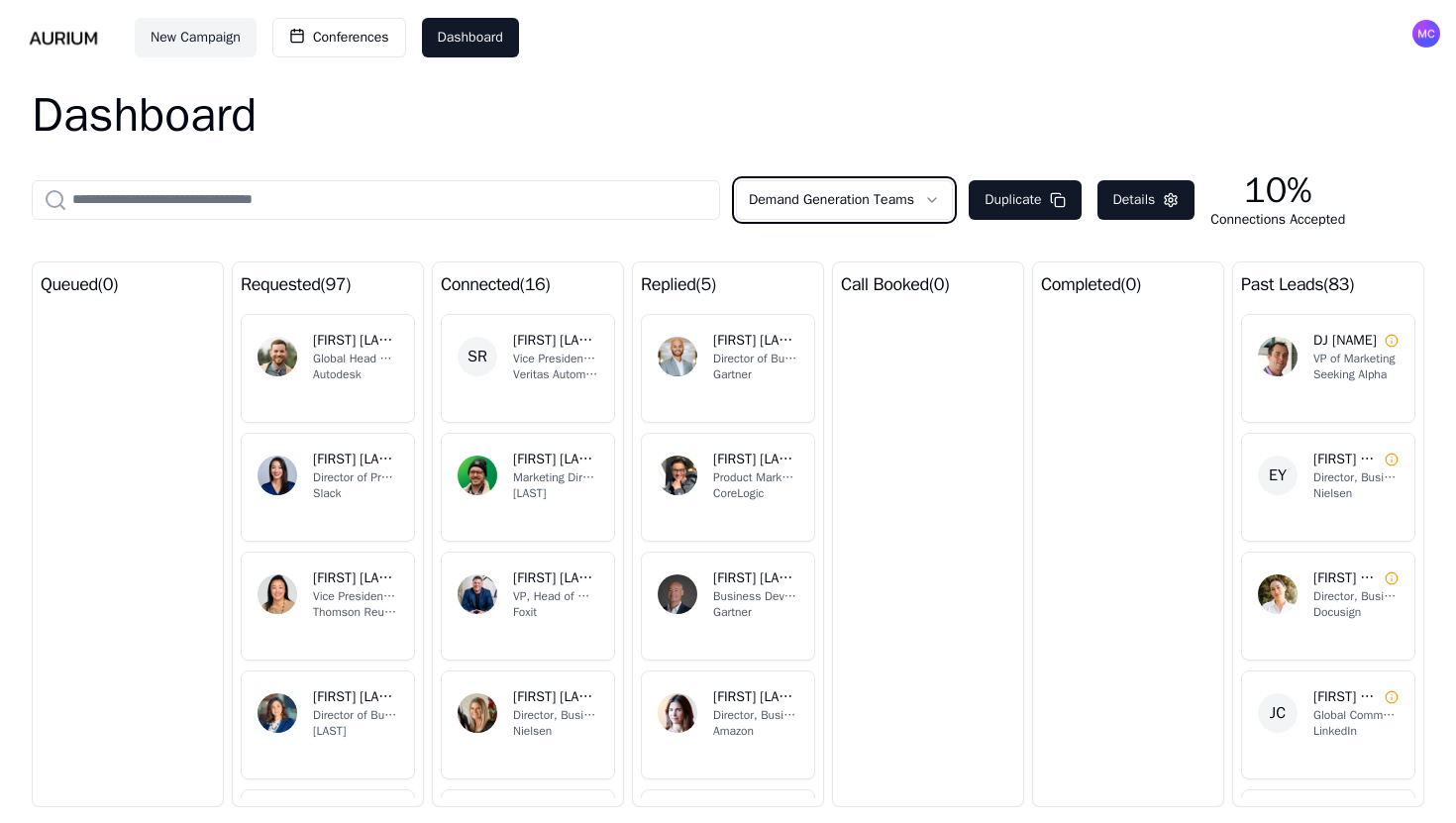 scroll, scrollTop: 110, scrollLeft: 0, axis: vertical 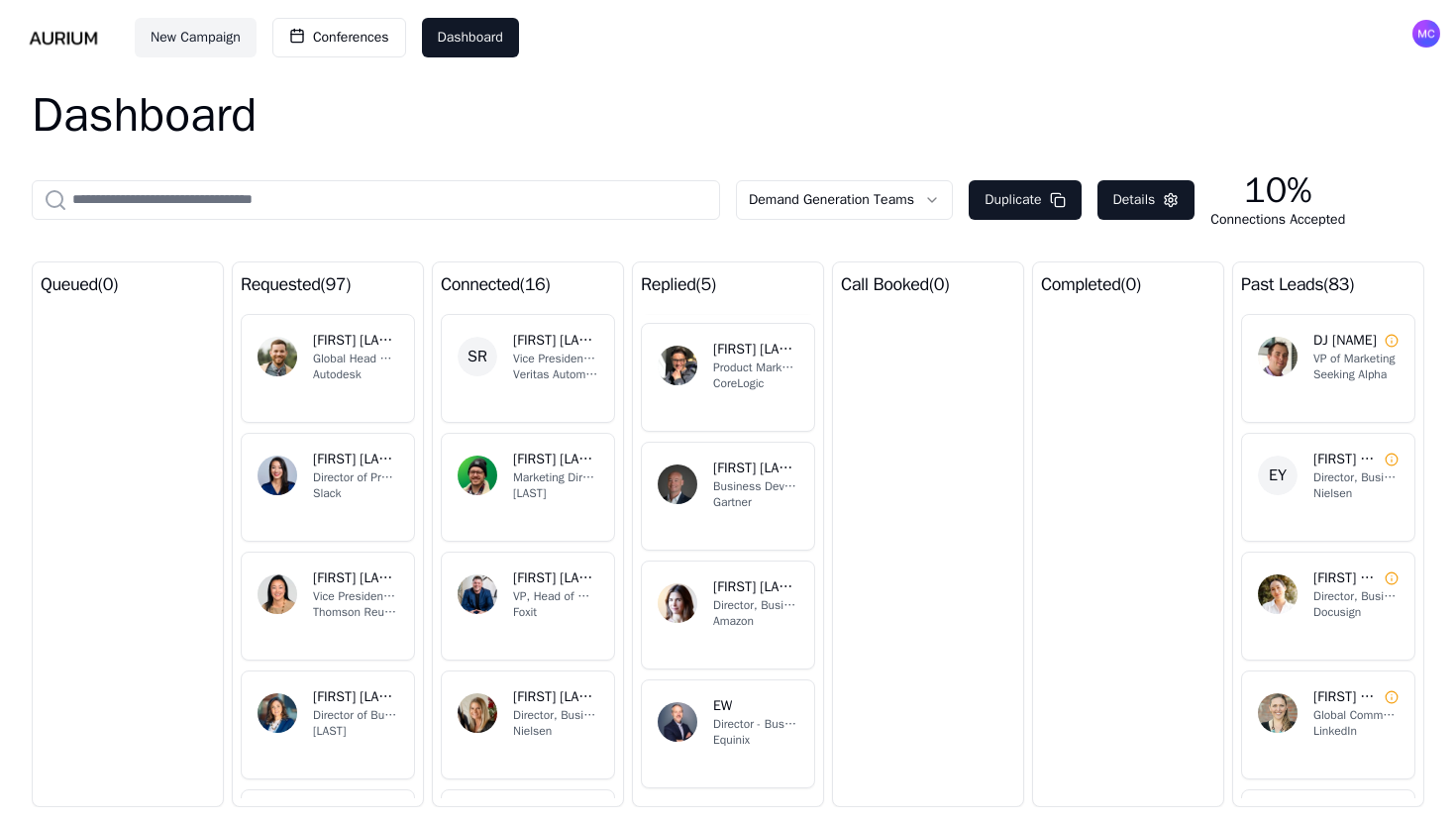 click on "New Campaign Conferences Dashboard Dashboard Demand Generation Teams Duplicate Details 10% Connections Accepted queued ( 97 ) requested ( 97 ) EW Evan Woock Global Head of Marketing Innovation, Growth Autodesk EW Elaine Wu Director of Product Marketing Slack MC Michelle Croteau Vice President, Head of Marketing Thomson Reuters HB Helena Brancaccio-Miner Director of Business Development and Client Engagement JACS Solutions MS Morgan Waller Scott Vice President, Marketing & Communications and Chief of Staff ArisGlobal JG Julie Nickel Gullion Vice President, Integrated Marketing Experian CK Chad Kramer Director, Business Development The Trade Desk connected ( 16 ) SR Shannon C. Ryan Vice President, Marketing Veritas Automata A Andrew Kissh 🦜 Marketing Director Parakeet ER Evan Reiss VP, Head of Marketing Foxit CR Courtney Rac Director, Business Development Planning at Nielsen Nielsen DC Devin T. Campbell Global Vice President, Sales and Business Development Zendesk CB Chris Bilello JR Joaquin Ramirez 5" at bounding box center (728, 411) 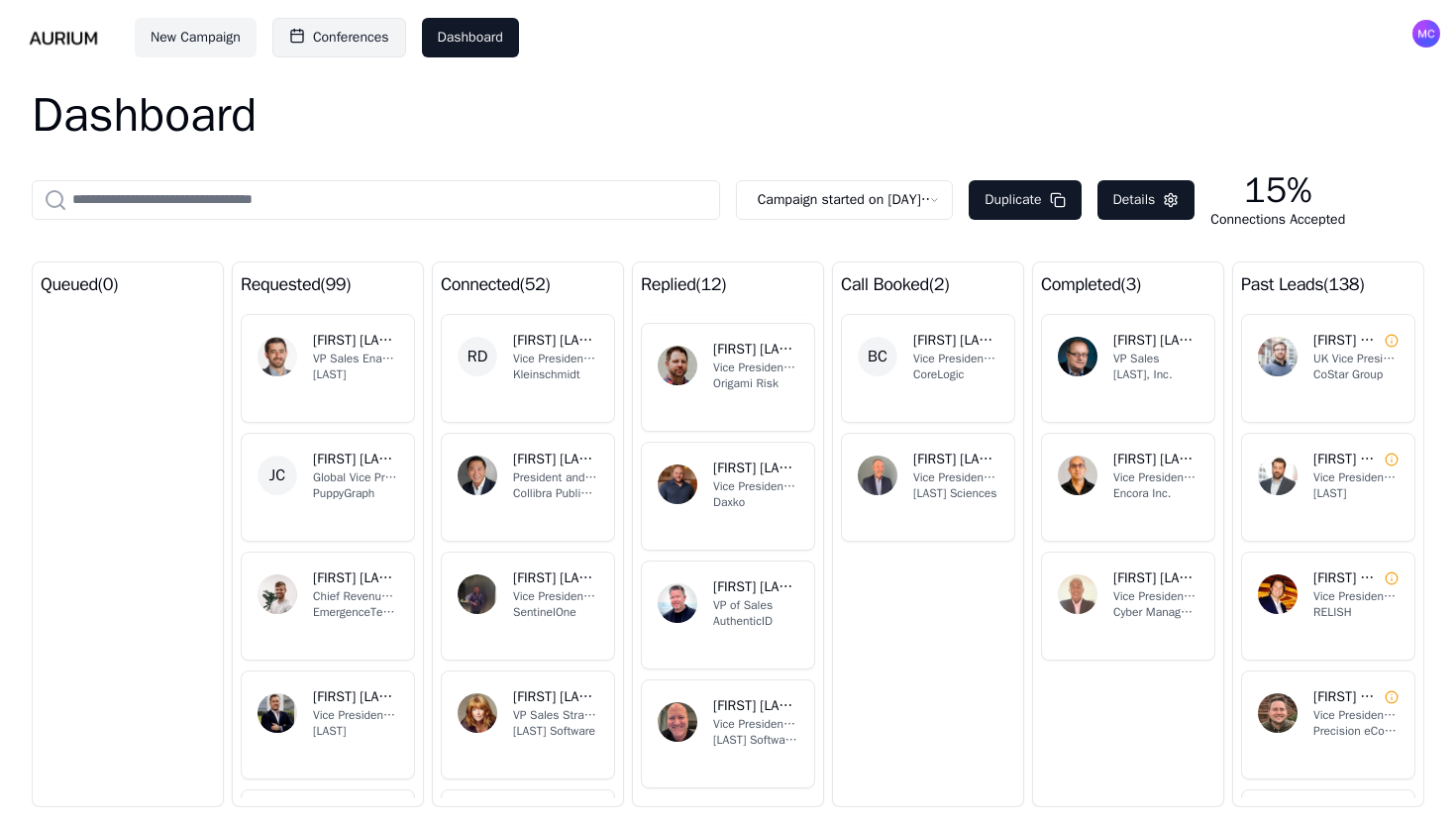 click on "Conferences" at bounding box center (351, 38) 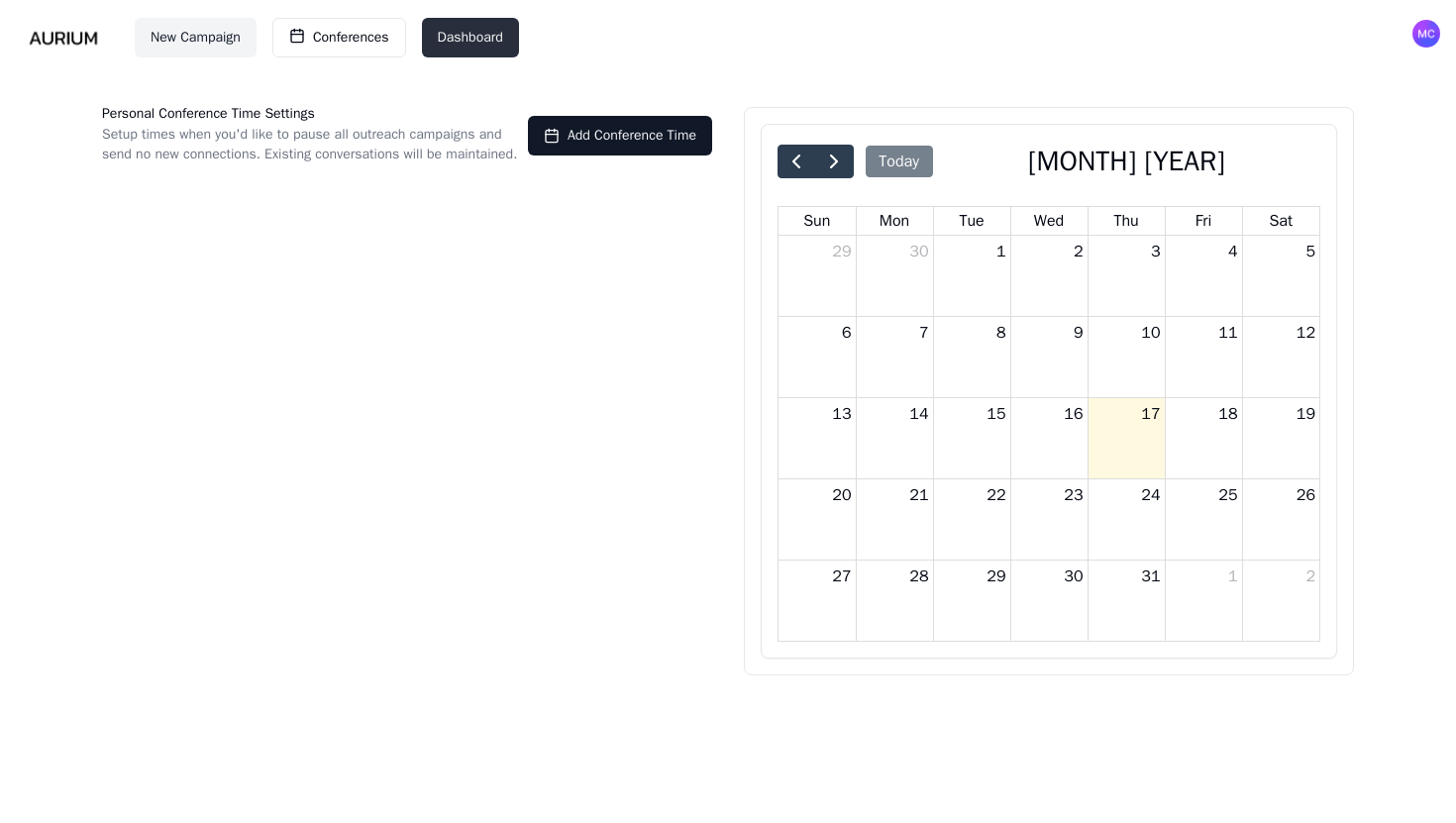 click on "Dashboard" at bounding box center [470, 38] 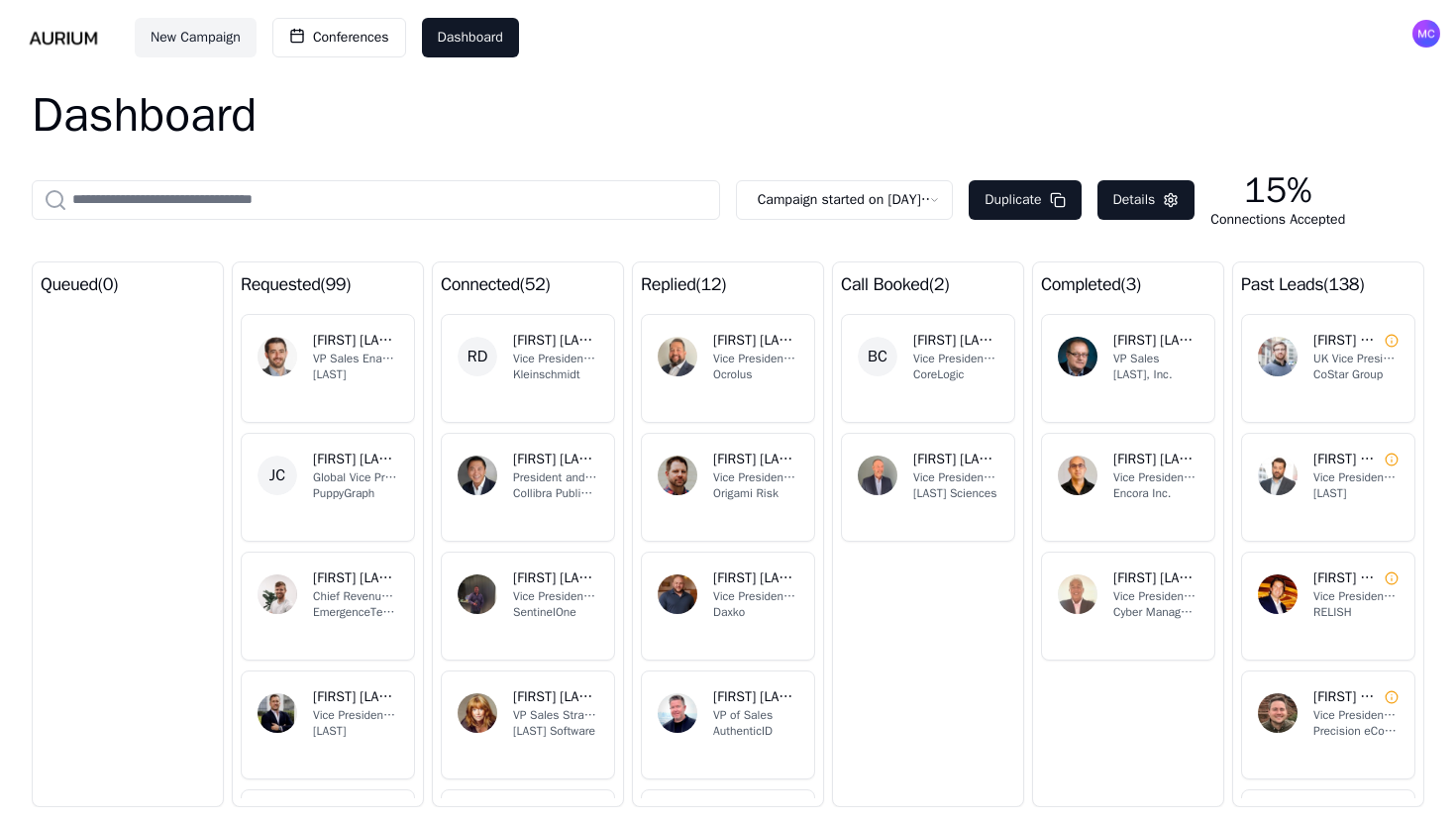 click on "New Campaign Conferences Dashboard Dashboard Campaign started on Mon Mar 10 2025 Duplicate Details 15% Connections Accepted queued ( 0 ) requested ( 99 ) JM Jonas Master VP Sales Enablement Rippling JC John Caito Global Vice President of Sales PuppyGraph AV Anthony V. Chief Revenue Officer (CRO) EmergenceTek Group Inc. PH Patrick Henehan Vice President of Sales Altrata CC Charles Chen Vice President Sales Enablement & Revenue Operations ACV Auctions JS Jason Stewart Vice President of Sales/Revenue Opperations Lendbase LLC SG Stuart Gordon VP Sales - EMEA Blueshift connected ( 52 ) RD Ryan Dover Vice President of Sales Kleinschmidt TD Toan Do President and General Manager Collibra Public Sector JD Jeremy Deckert Vice President of Sales - US South SentinelOne SH Sara Hellon VP Sales Strategy & RevOps Redgate Software SO Simon Orosz VP Sales EMEA IQGeo JB Jesse Bischoff Vice President of Sales - N.A. PVcase JD Jim D. VP, Sales Strategy and Transformation Access | Information Management replied ( 12 ) IG AY" at bounding box center [728, 411] 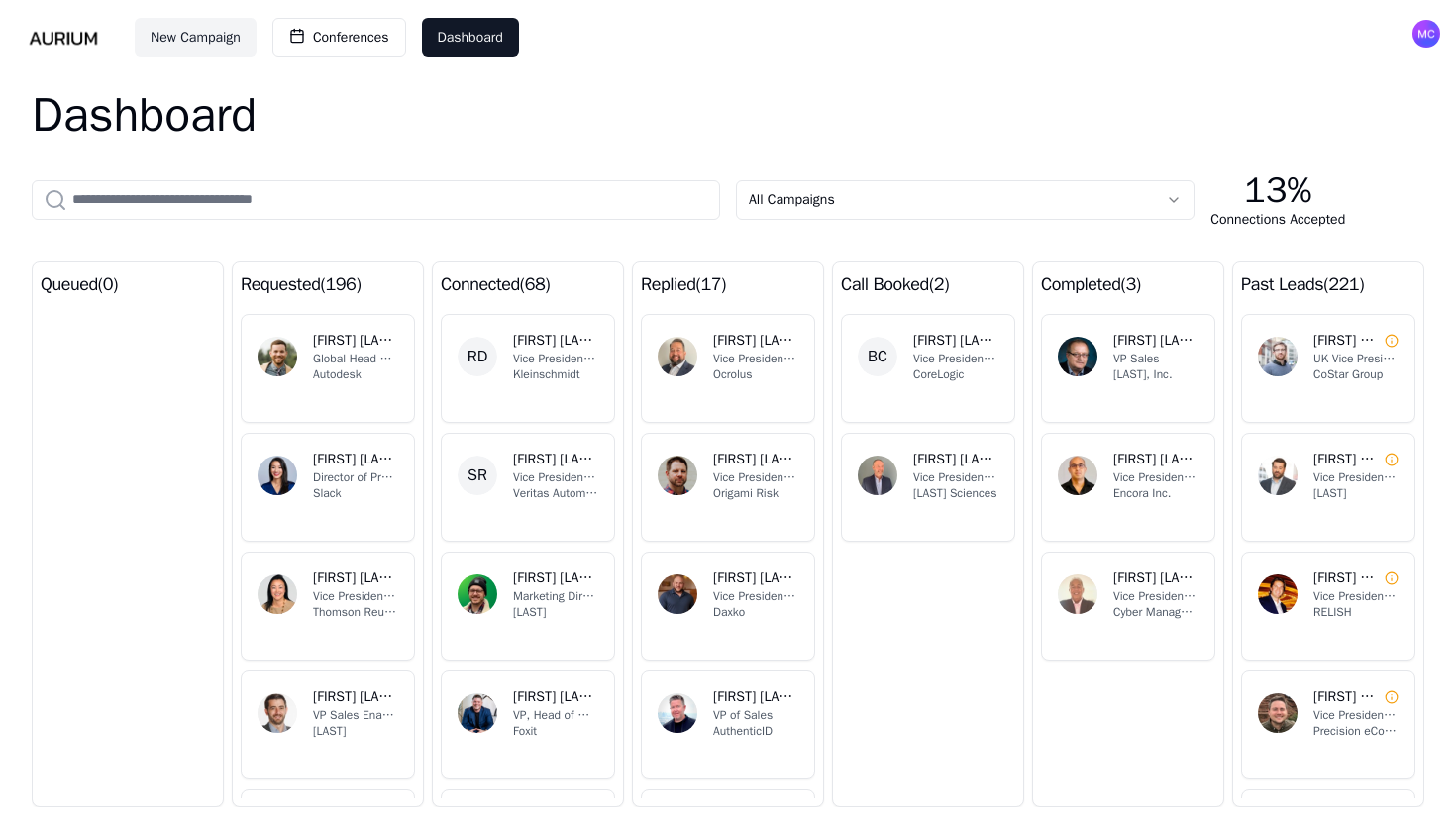 click on "EW [NAME] Global Head of Marketing Innovation, Growth Autodesk EW [NAME] Director of Product Marketing Slack MC [NAME] Vice President, Head of Marketing Thomson Reuters JM [NAME] VP Sales Enablement Rippling JC [NAME] Global Vice President of Sales  PuppyGraph HB [NAME] Director of Business Development and Client Engagement  JACS Solutions MS [NAME] Vice President, Marketing & Communications and Chief of Staff ArisGlobal RD [NAME] Vice President of Sales Kleinschmidt SR [NAME] Vice President, Marketing Veritas Automata A [NAME] Marketing Director Parakeet ER [NAME] VP, Head of Marketing Foxit  TD [NAME] President and General Manager Collibra Public Sector JD [NAME] Vice President of Sales - US South SentinelOne CR [NAME] Director, Business Development Planning at Nielsen  ( )" at bounding box center (728, 411) 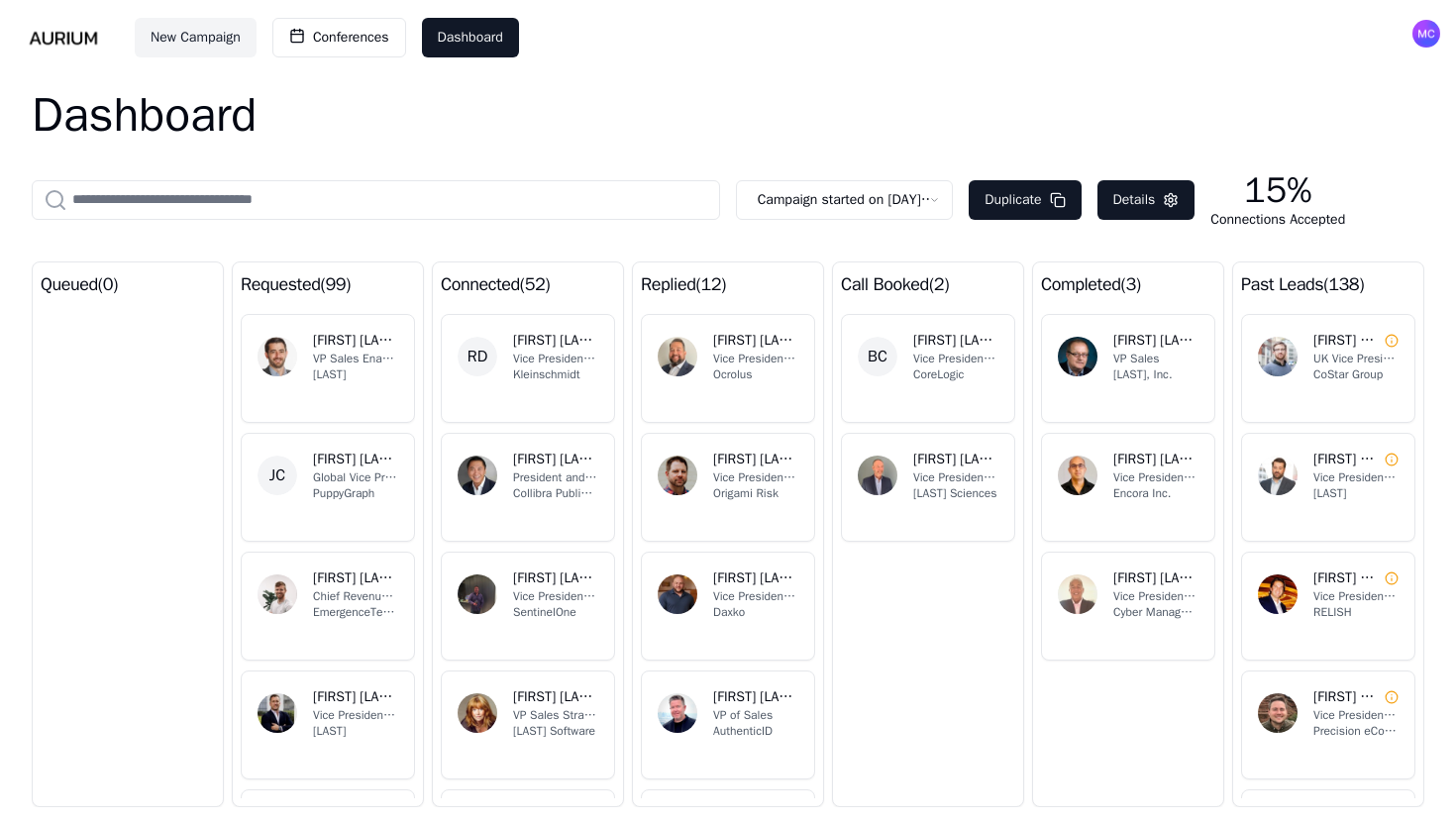 click on "New Campaign Conferences Dashboard Dashboard Campaign started on Mon Mar 10 2025 Duplicate Details 15% Connections Accepted queued ( 0 ) requested ( 99 ) JM Jonas Master VP Sales Enablement Rippling JC John Caito Global Vice President of Sales PuppyGraph AV Anthony V. Chief Revenue Officer (CRO) EmergenceTek Group Inc. PH Patrick Henehan Vice President of Sales Altrata CC Charles Chen Vice President Sales Enablement & Revenue Operations ACV Auctions JS Jason Stewart Vice President of Sales/Revenue Opperations Lendbase LLC SG Stuart Gordon VP Sales - EMEA Blueshift connected ( 52 ) RD Ryan Dover Vice President of Sales Kleinschmidt TD Toan Do President and General Manager Collibra Public Sector JD Jeremy Deckert Vice President of Sales - US South SentinelOne SH Sara Hellon VP Sales Strategy & RevOps Redgate Software SO Simon Orosz VP Sales EMEA IQGeo JB Jesse Bischoff Vice President of Sales - N.A. PVcase JD Jim D. VP, Sales Strategy and Transformation Access | Information Management replied ( 12 ) IG AY" at bounding box center (728, 411) 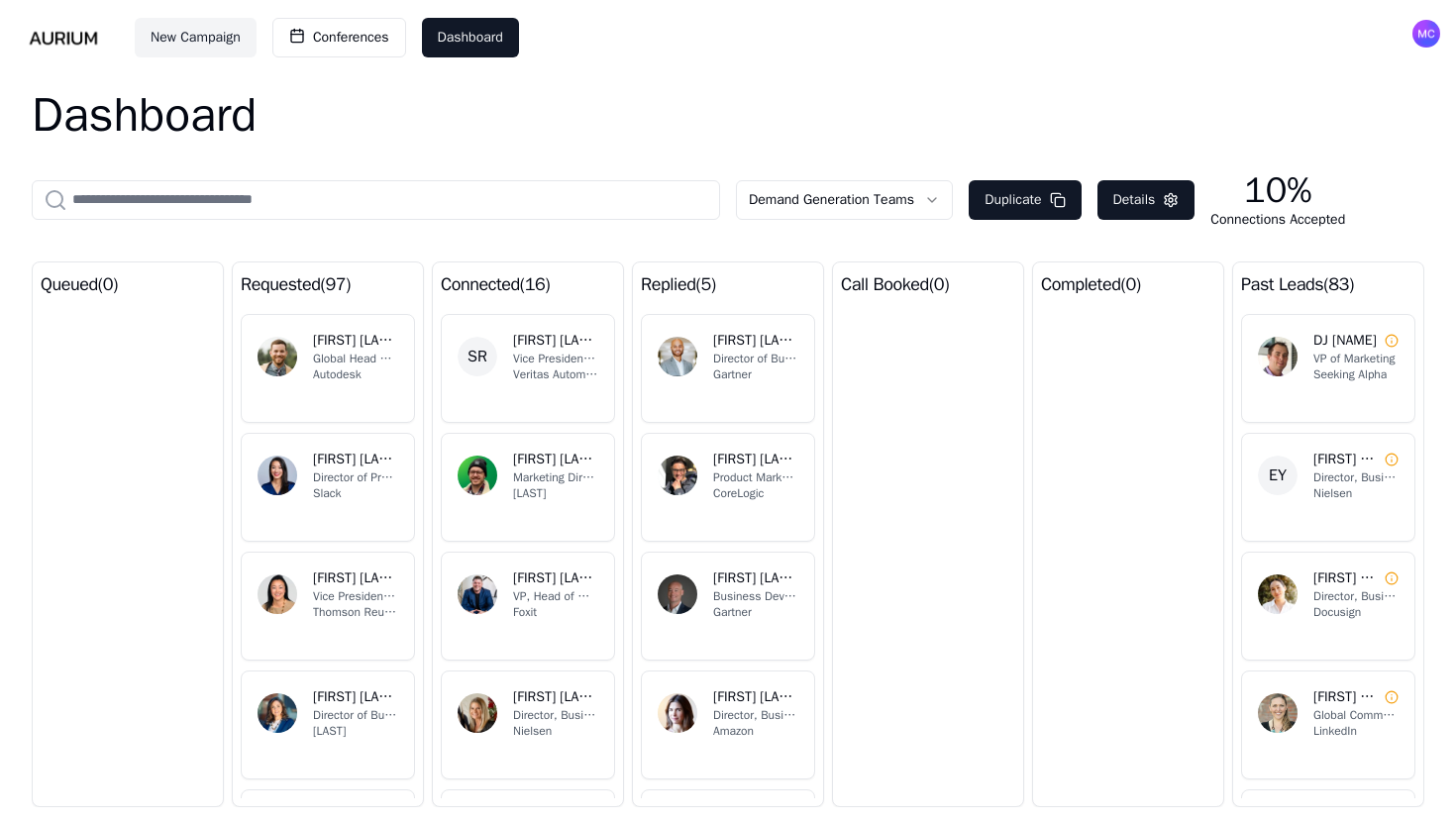 click on "New Campaign Conferences Dashboard Dashboard Demand Generation Teams Duplicate Details 10% Connections Accepted queued ( 97 ) requested ( 97 ) EW Evan Woock Global Head of Marketing Innovation, Growth Autodesk EW Elaine Wu Director of Product Marketing Slack MC Michelle Croteau Vice President, Head of Marketing Thomson Reuters HB Helena Brancaccio-Miner Director of Business Development and Client Engagement JACS Solutions MS Morgan Waller Scott Vice President, Marketing & Communications and Chief of Staff ArisGlobal JG Julie Nickel Gullion Vice President, Integrated Marketing Experian CK Chad Kramer Director, Business Development The Trade Desk connected ( 16 ) SR Shannon C. Ryan Vice President, Marketing Veritas Automata A Andrew Kissh 🦜 Marketing Director Parakeet ER Evan Reiss VP, Head of Marketing Foxit CR Courtney Rac Director, Business Development Planning at Nielsen Nielsen DC Devin T. Campbell Global Vice President, Sales and Business Development Zendesk CB Chris Bilello JR Joaquin Ramirez 5" at bounding box center [728, 411] 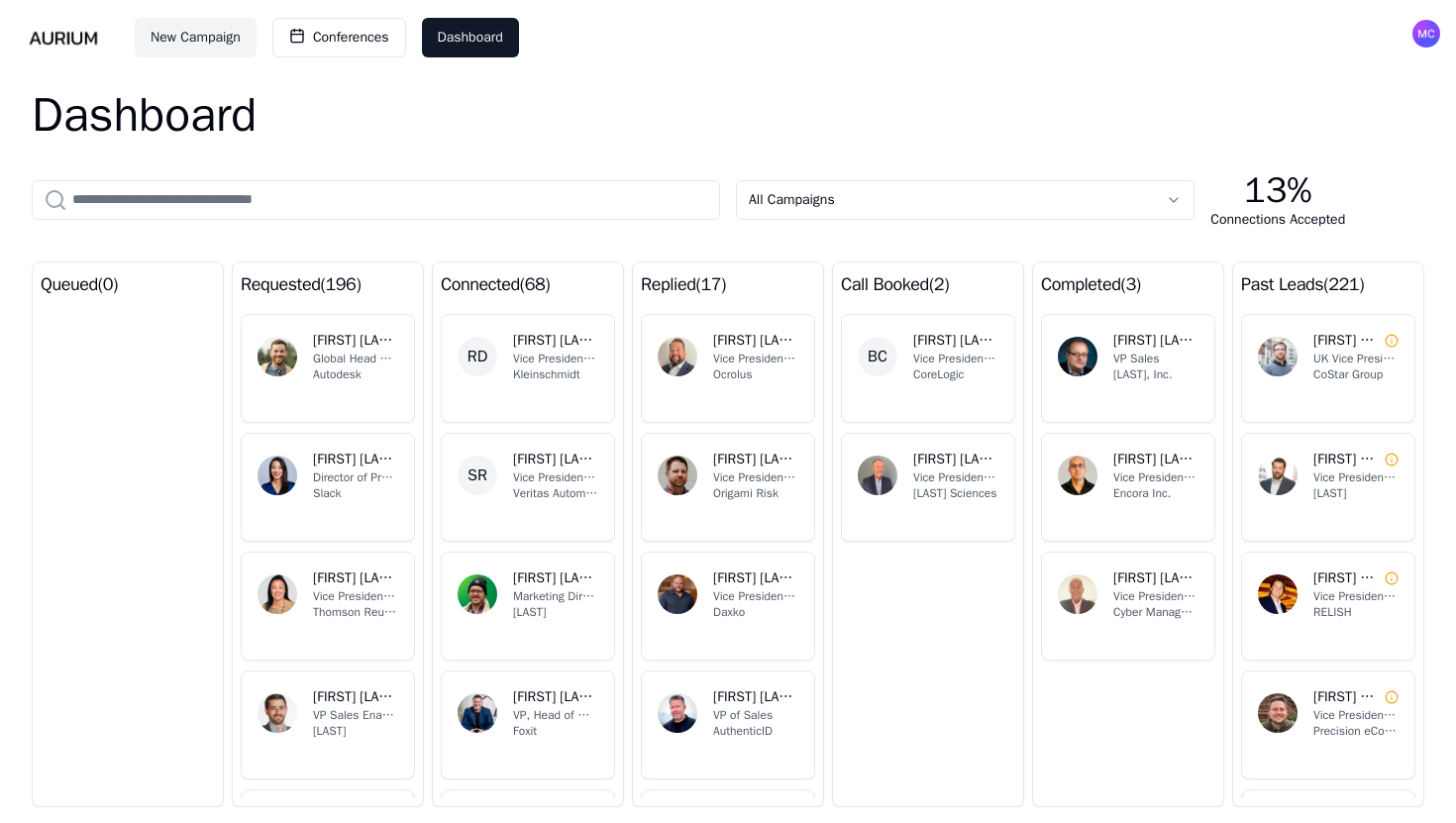 click on "EW [NAME] Global Head of Marketing Innovation, Growth Autodesk EW [NAME] Director of Product Marketing Slack MC [NAME] Vice President, Head of Marketing Thomson Reuters JM [NAME] VP Sales Enablement Rippling JC [NAME] Global Vice President of Sales  PuppyGraph HB [NAME] Director of Business Development and Client Engagement  JACS Solutions MS [NAME] Vice President, Marketing & Communications and Chief of Staff ArisGlobal RD [NAME] Vice President of Sales Kleinschmidt SR [NAME] Vice President, Marketing Veritas Automata A [NAME] Marketing Director Parakeet ER [NAME] VP, Head of Marketing Foxit  TD [NAME] President and General Manager Collibra Public Sector JD [NAME] Vice President of Sales - US South SentinelOne CR [NAME] Director, Business Development Planning at Nielsen  ( )" at bounding box center (728, 411) 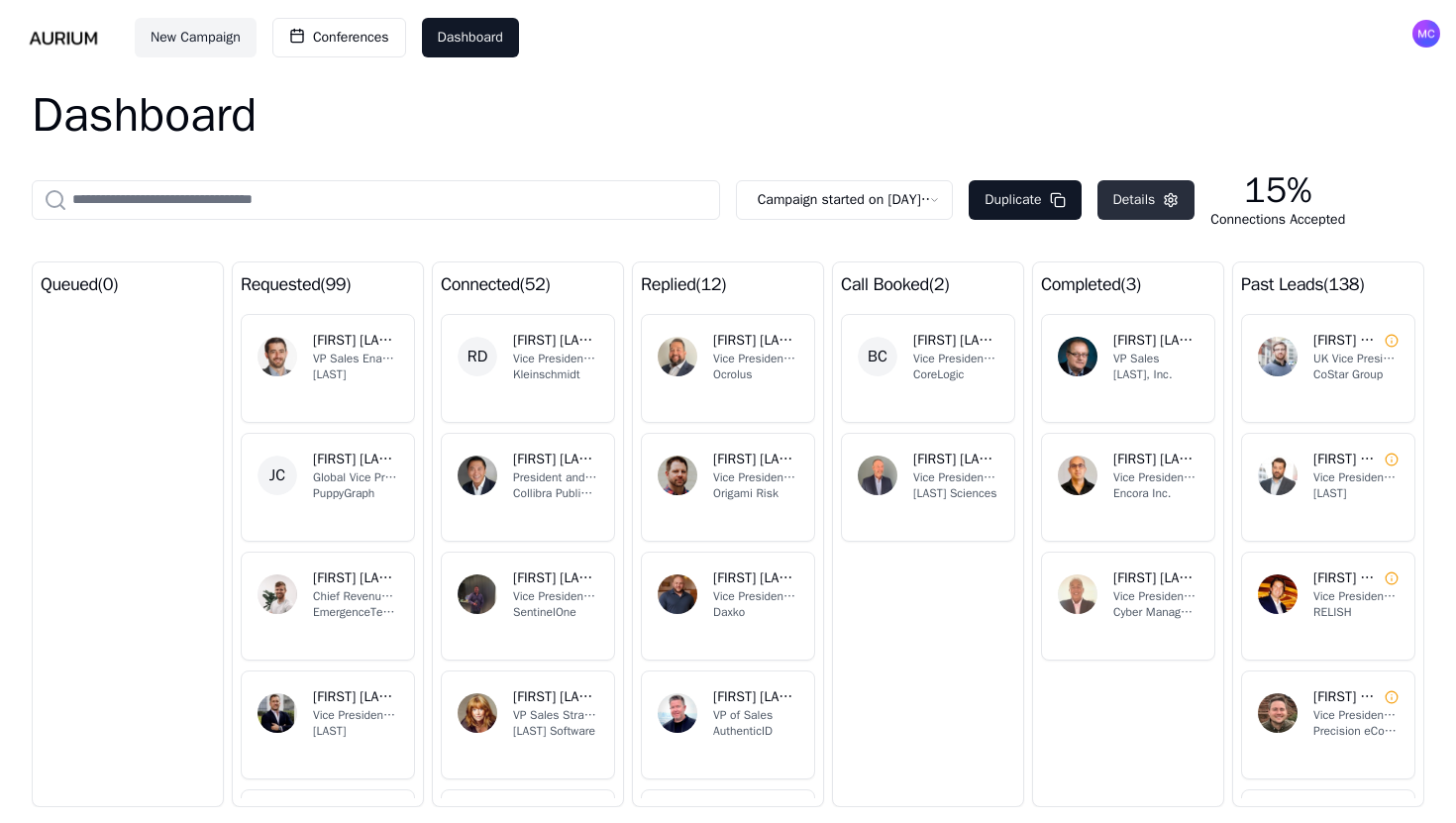 click on "Details" at bounding box center (1146, 200) 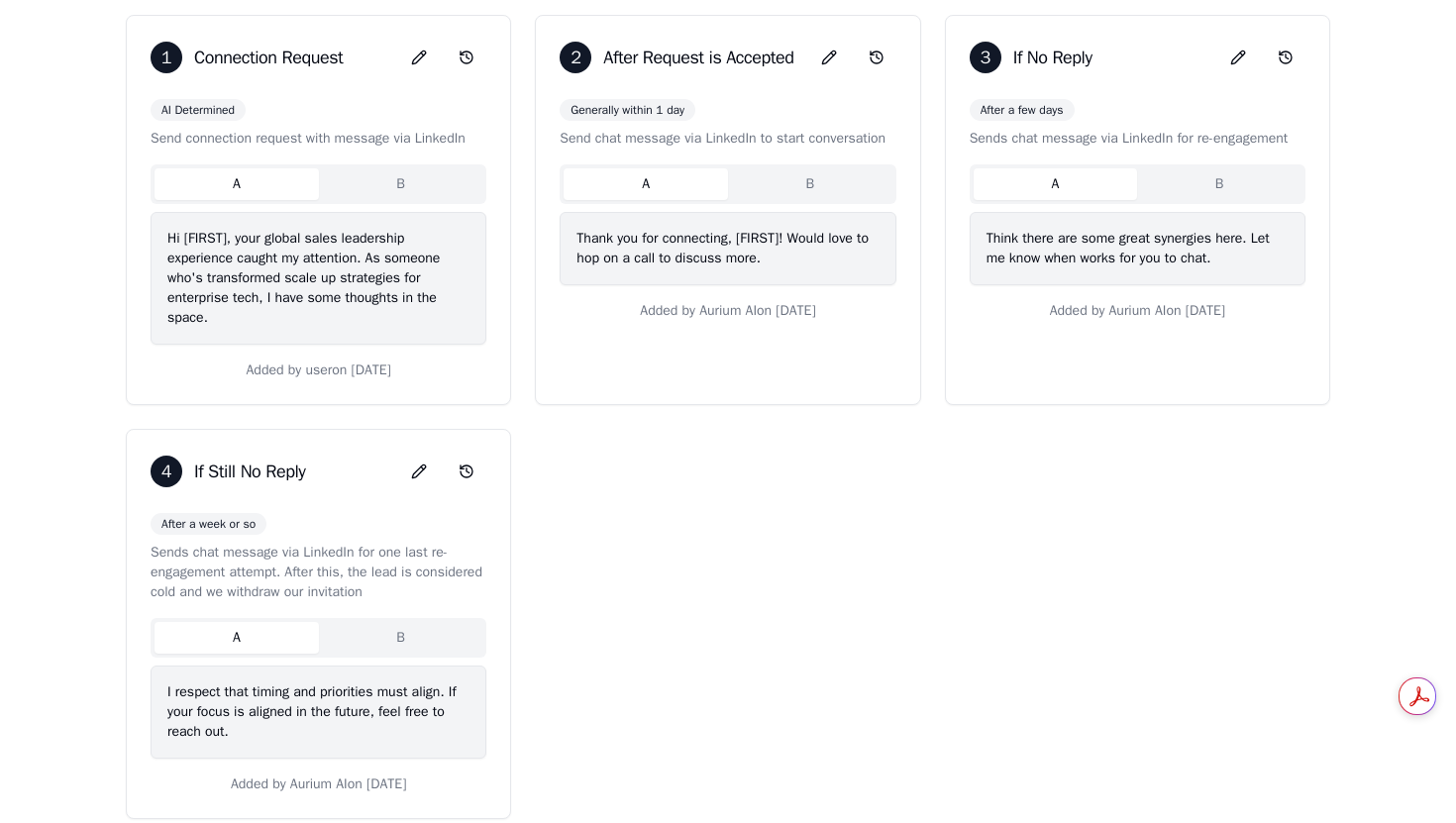 scroll, scrollTop: 351, scrollLeft: 0, axis: vertical 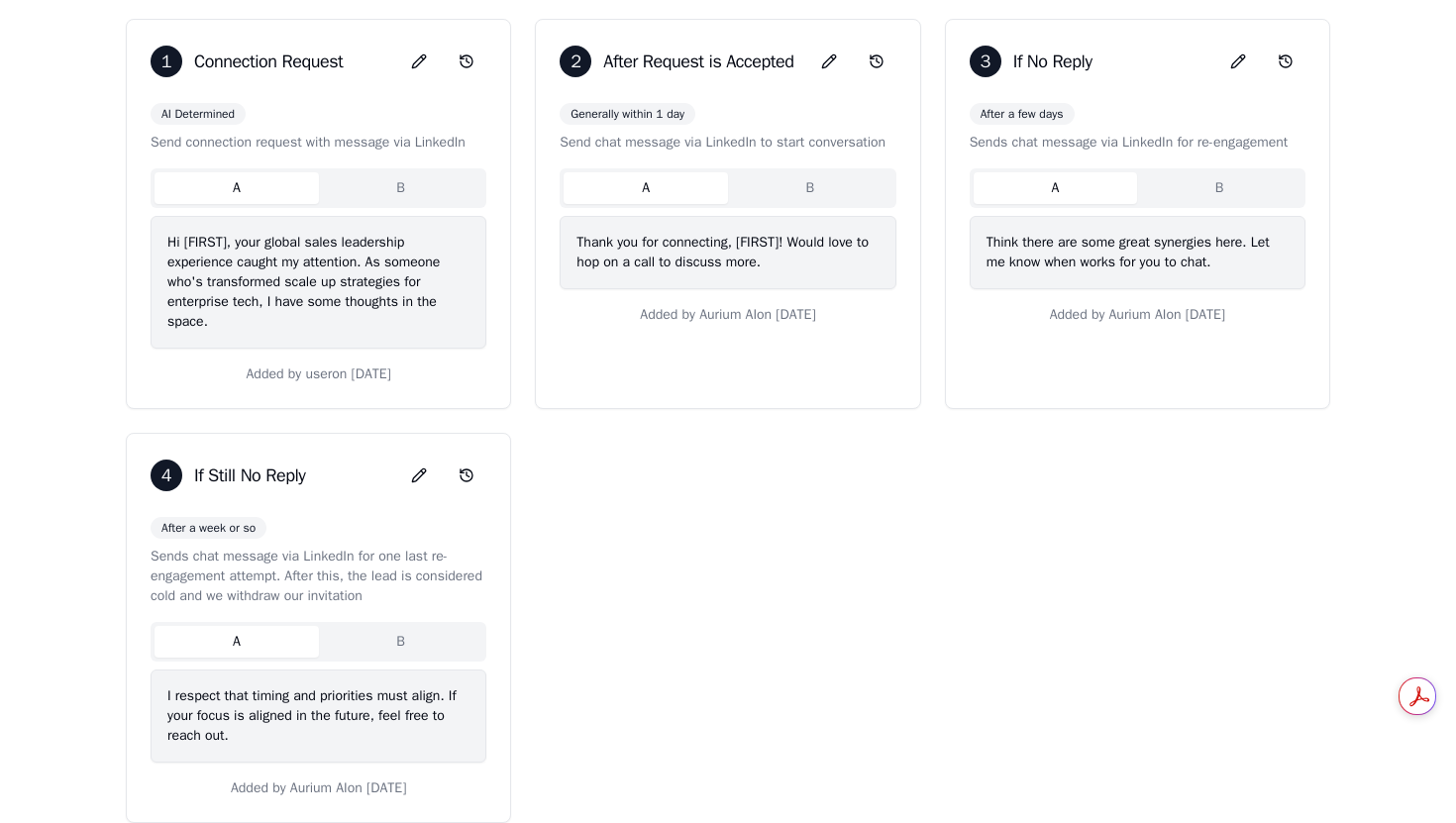 click on "B" at bounding box center (401, 188) 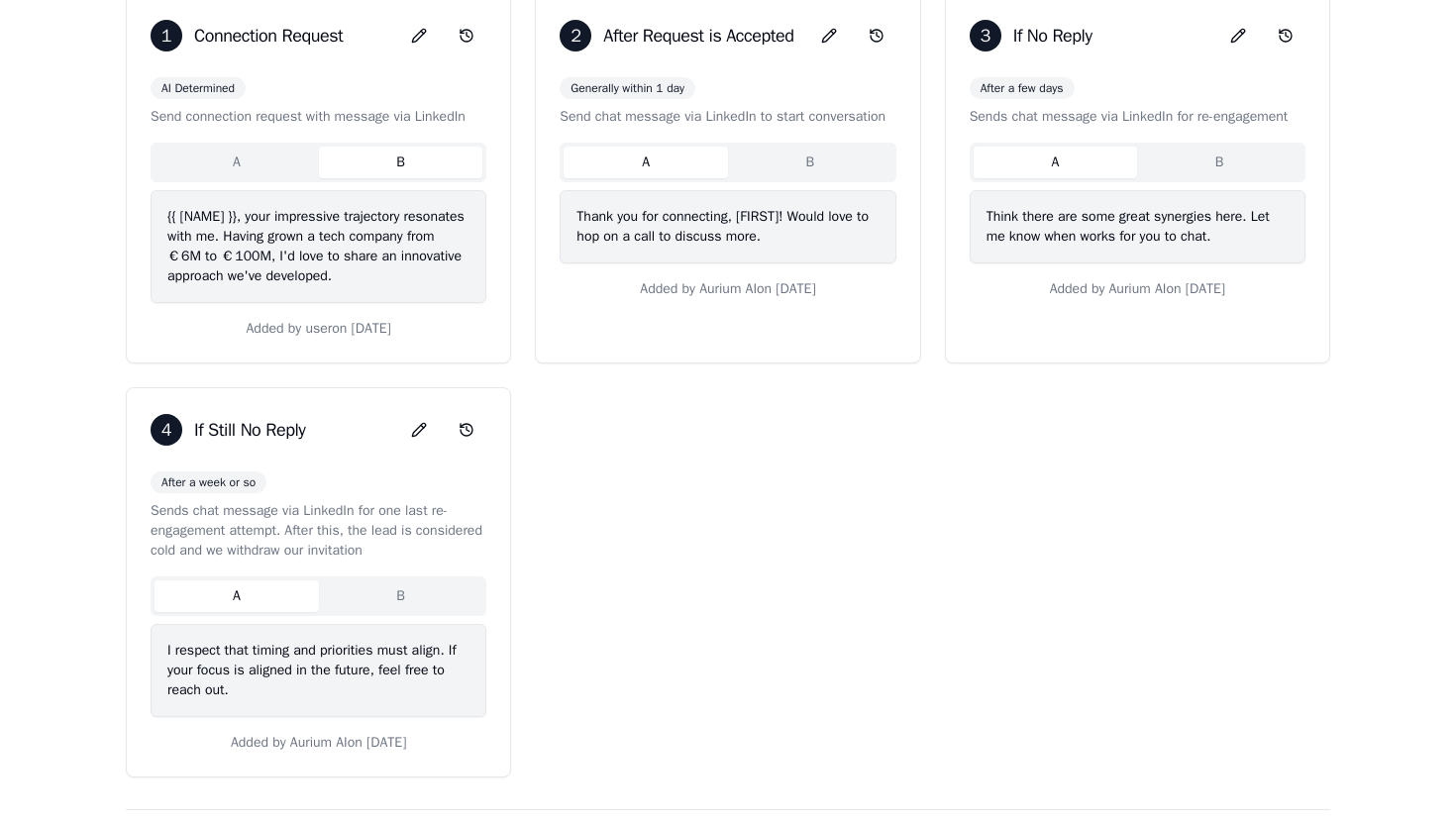 scroll, scrollTop: 350, scrollLeft: 0, axis: vertical 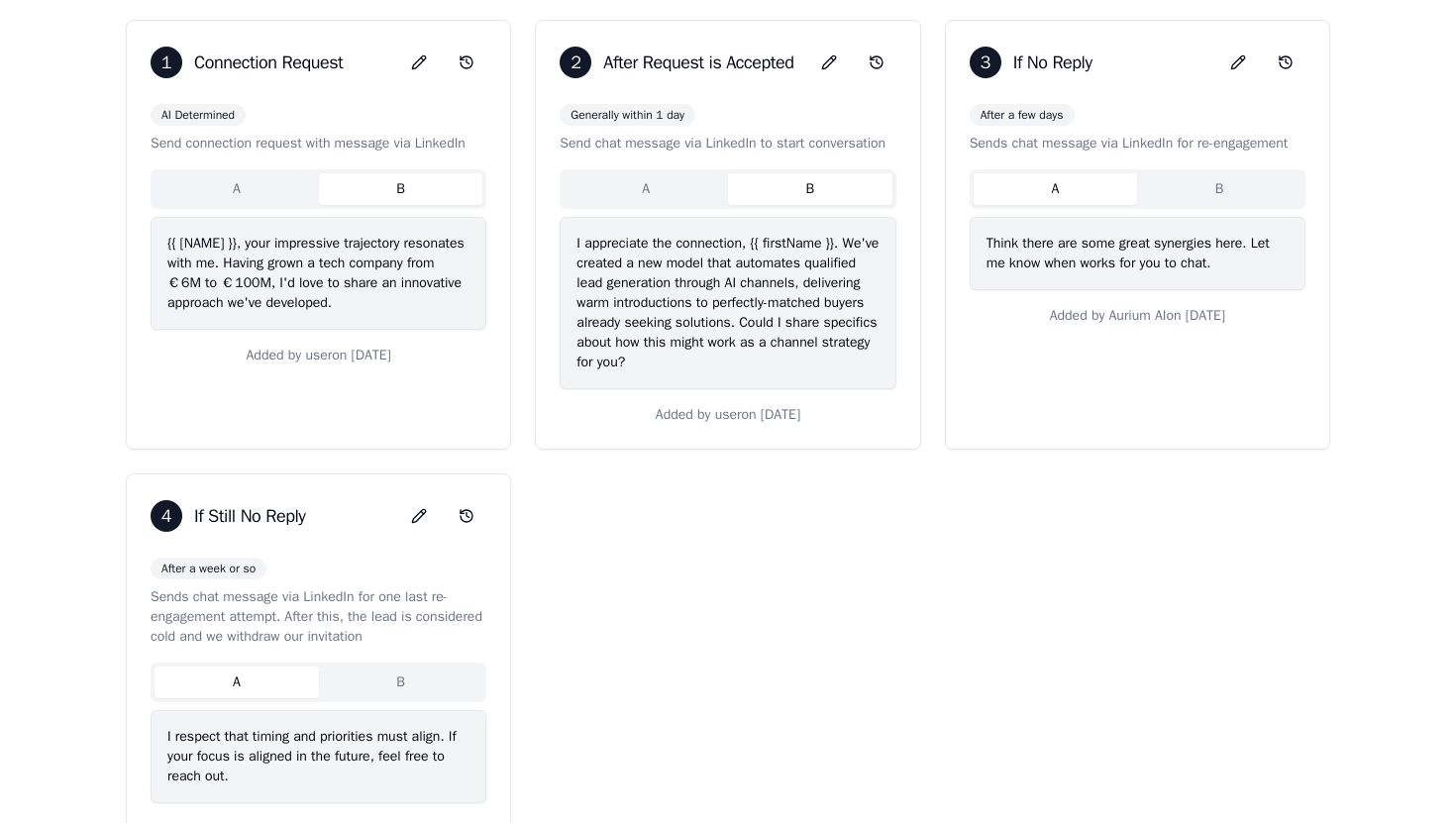 click on "B" at bounding box center [810, 189] 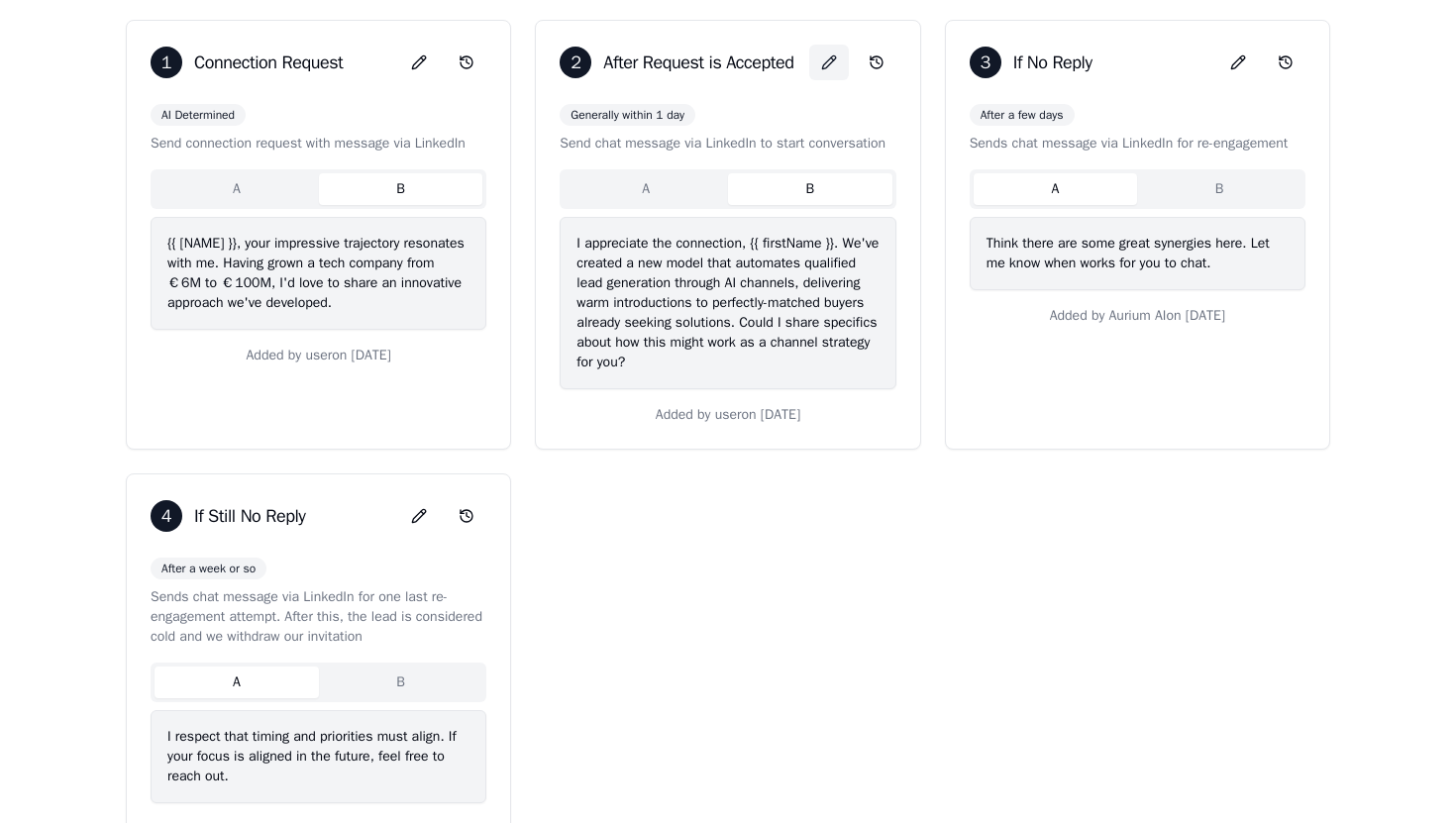 click 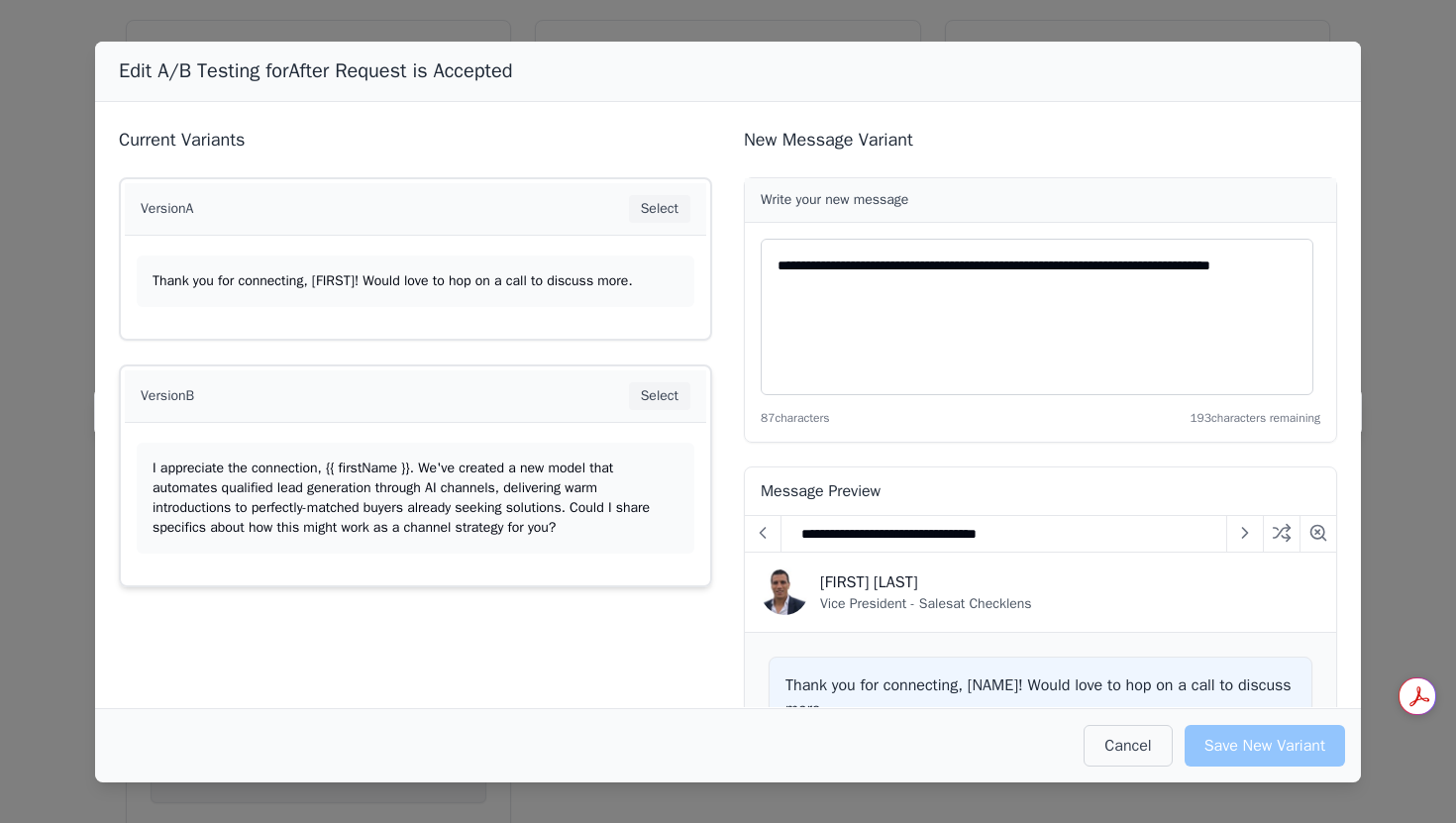 scroll, scrollTop: 38, scrollLeft: 0, axis: vertical 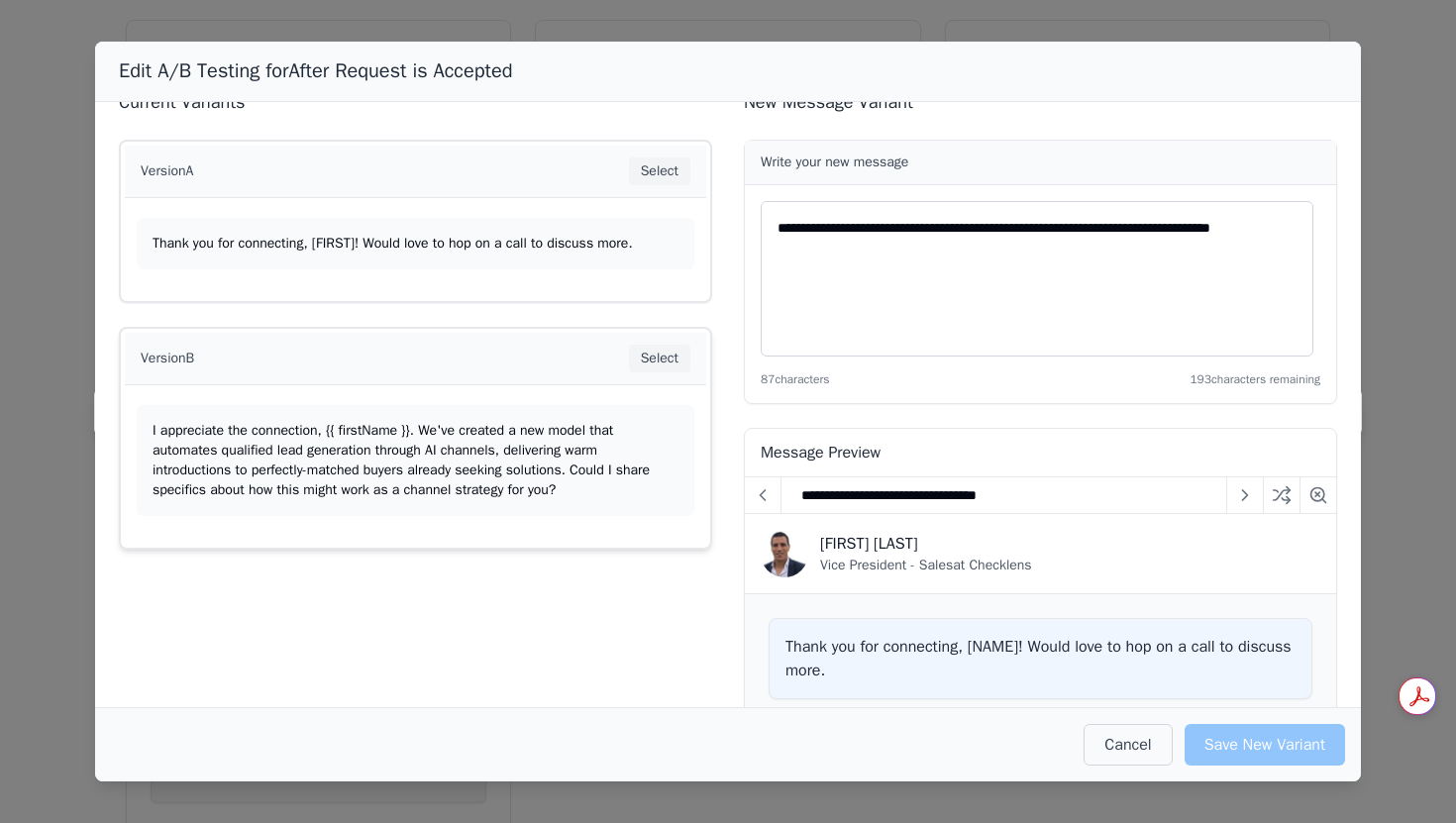 click on "I appreciate the connection, {{ firstName }}. We've created a new model that automates qualified lead generation through AI channels, delivering warm introductions to perfectly-matched buyers already seeking solutions. Could I share specifics about how this might work as a channel strategy for you?" at bounding box center [415, 461] 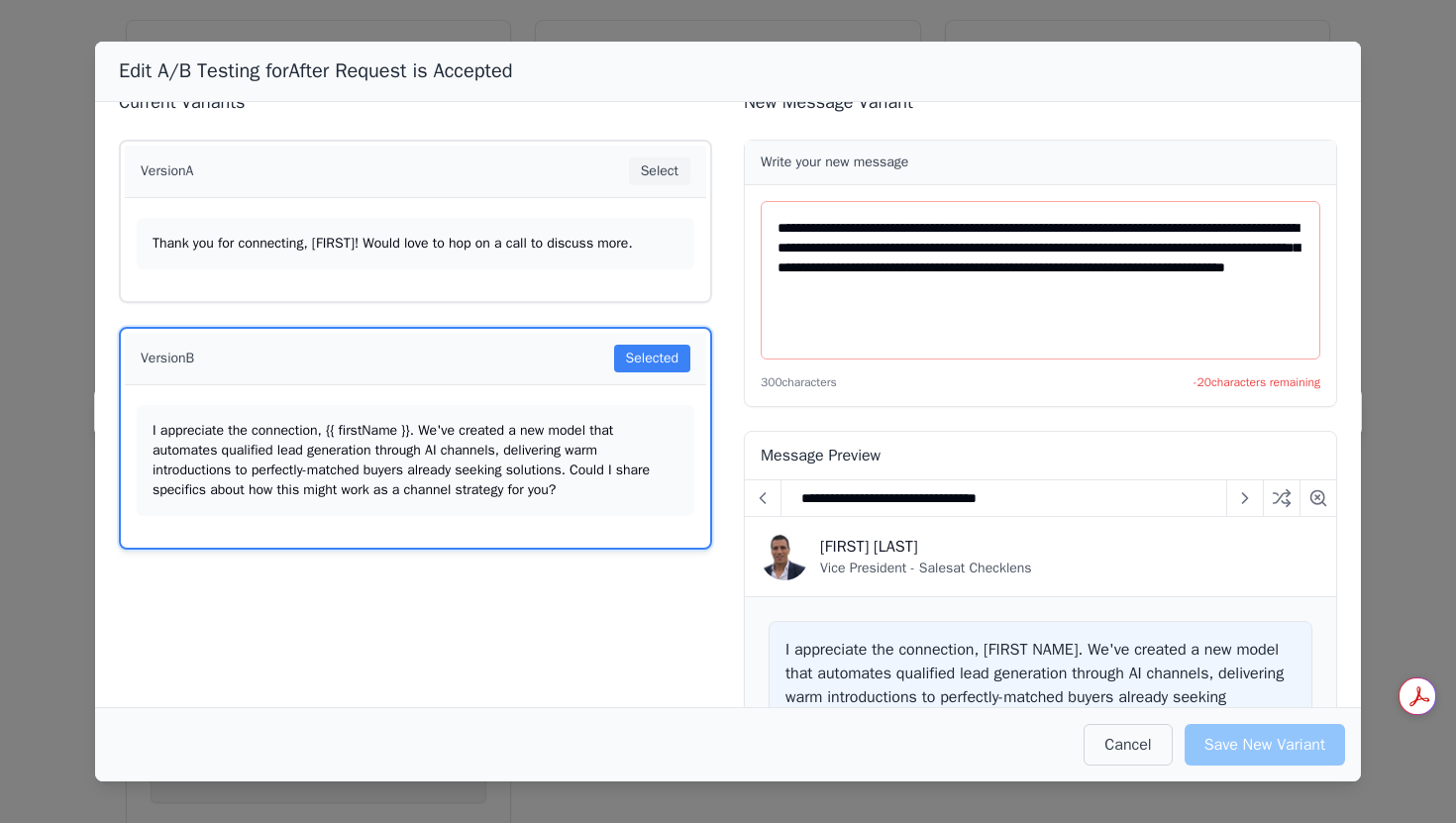 click on "I appreciate the connection, {{ firstName }}. We've created a new model that automates qualified lead generation through AI channels, delivering warm introductions to perfectly-matched buyers already seeking solutions. Could I share specifics about how this might work as a channel strategy for you?" at bounding box center (415, 461) 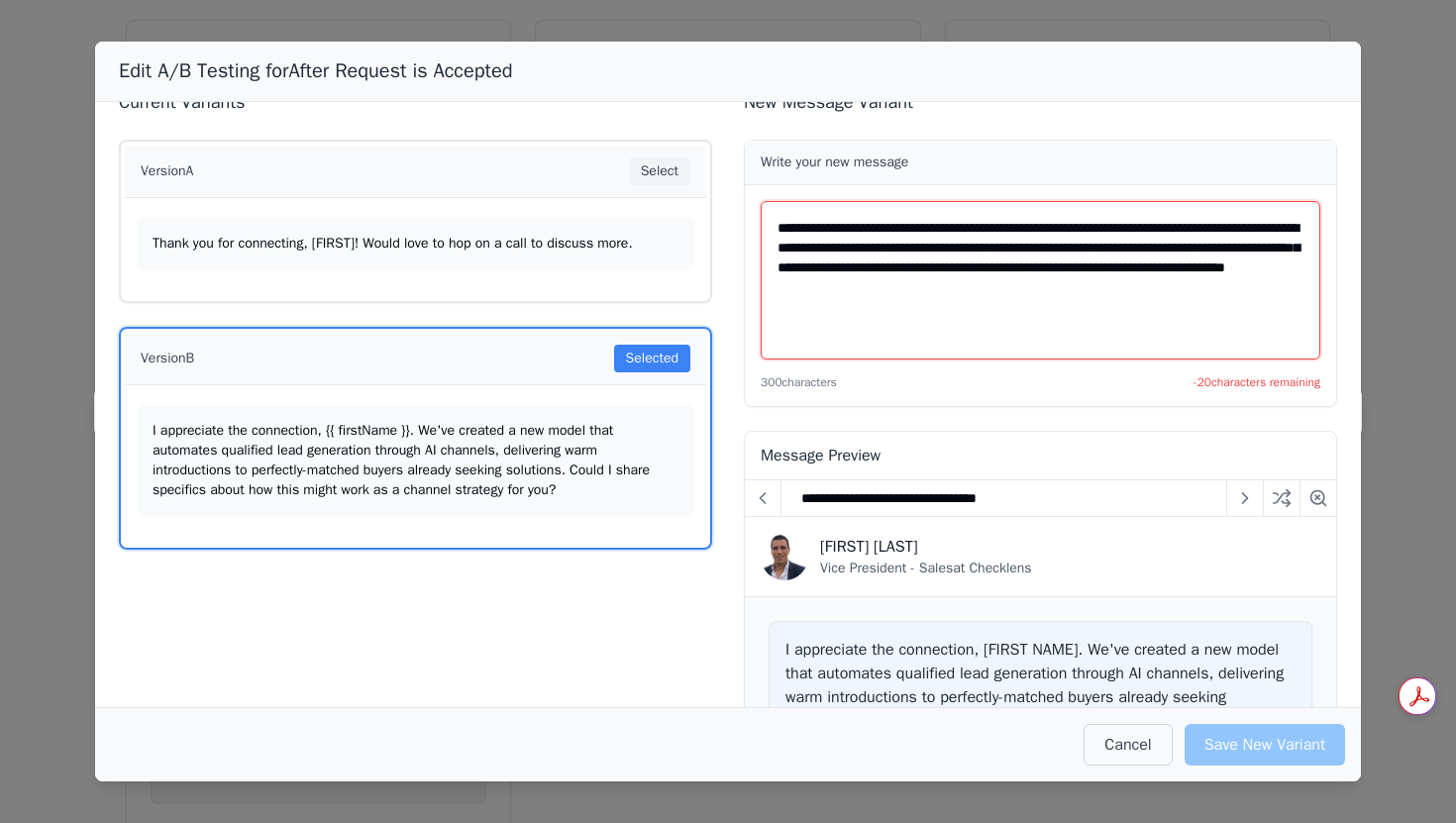 click on "**********" at bounding box center [1040, 280] 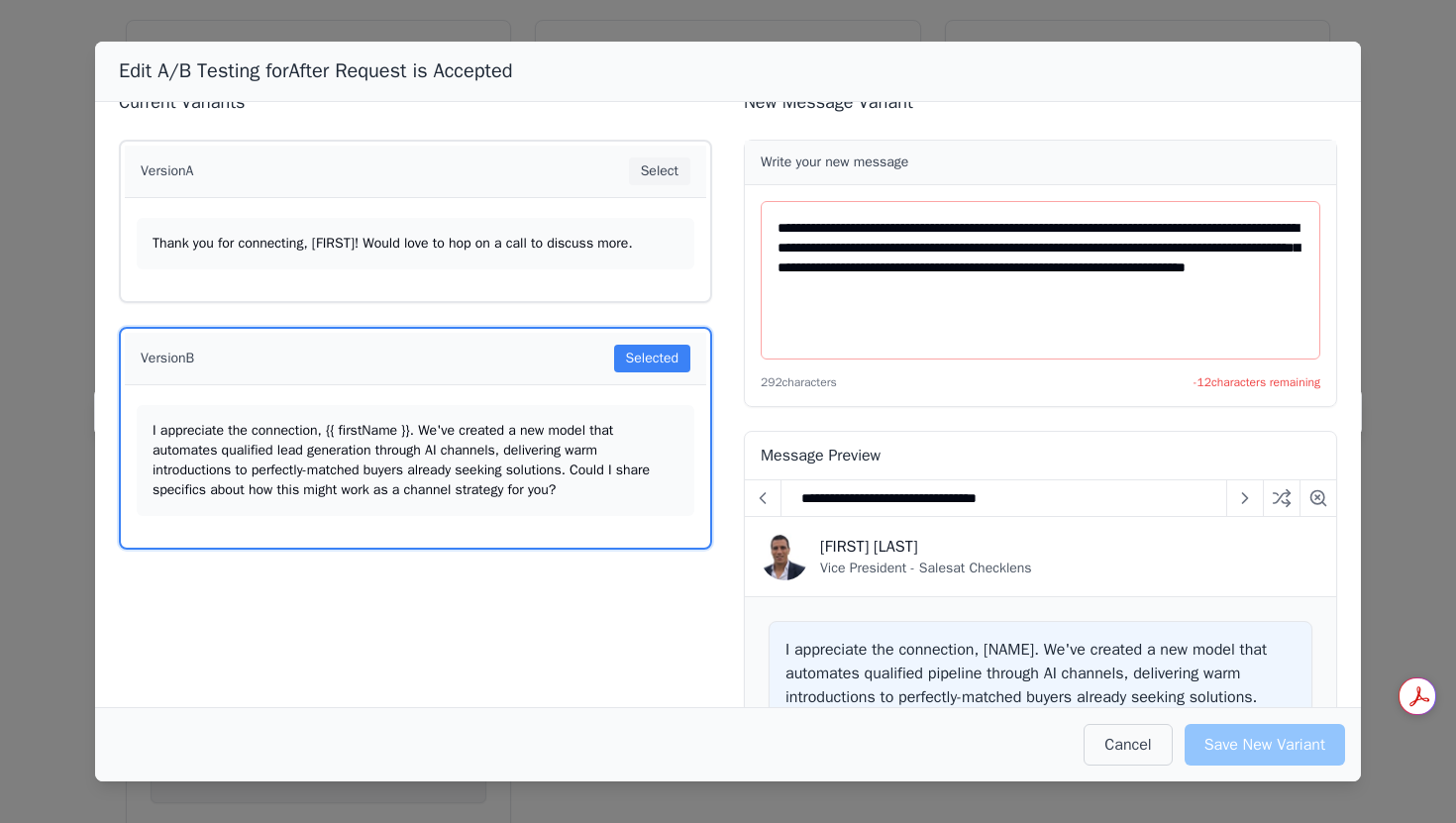 click on "**********" at bounding box center [728, 405] 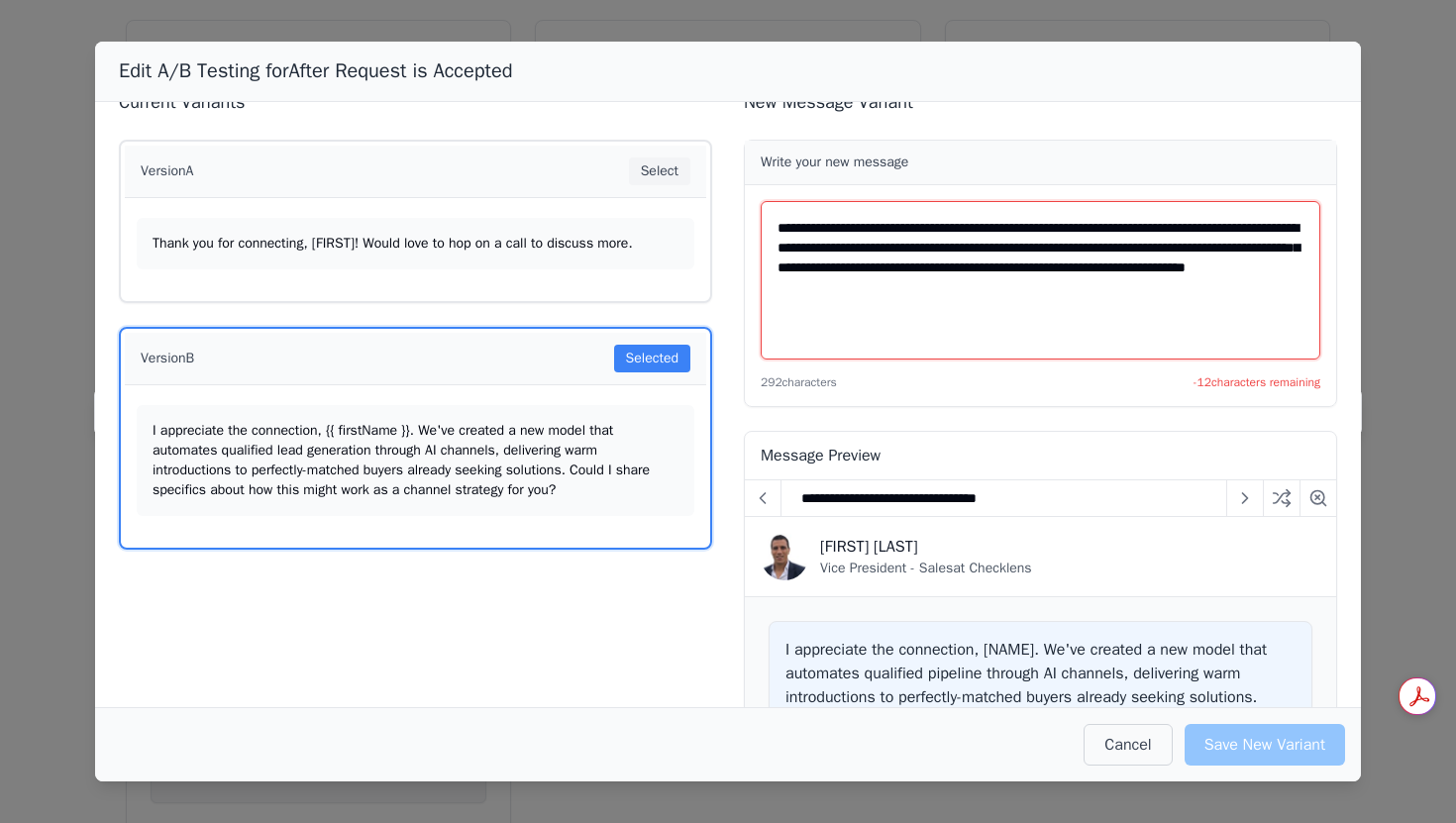 click on "**********" at bounding box center (1040, 280) 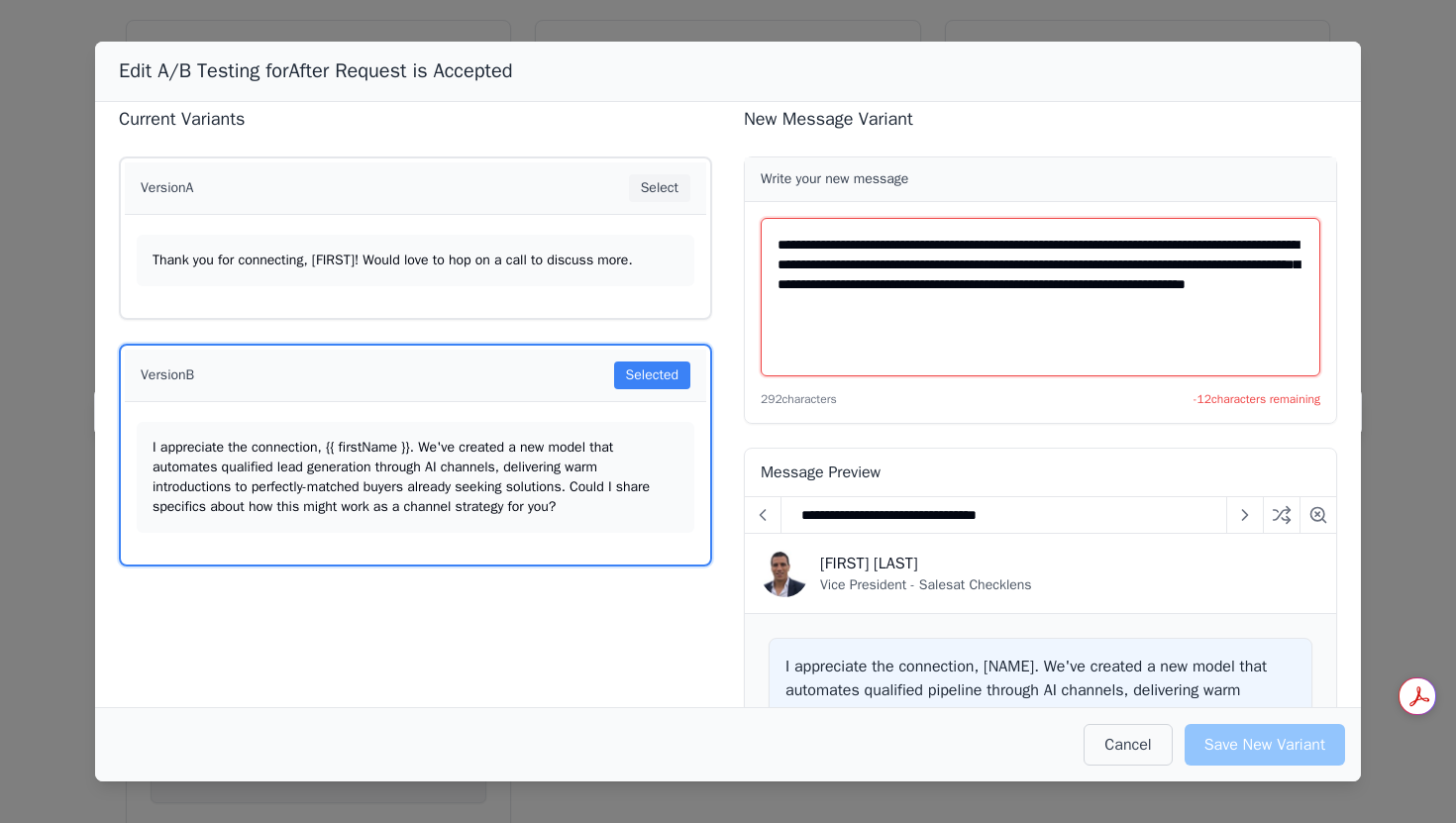 scroll, scrollTop: 20, scrollLeft: 0, axis: vertical 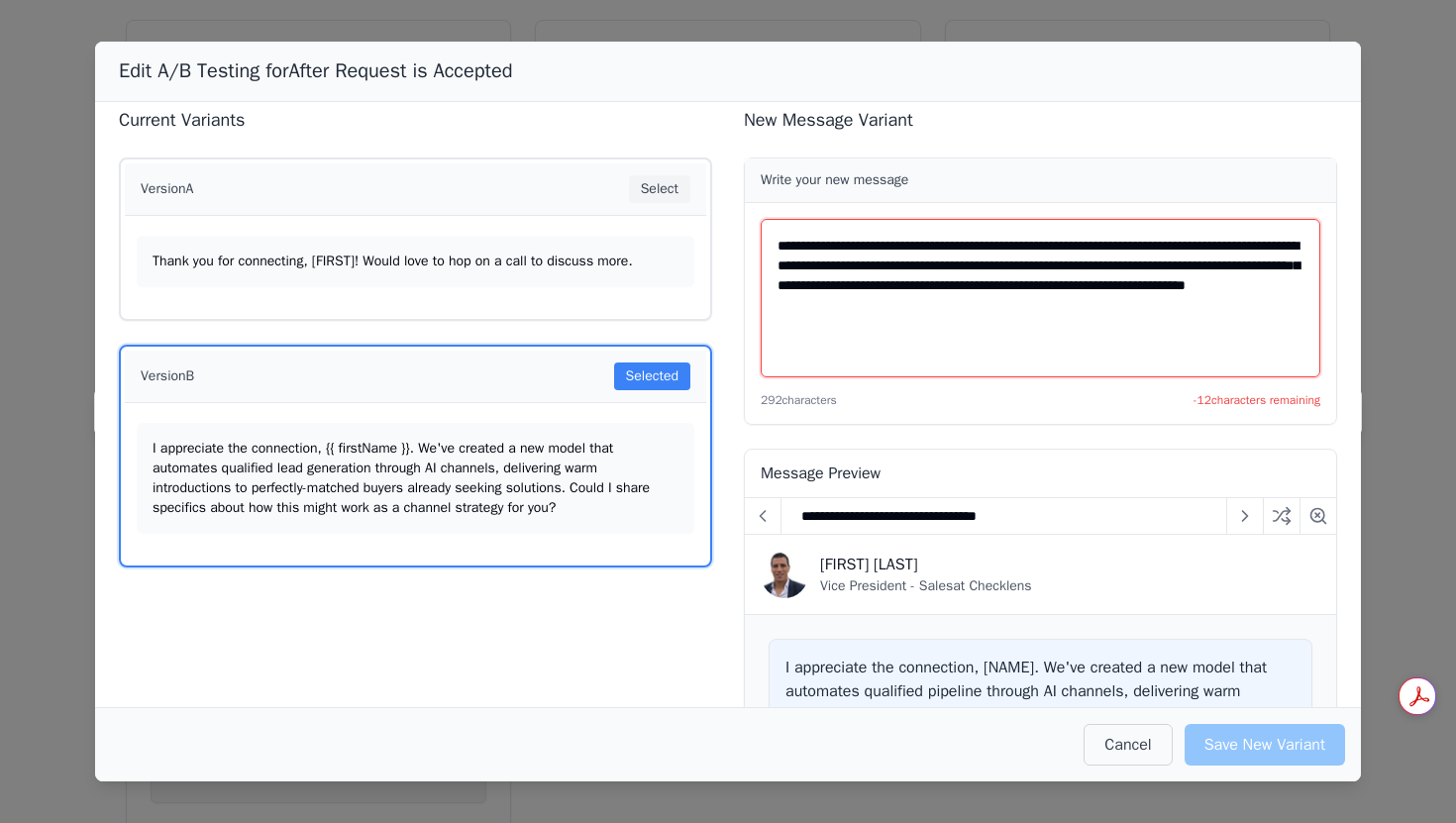 drag, startPoint x: 1002, startPoint y: 265, endPoint x: 905, endPoint y: 265, distance: 97 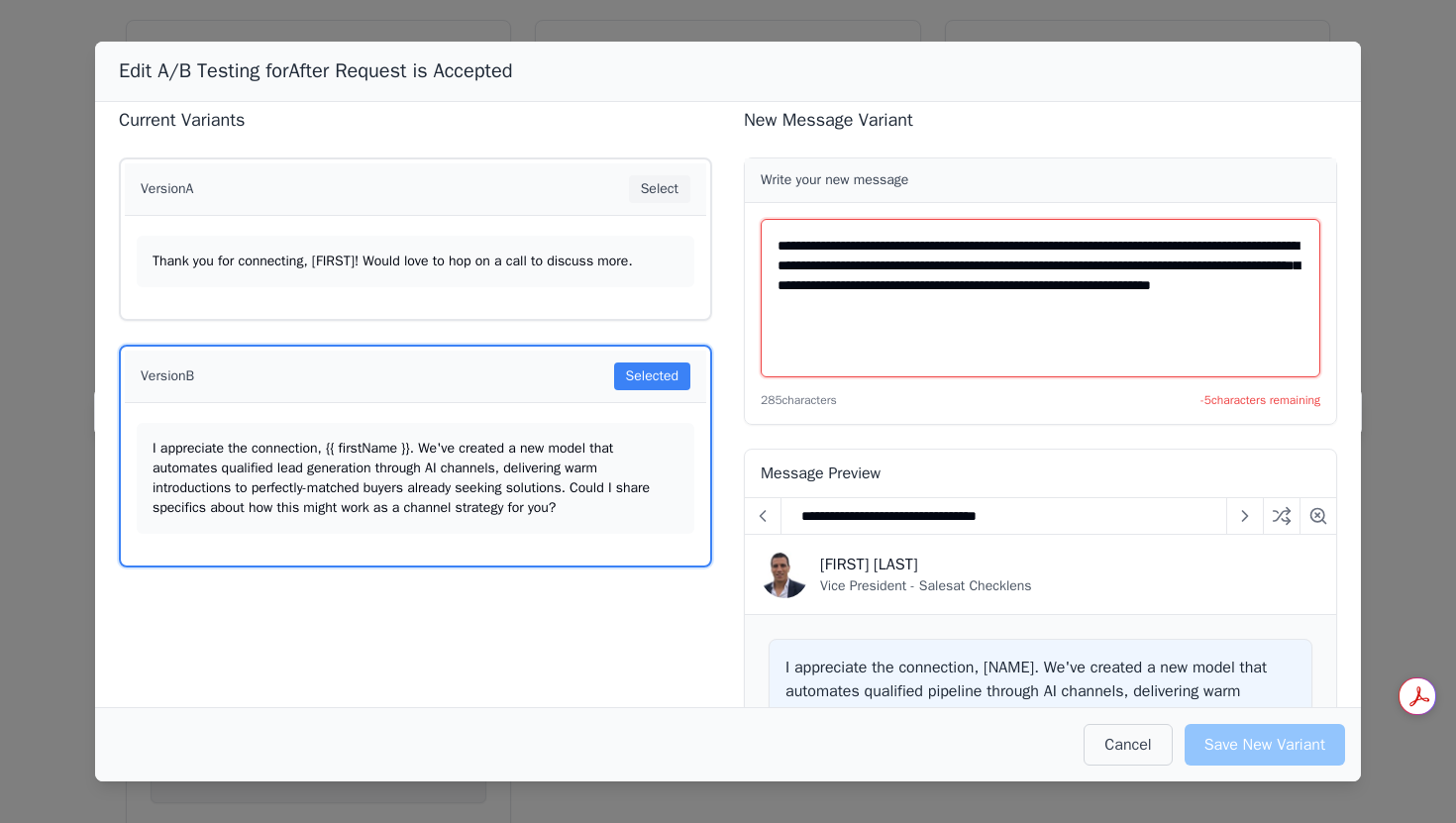 click on "**********" at bounding box center [1040, 298] 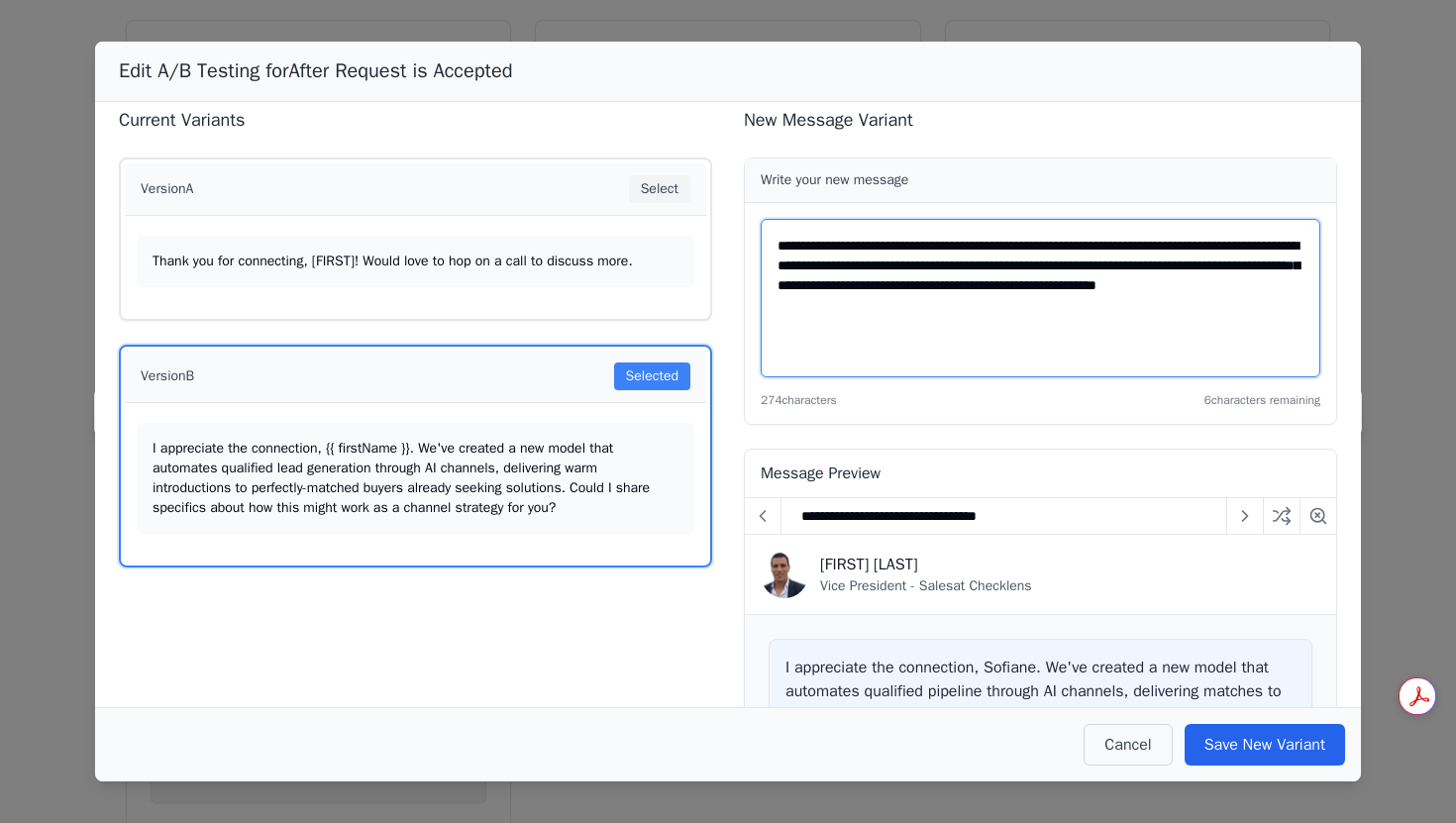 drag, startPoint x: 832, startPoint y: 285, endPoint x: 777, endPoint y: 286, distance: 55.00909 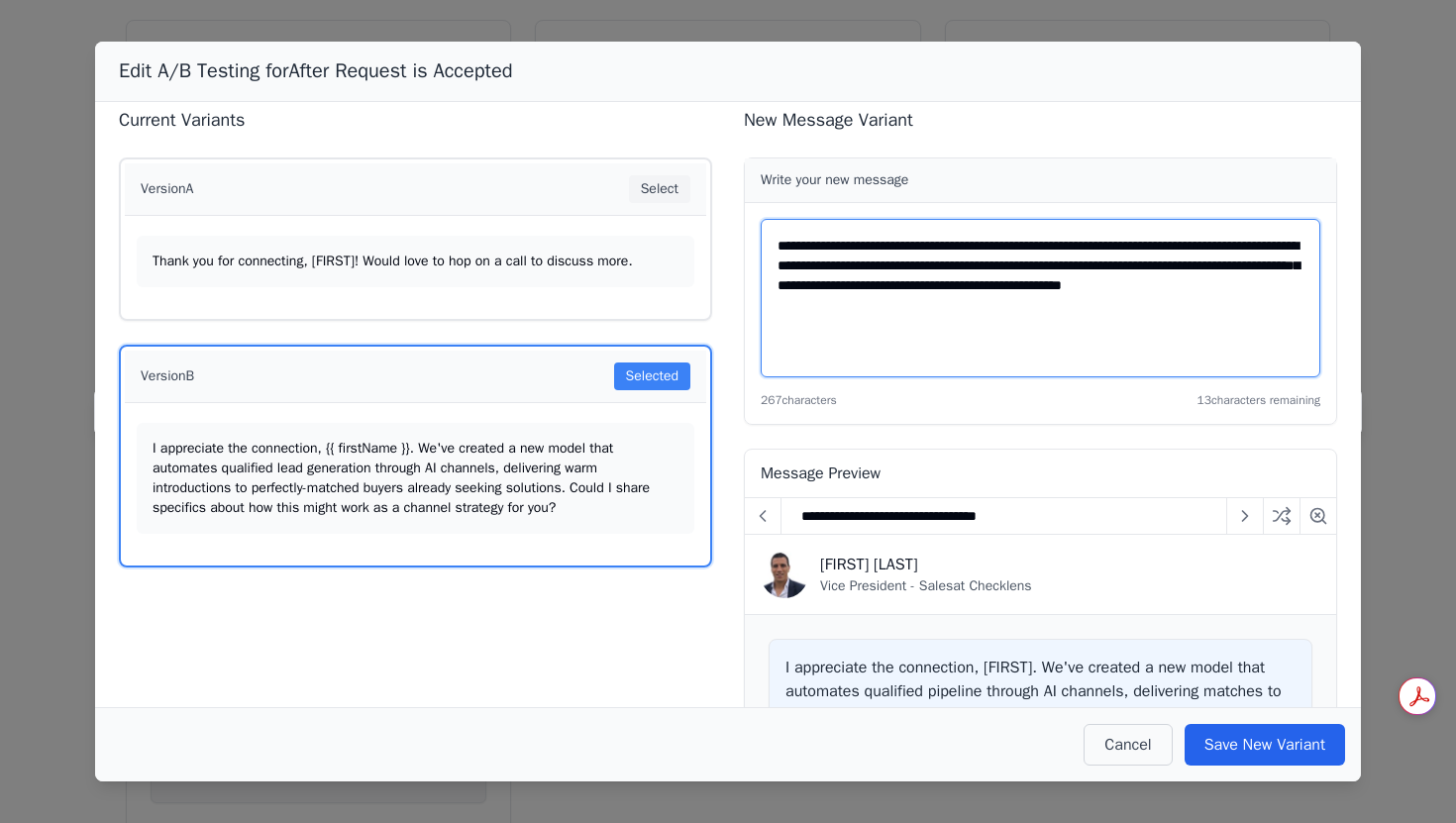 click on "**********" at bounding box center (1040, 298) 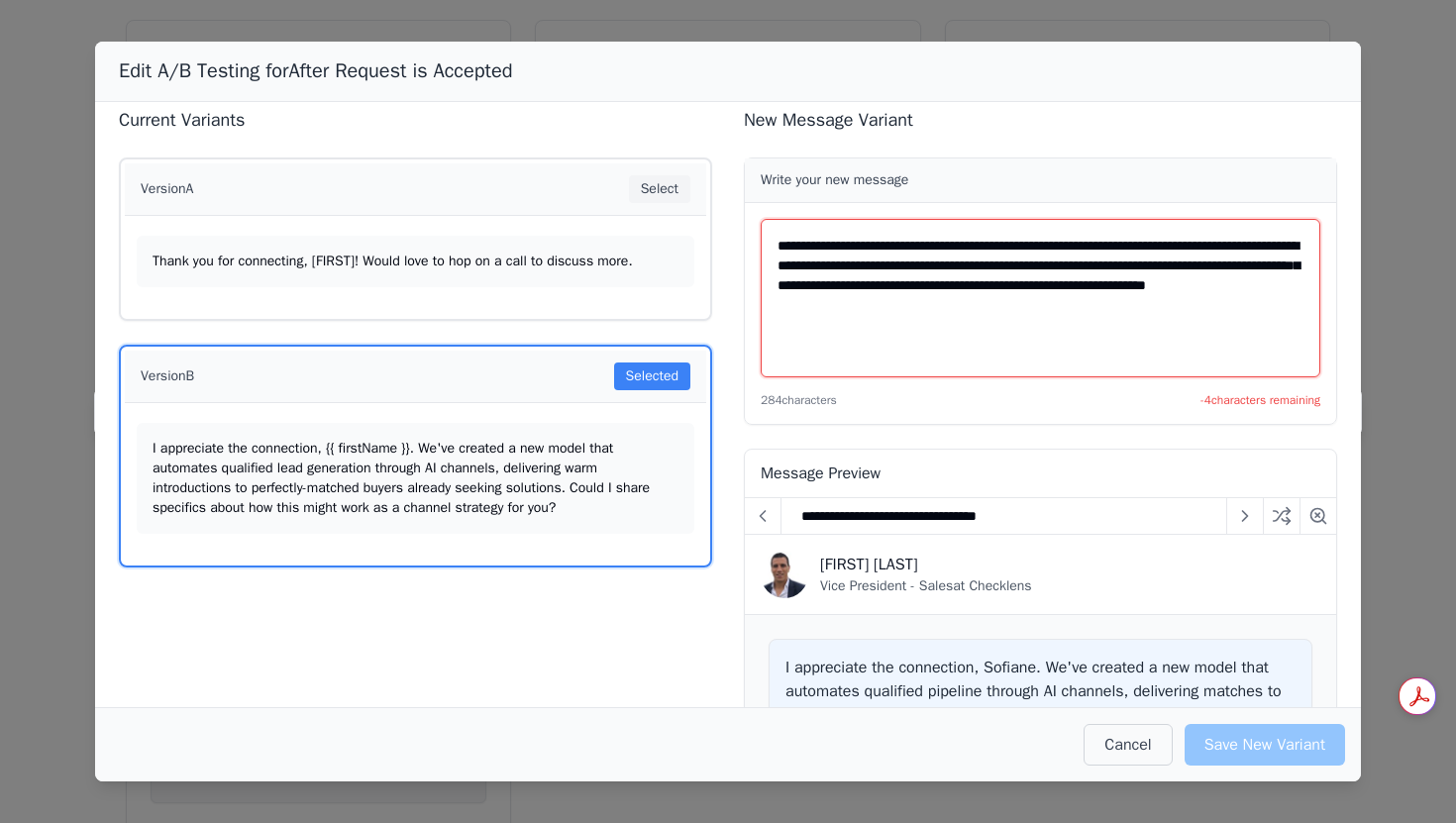 click on "**********" at bounding box center (1040, 298) 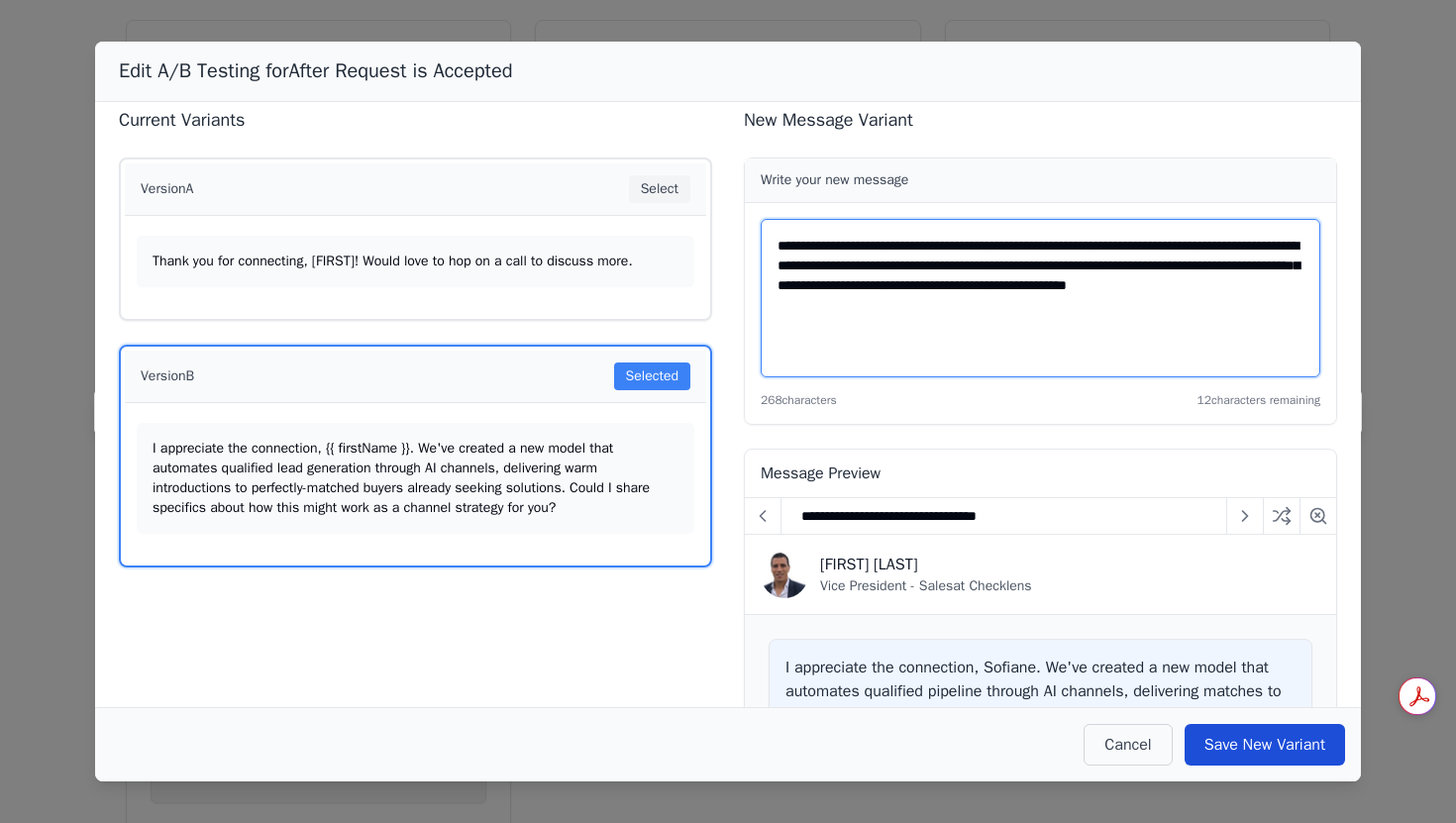 type on "**********" 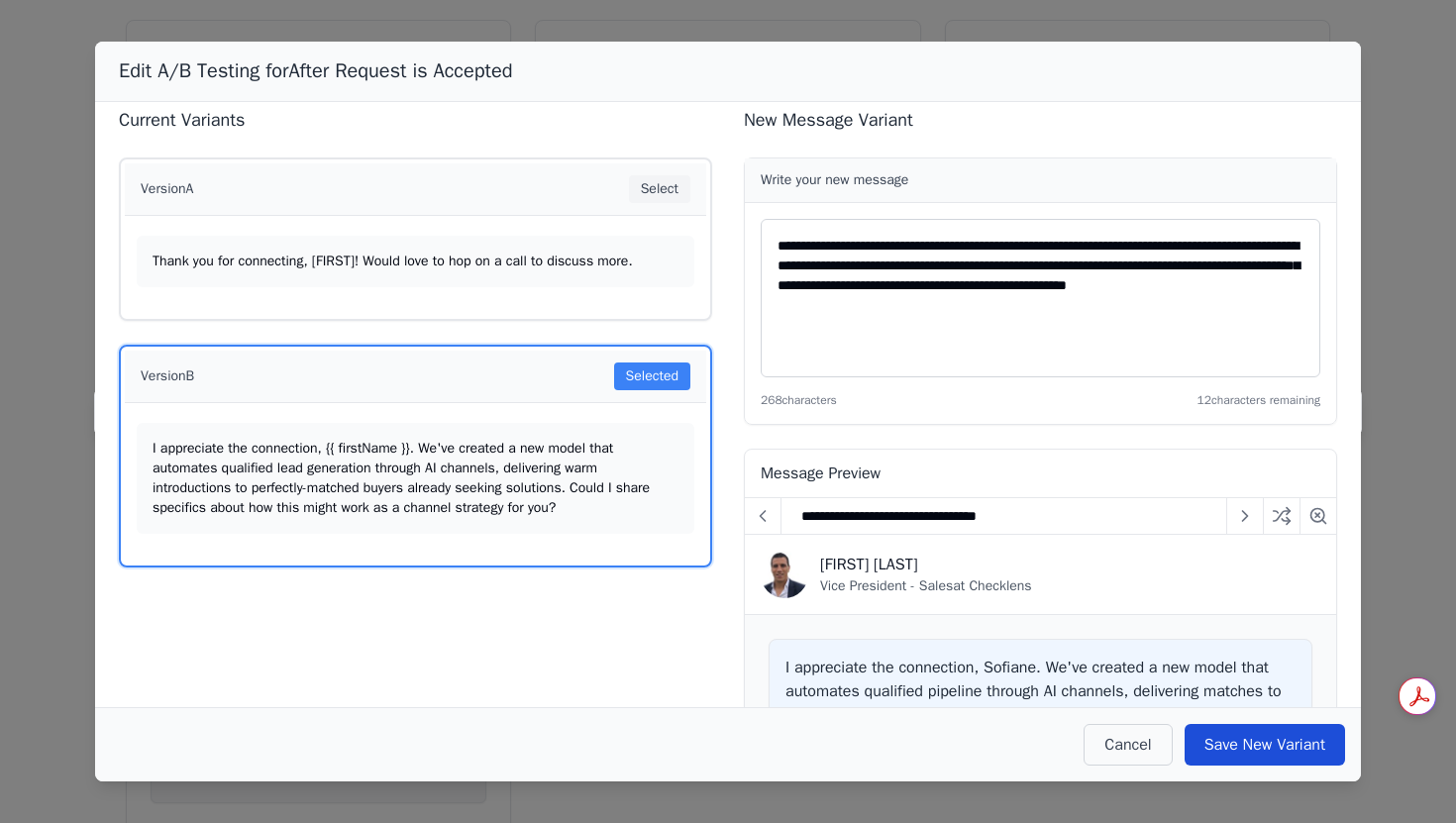 click on "Save New Variant" at bounding box center (1265, 745) 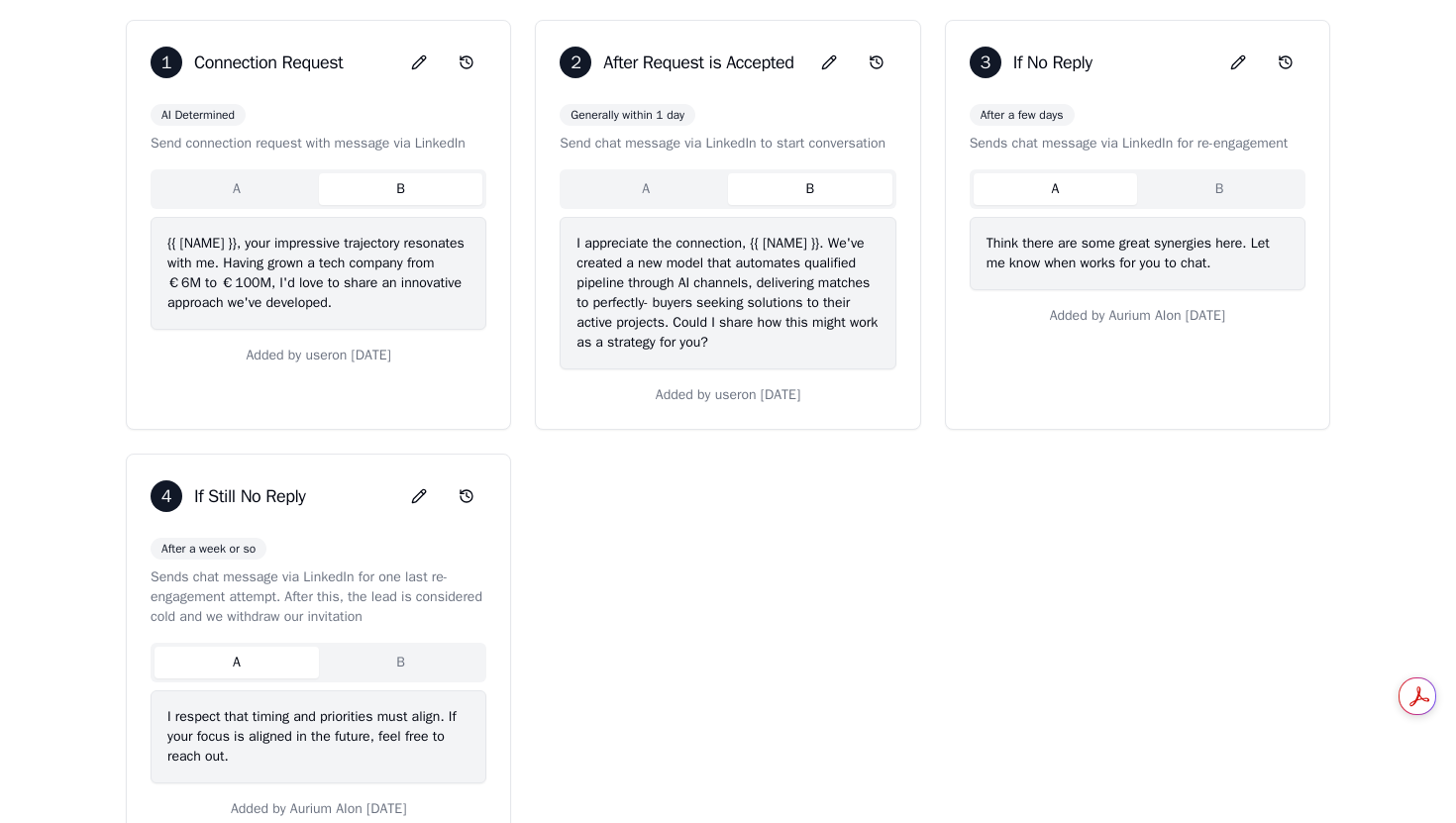 click on "A" at bounding box center [646, 189] 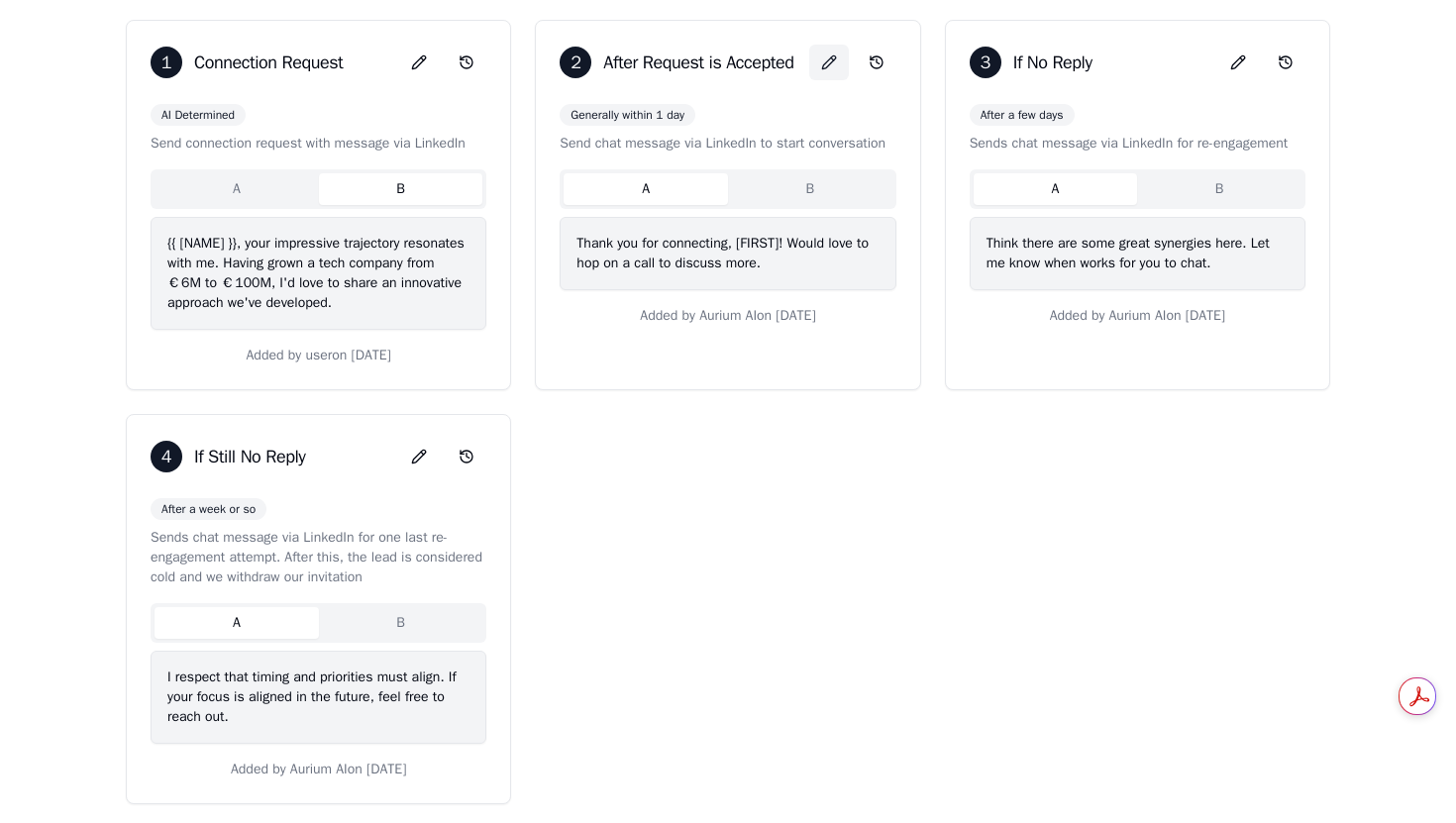 click 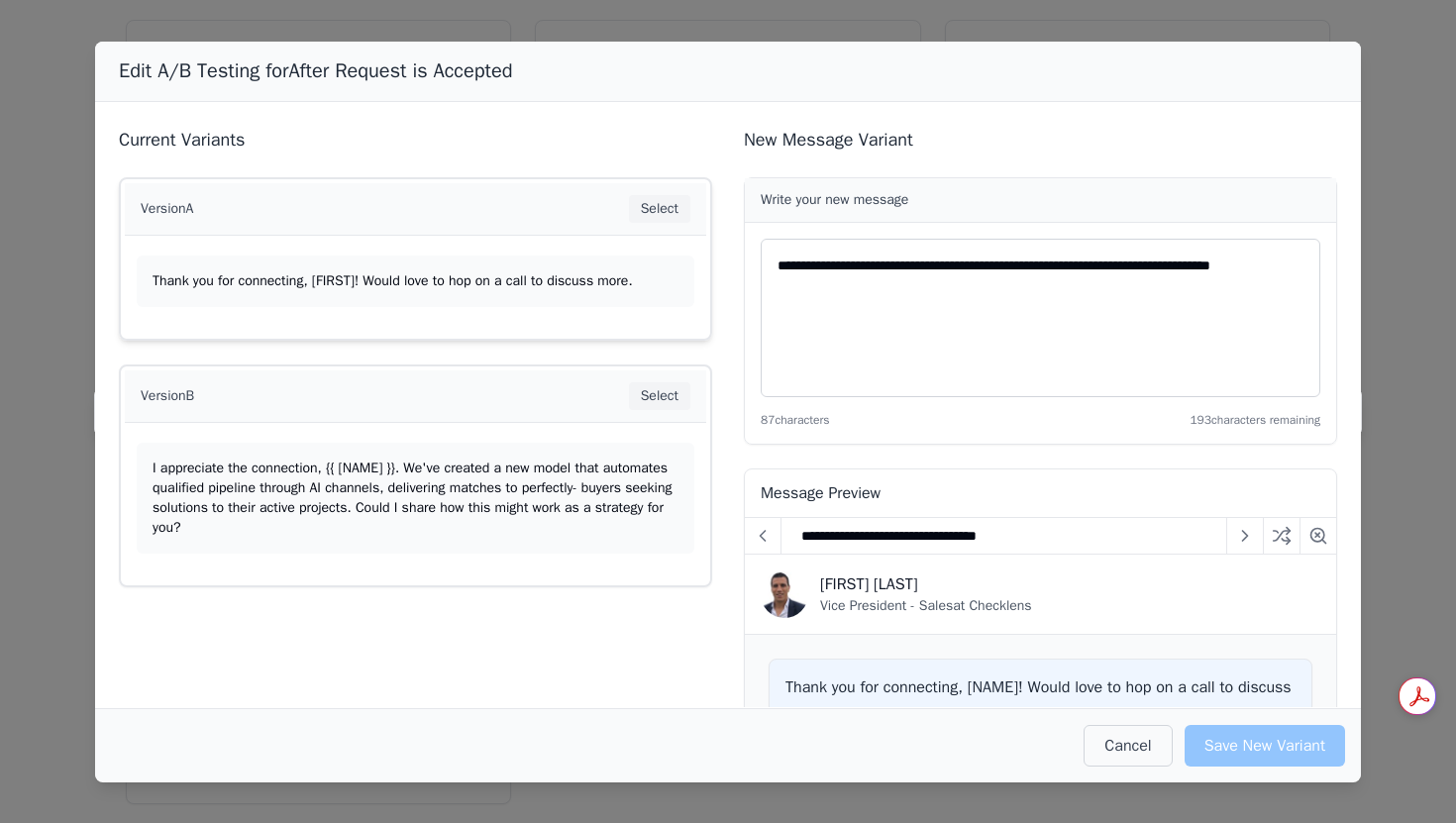 click on "Thank you for connecting, [FIRST]! Would love to hop on a call to discuss more." at bounding box center (415, 281) 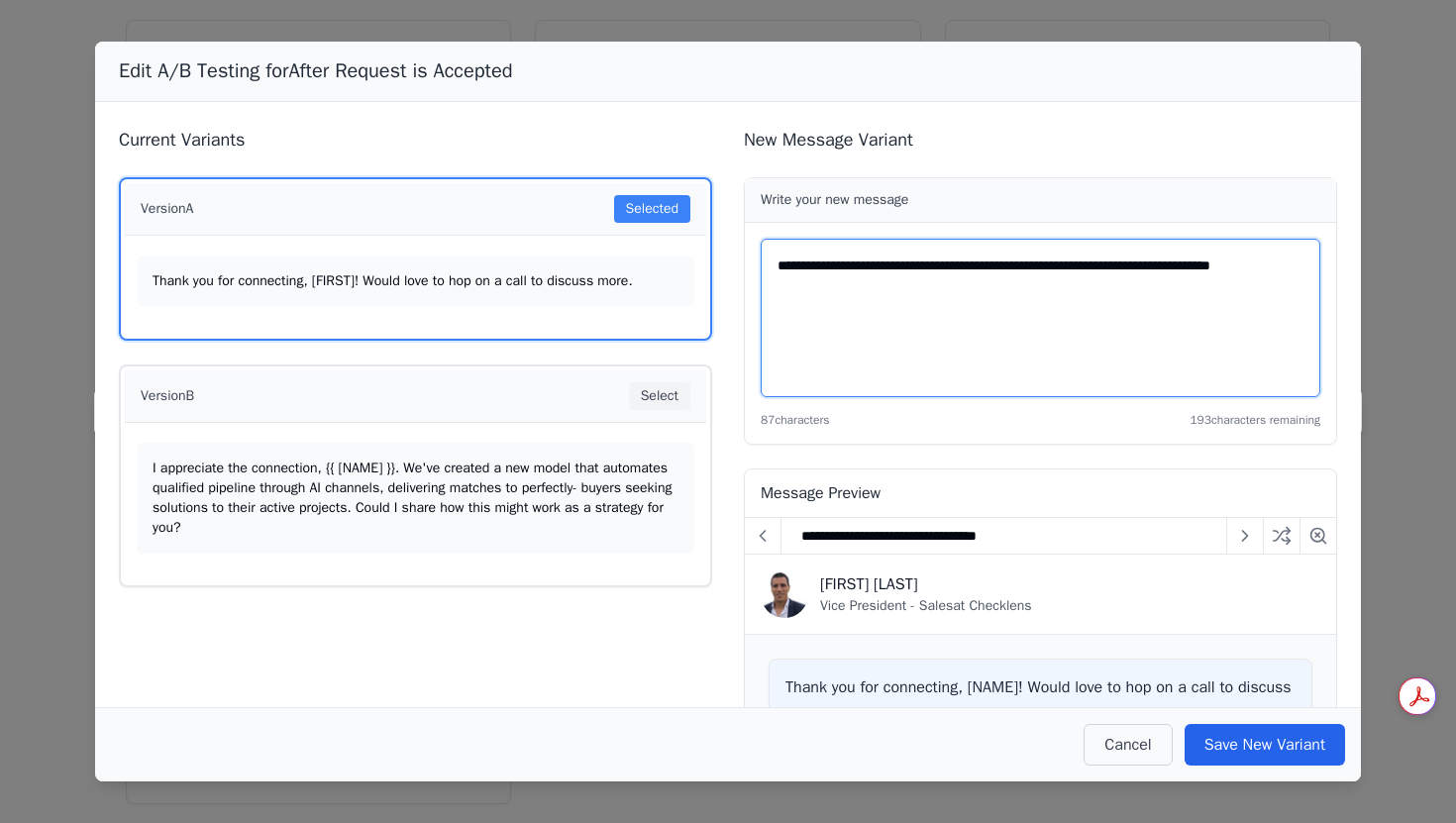 click on "**********" at bounding box center (1040, 318) 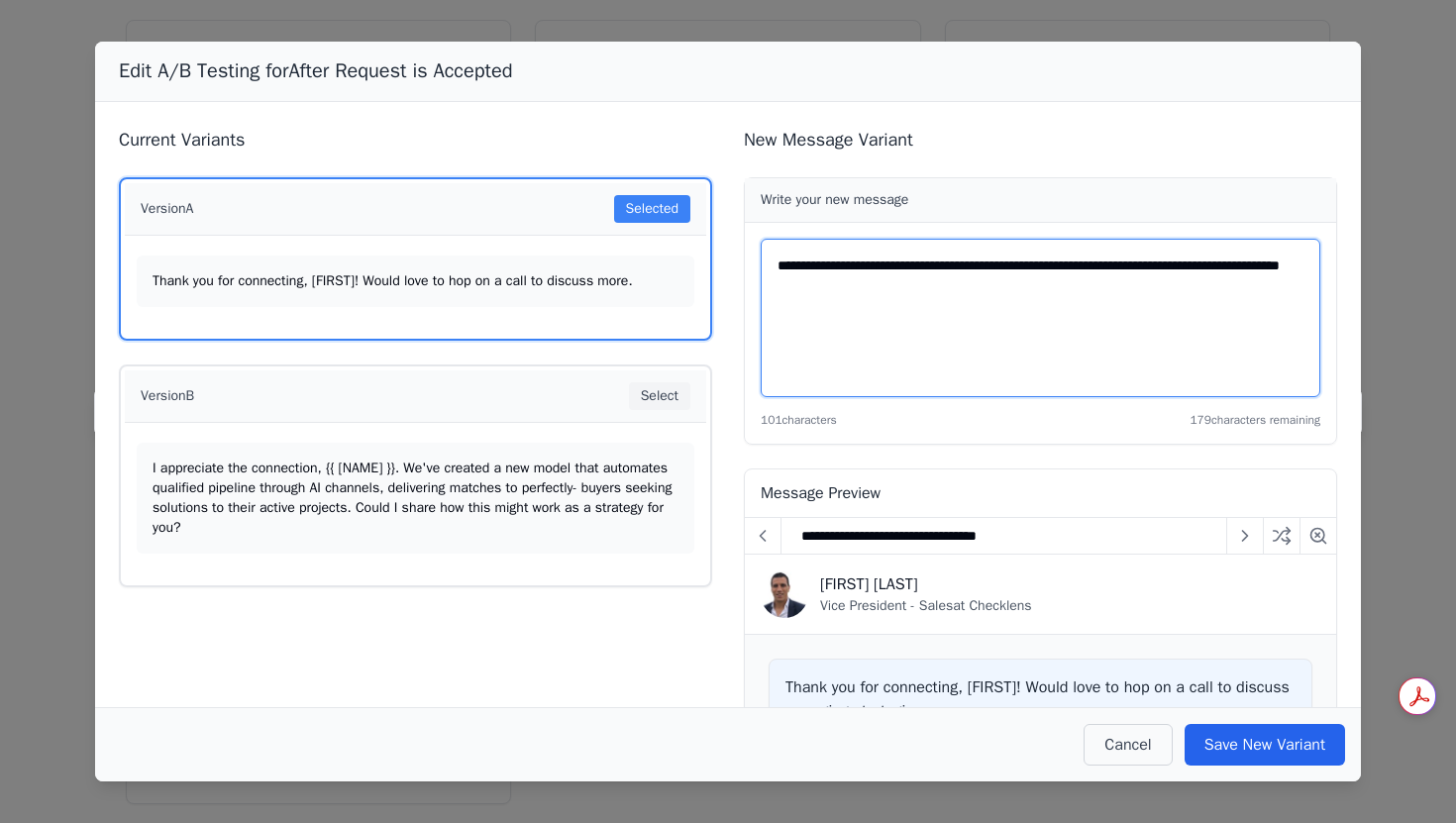 click on "**********" at bounding box center [1040, 318] 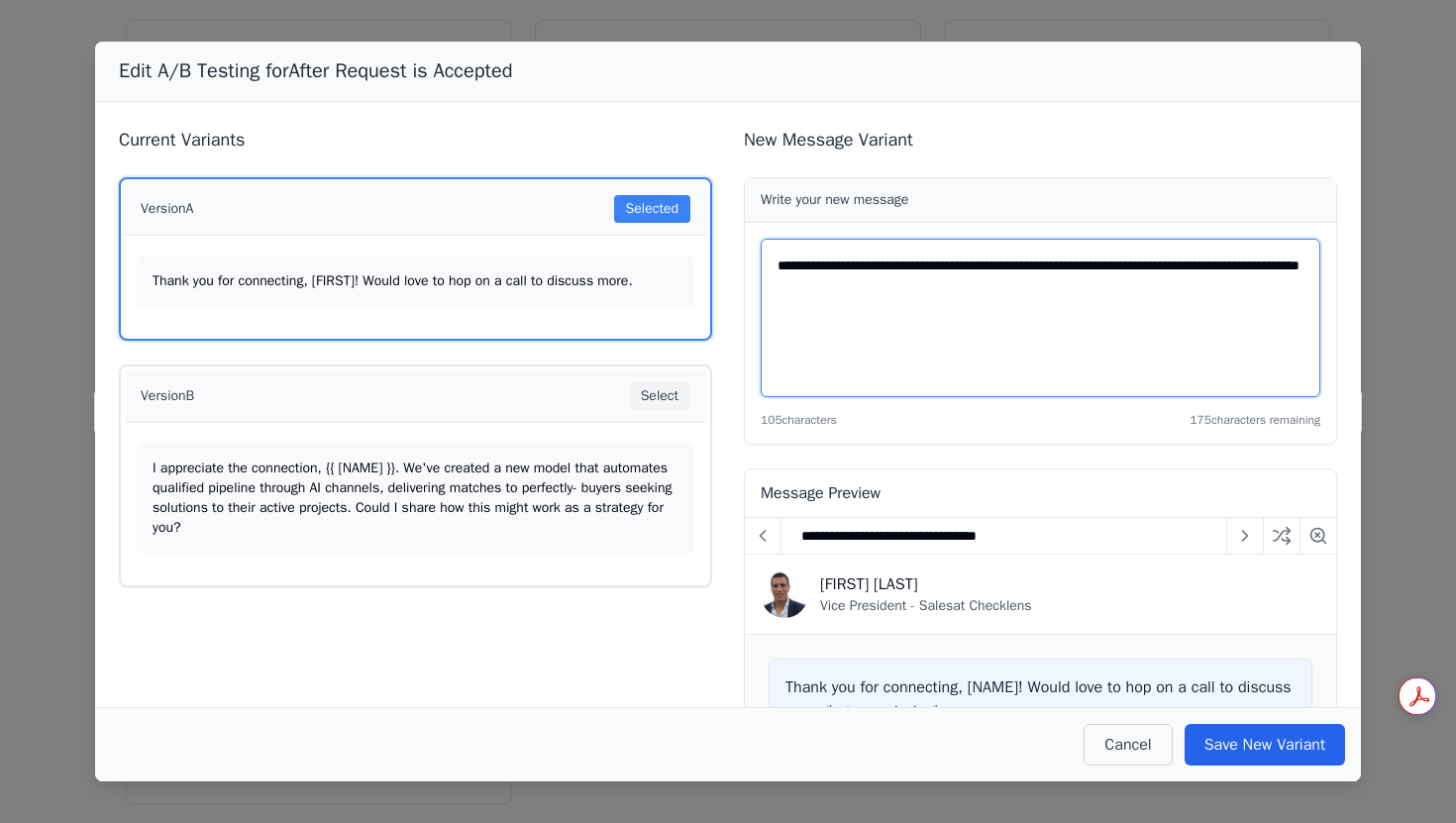 click on "**********" at bounding box center [1040, 318] 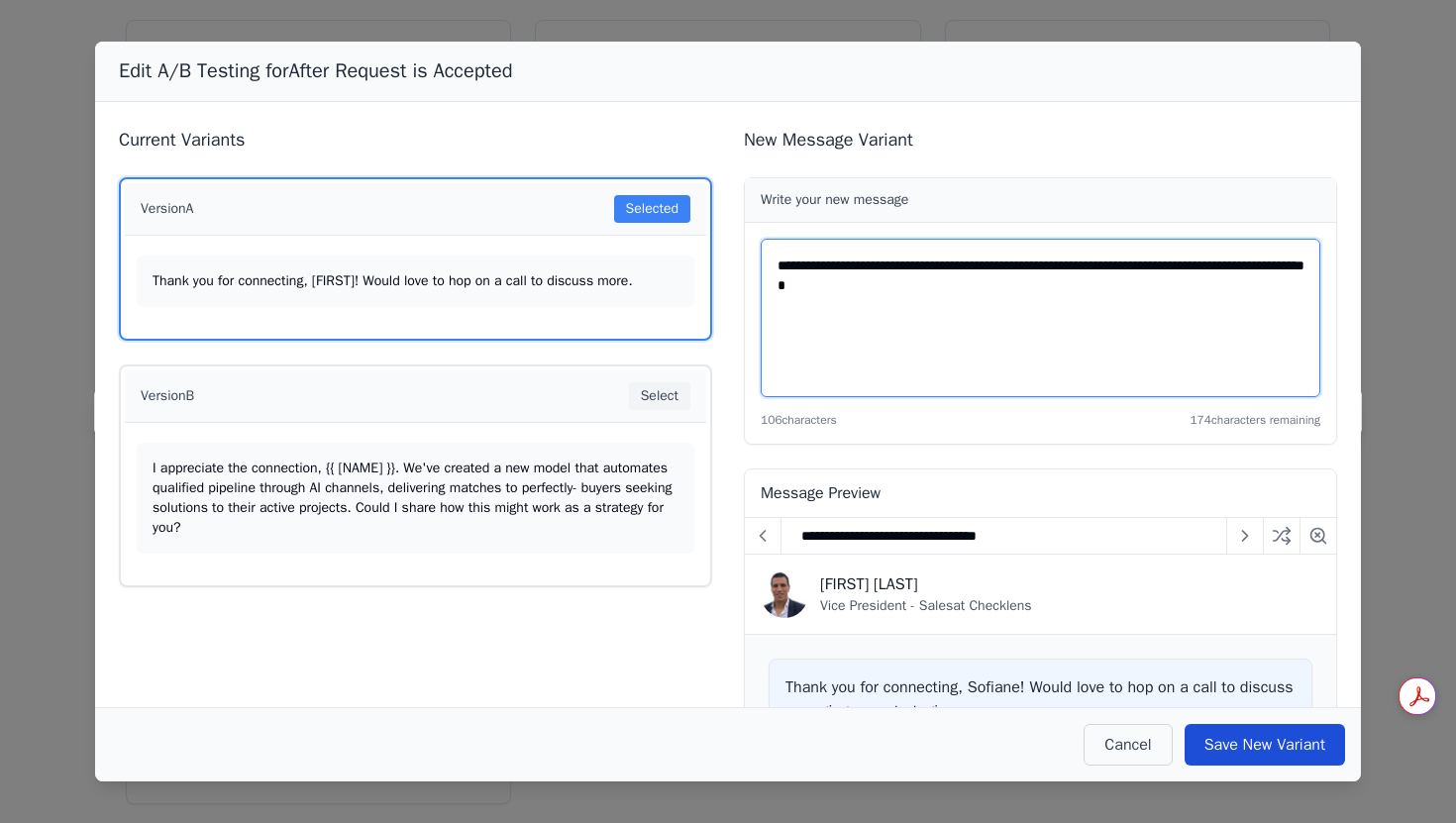 type on "**********" 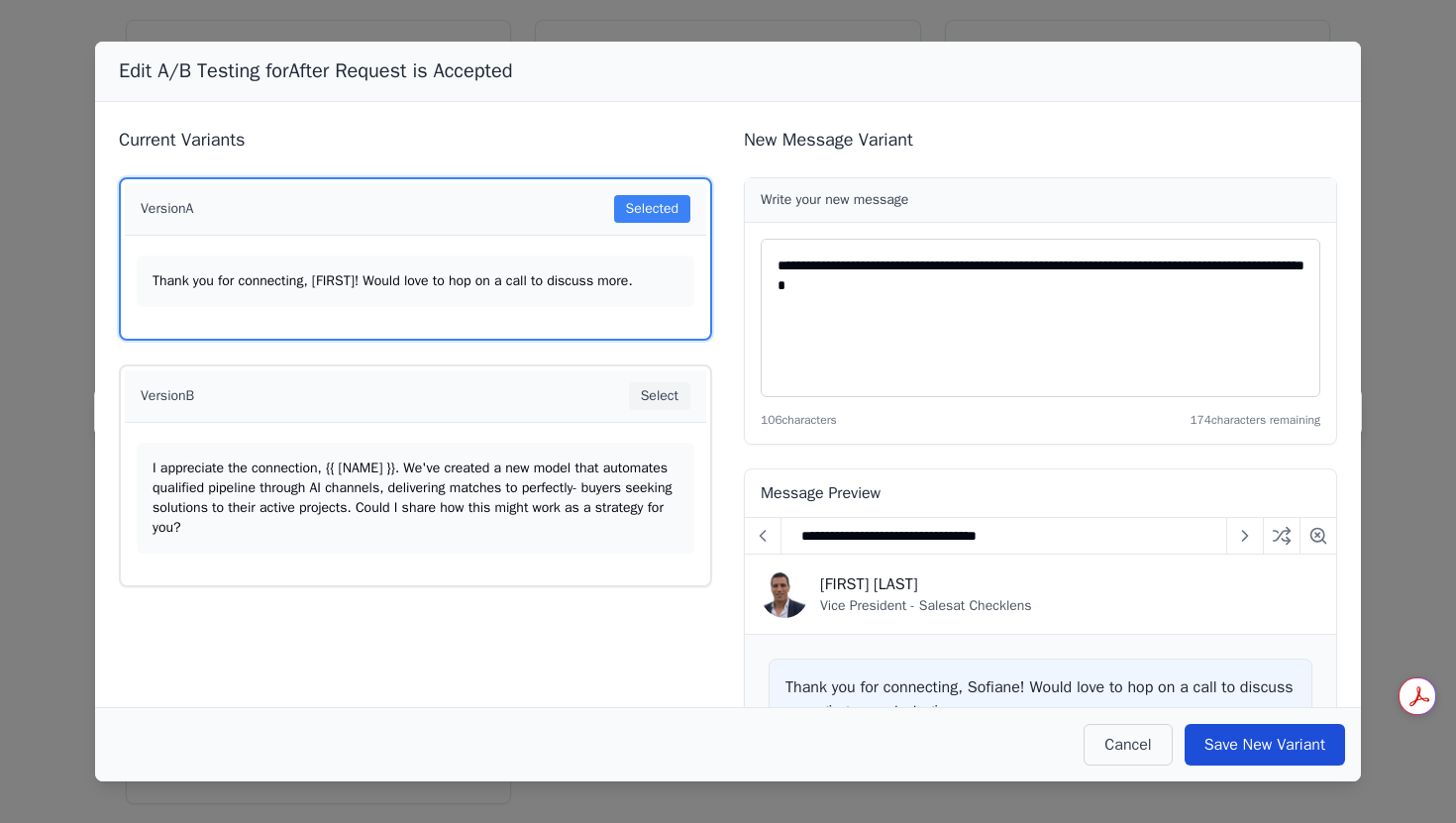 click on "Save New Variant" at bounding box center [1265, 745] 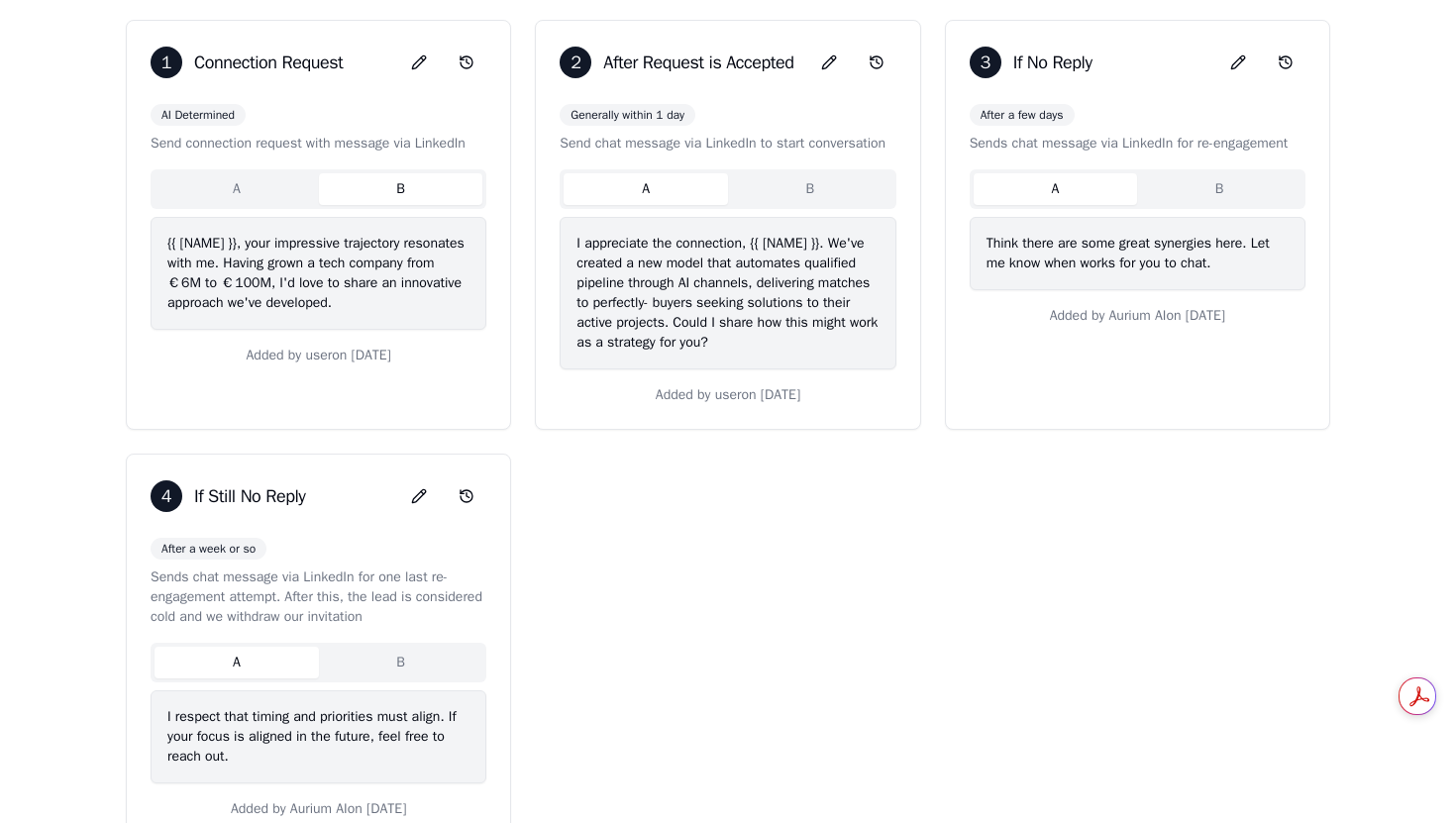 click on "B" at bounding box center [810, 189] 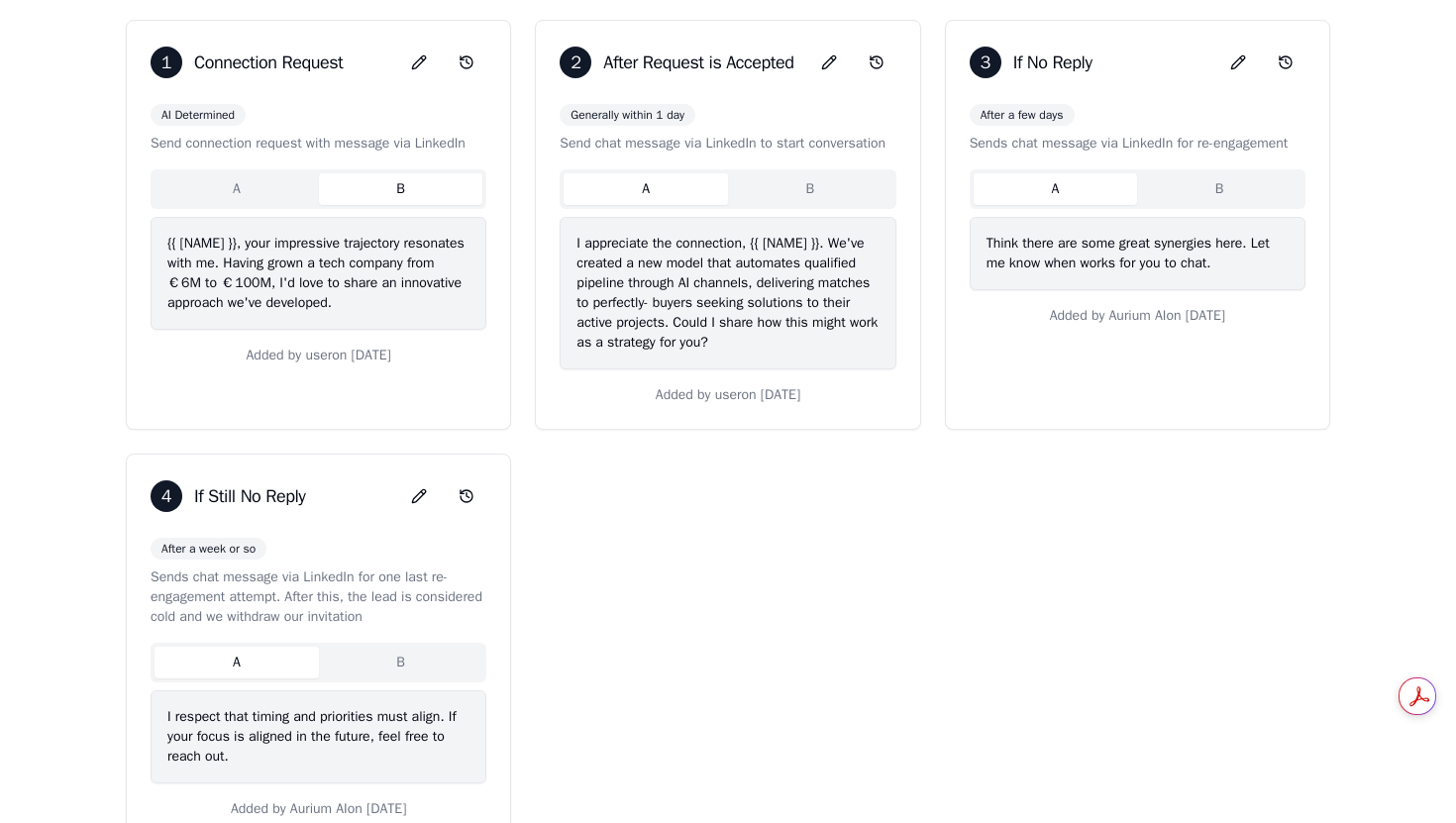 click on "A" at bounding box center [646, 189] 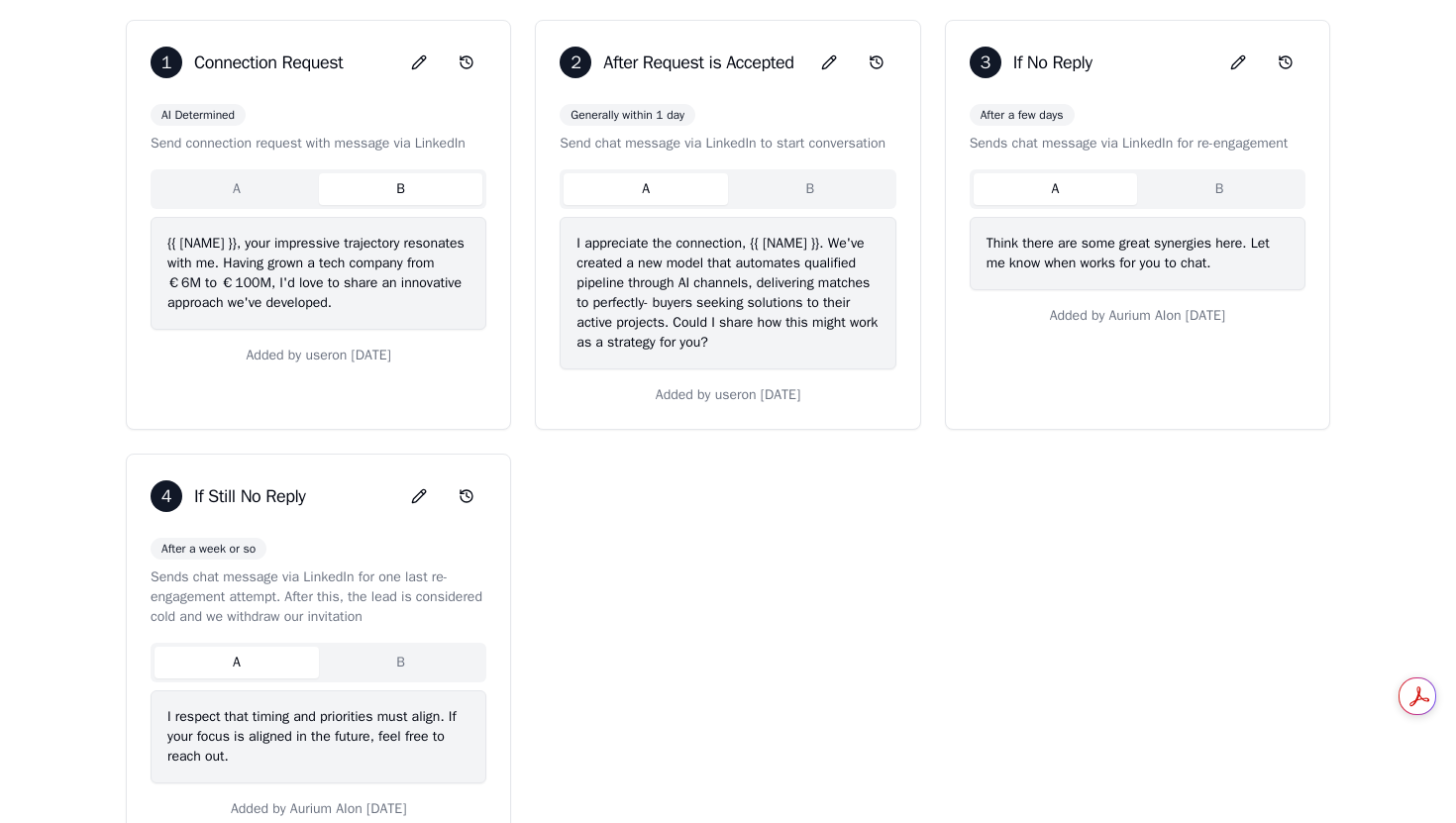 click on "B" at bounding box center [1219, 189] 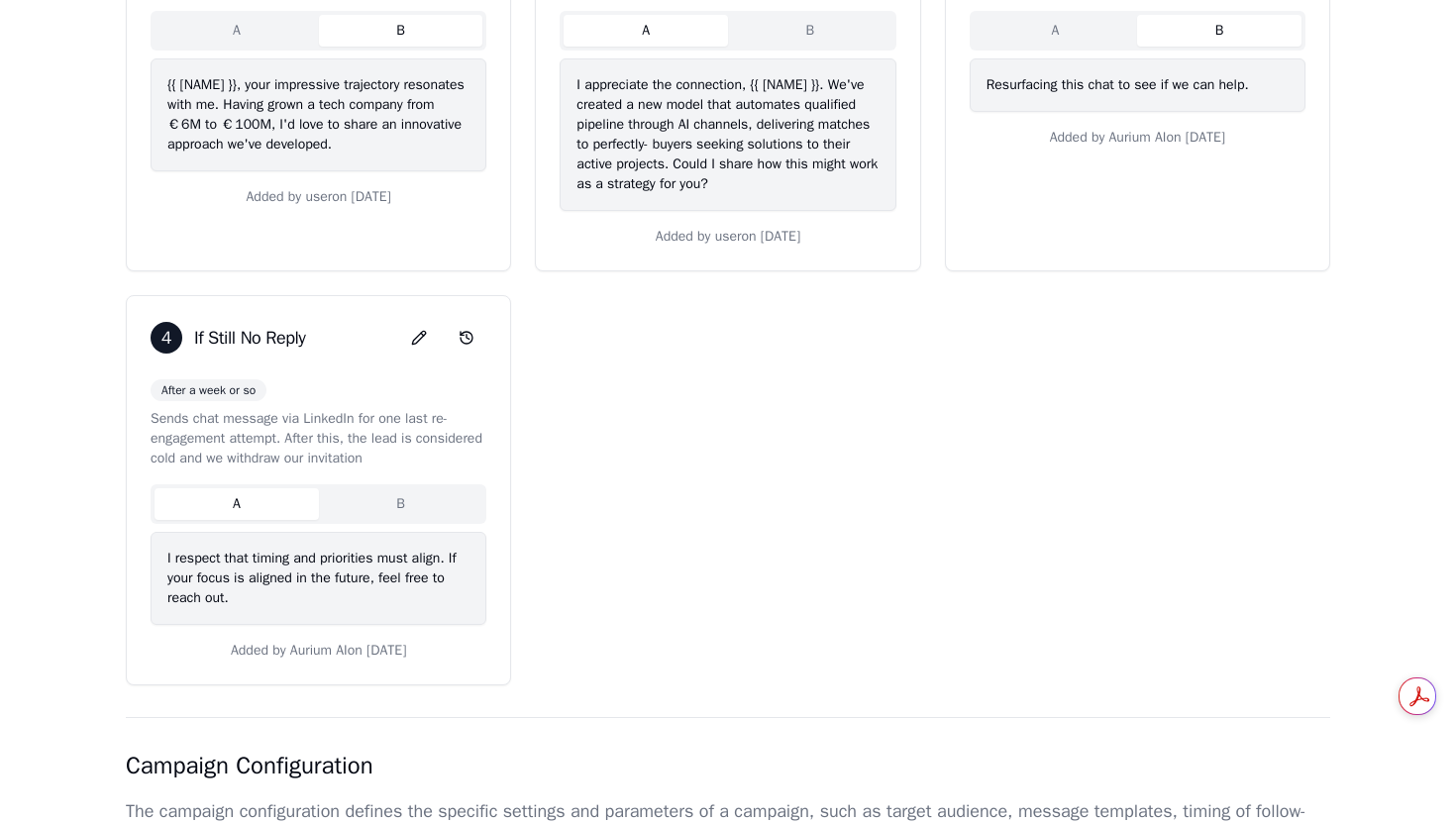 scroll, scrollTop: 511, scrollLeft: 0, axis: vertical 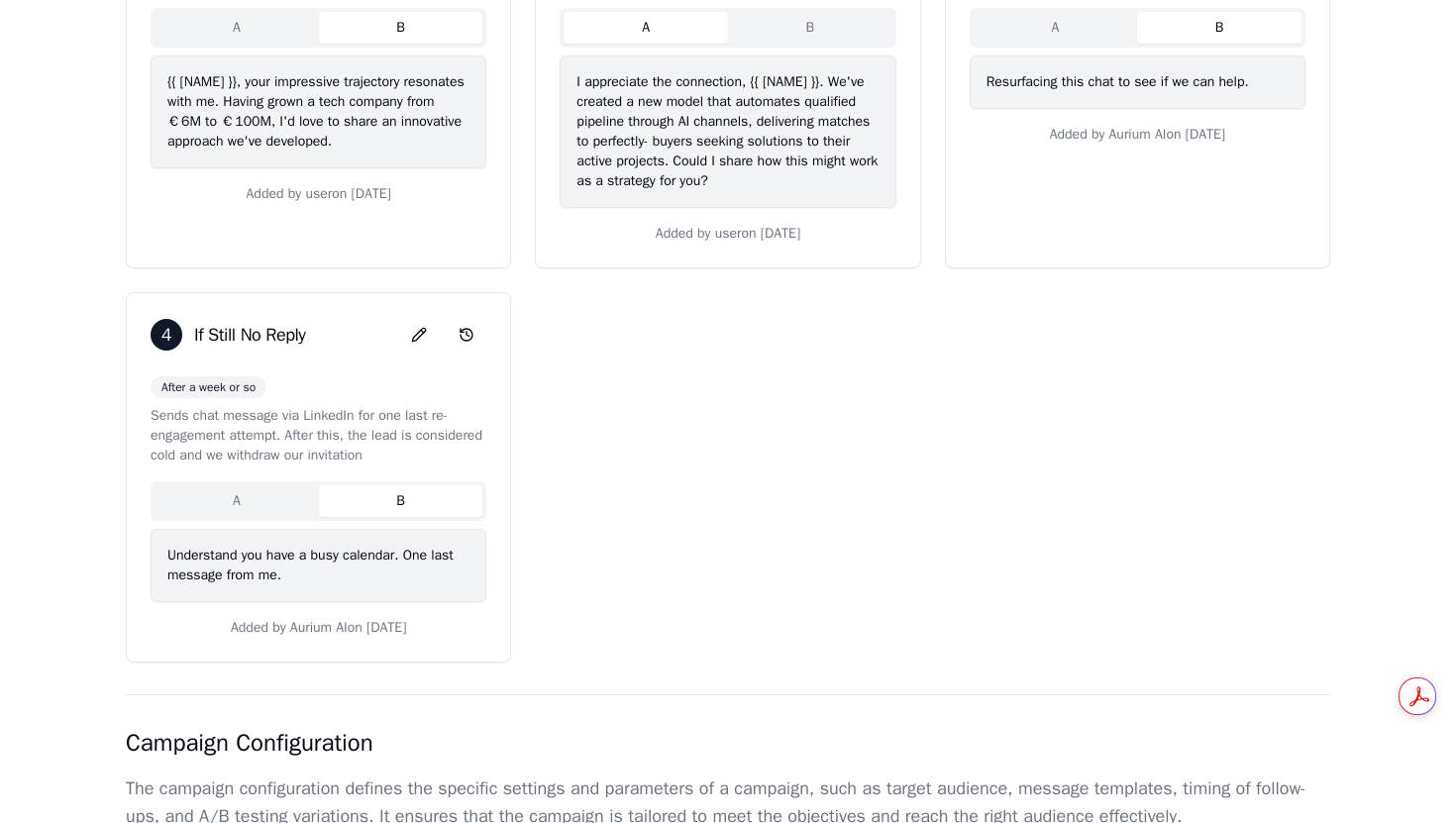 click on "B" at bounding box center [401, 501] 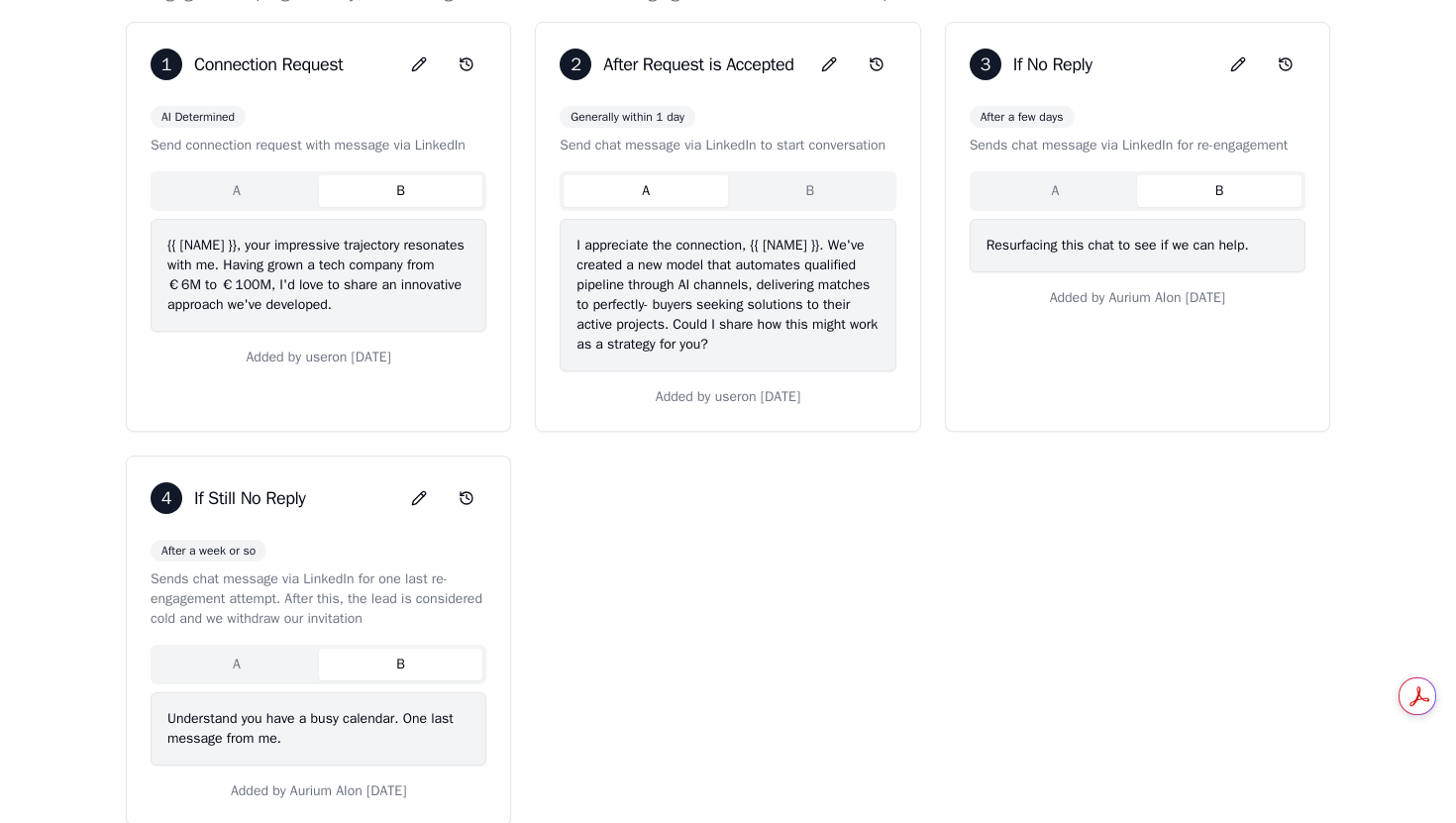 scroll, scrollTop: 342, scrollLeft: 0, axis: vertical 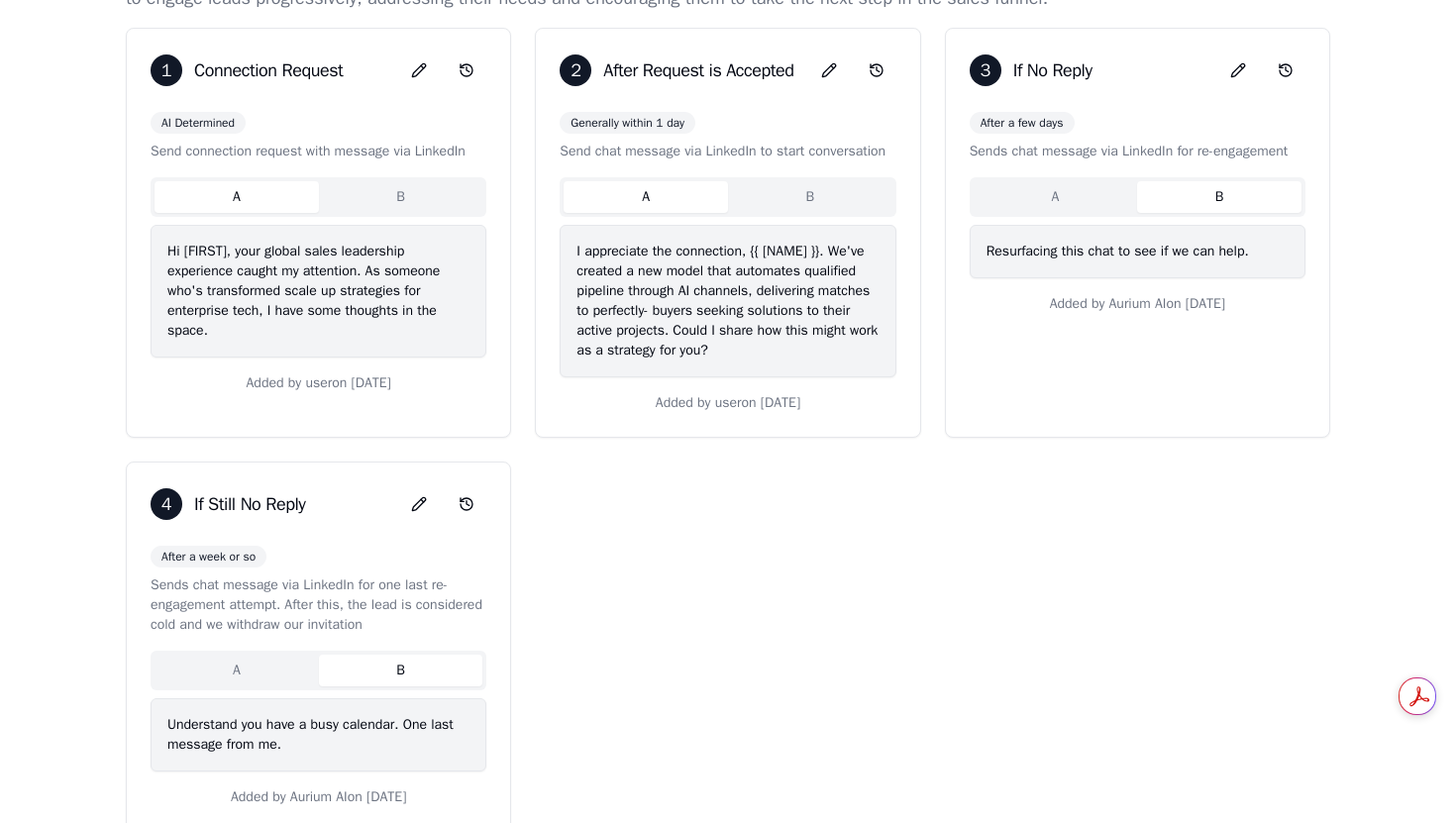 click on "A" at bounding box center (237, 197) 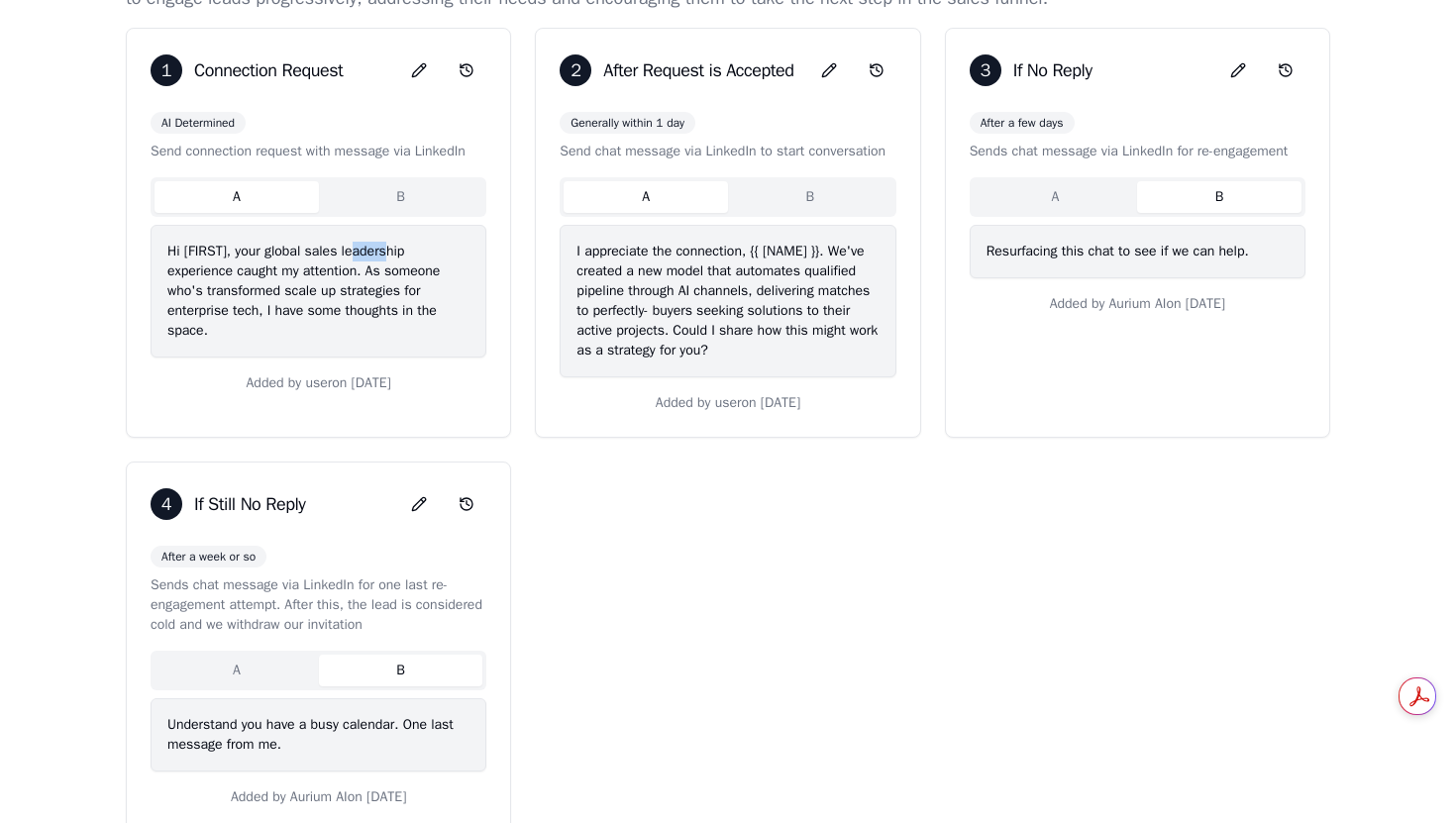 drag, startPoint x: 359, startPoint y: 251, endPoint x: 388, endPoint y: 252, distance: 29.017236 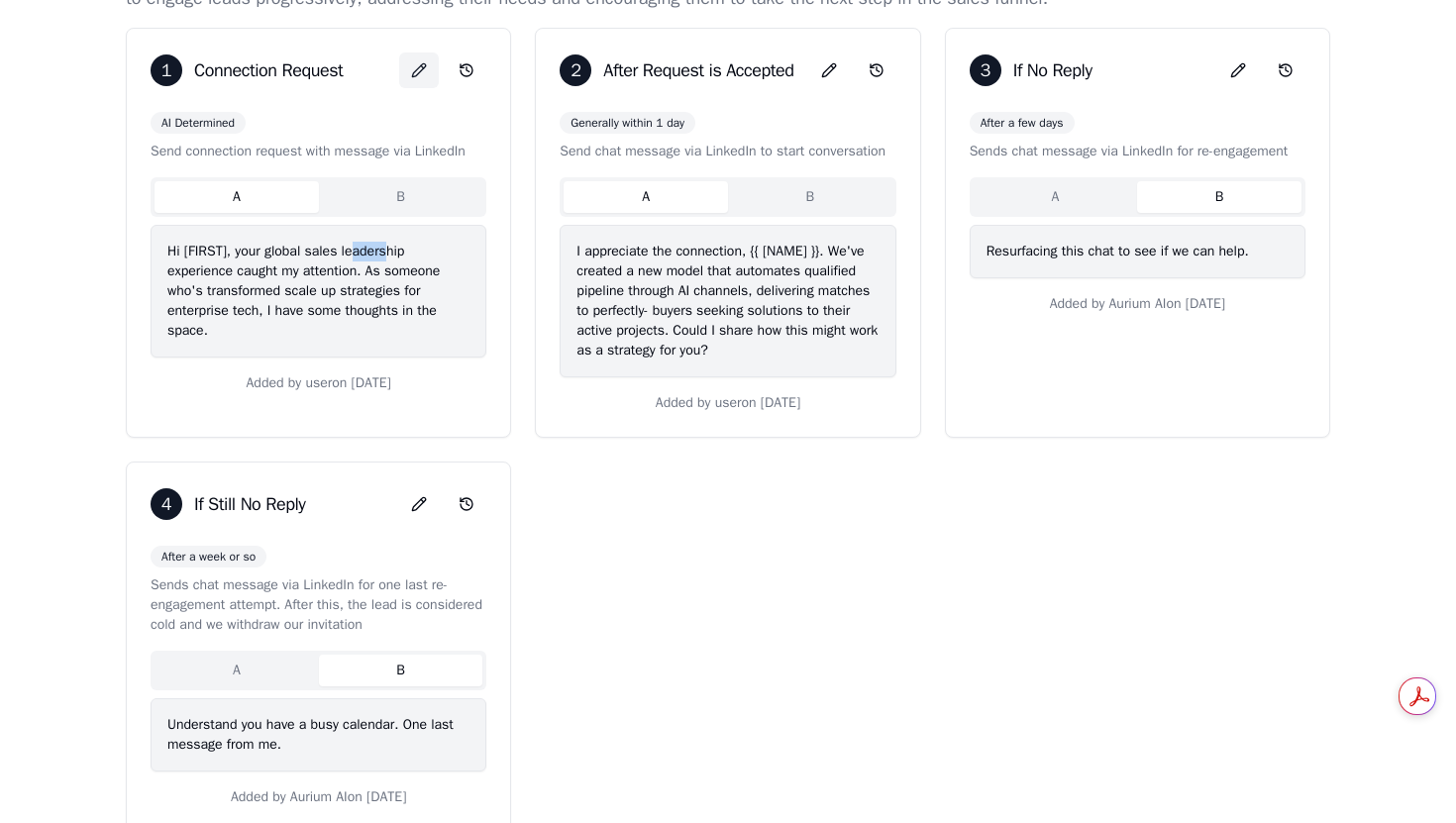 click 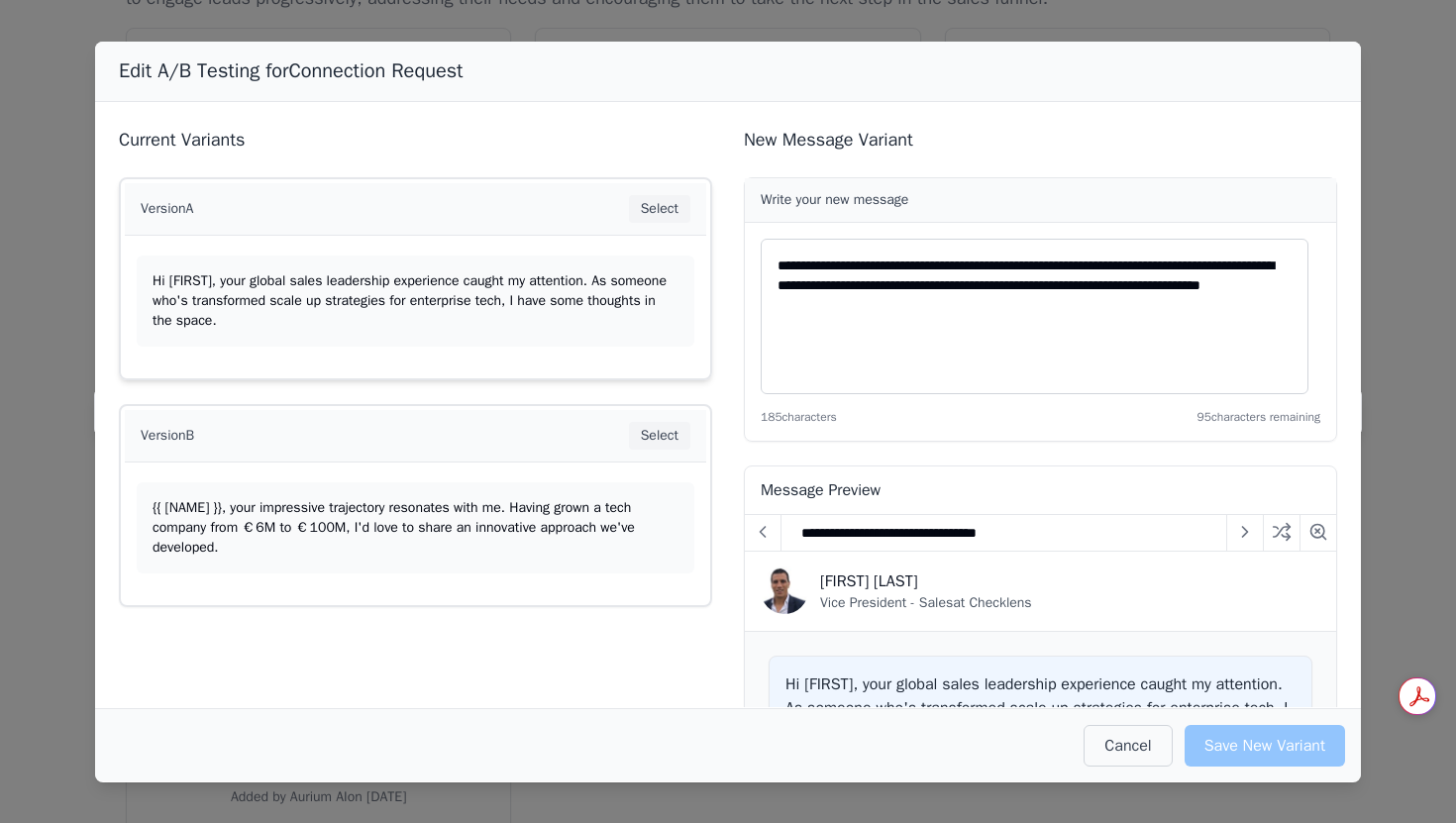 click on "Hi [FIRST], your global sales leadership experience caught my attention. As someone who's transformed scale up strategies for enterprise tech, I have some thoughts in the space." at bounding box center (415, 301) 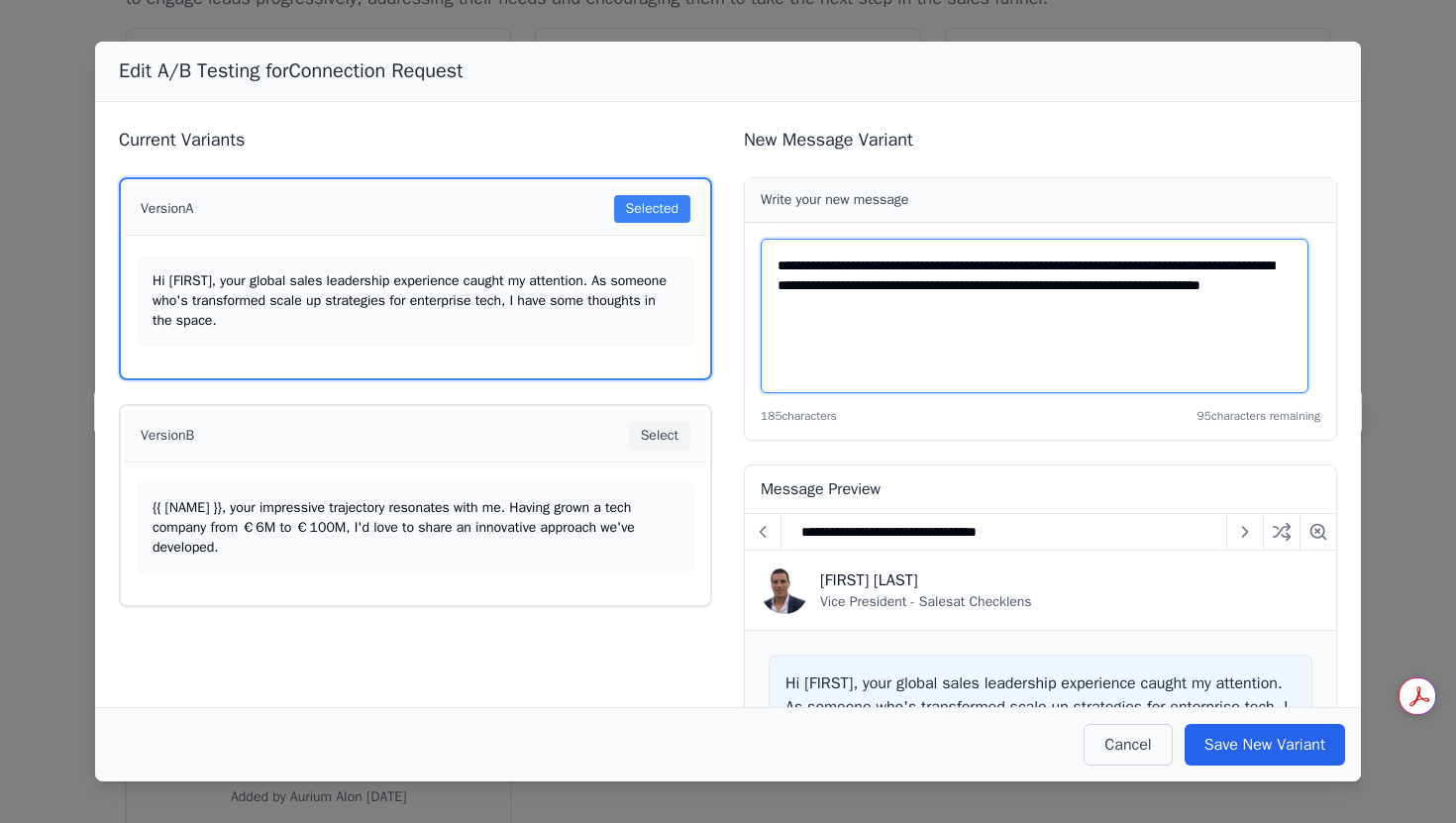 click on "**********" at bounding box center [1034, 316] 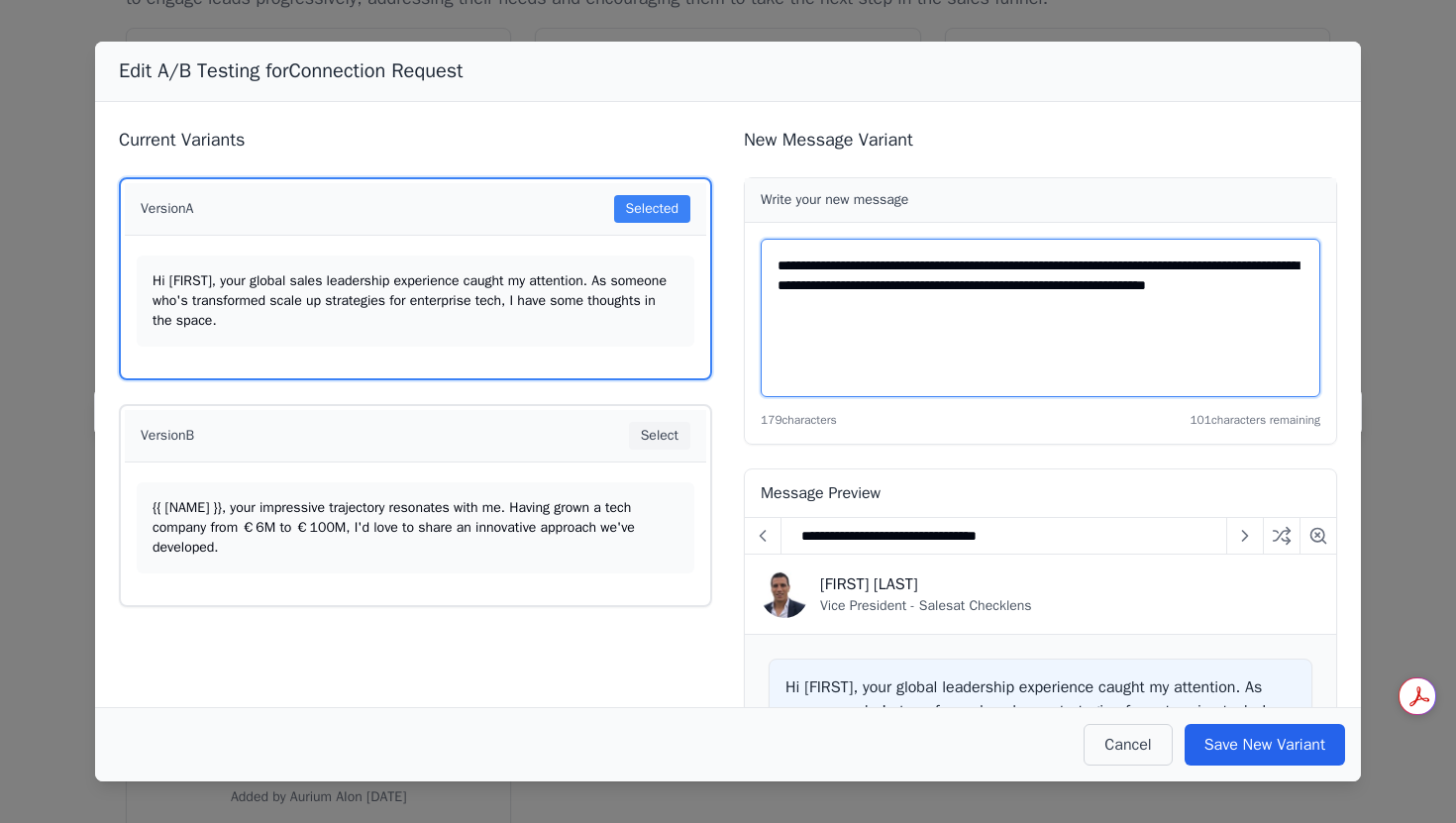 click on "**********" at bounding box center (1040, 318) 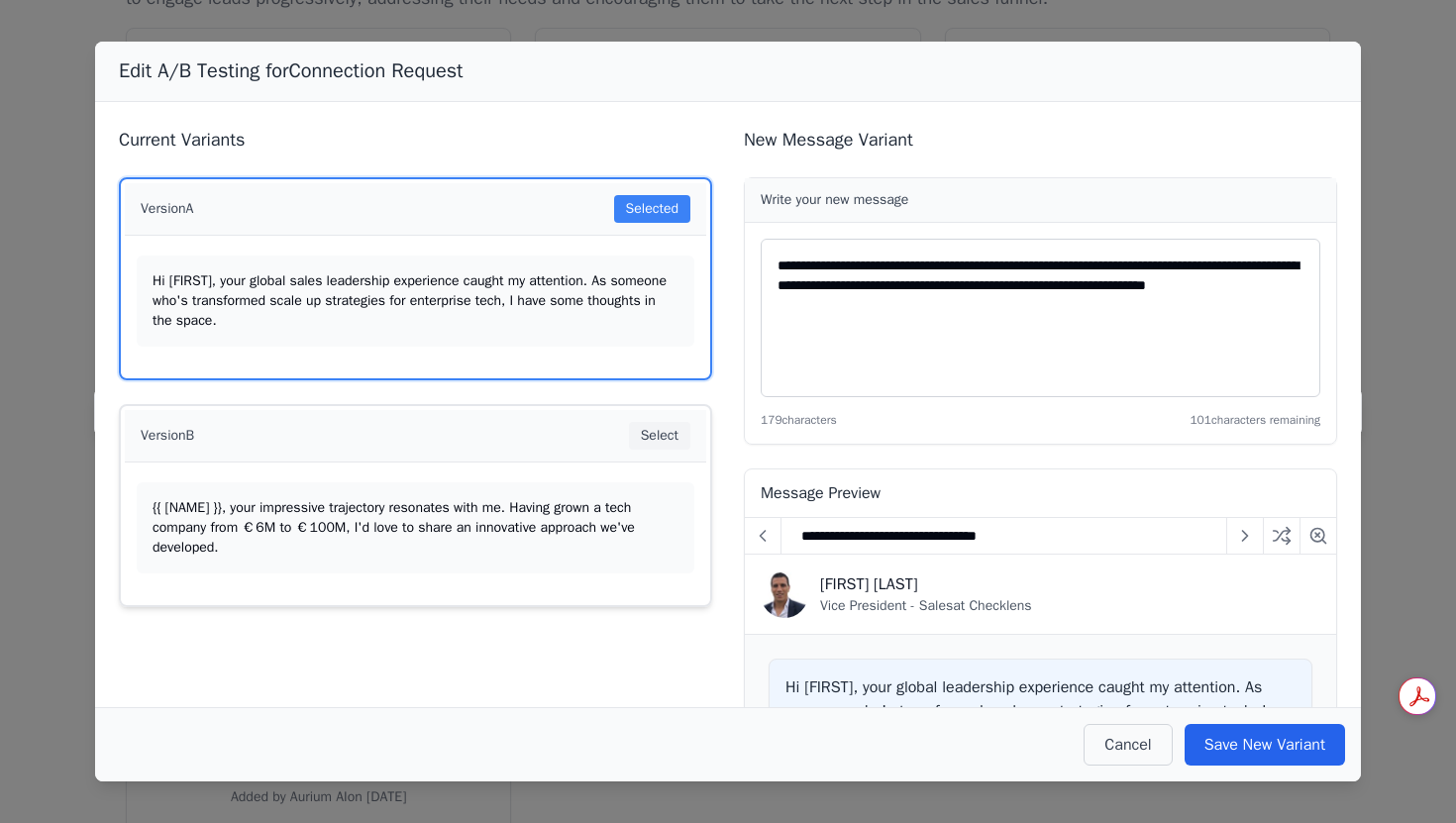 click on "{{ [NAME] }}, your impressive trajectory resonates with me. Having grown a tech company from €6M to €100M, I'd love to share an innovative approach we've developed." at bounding box center [415, 536] 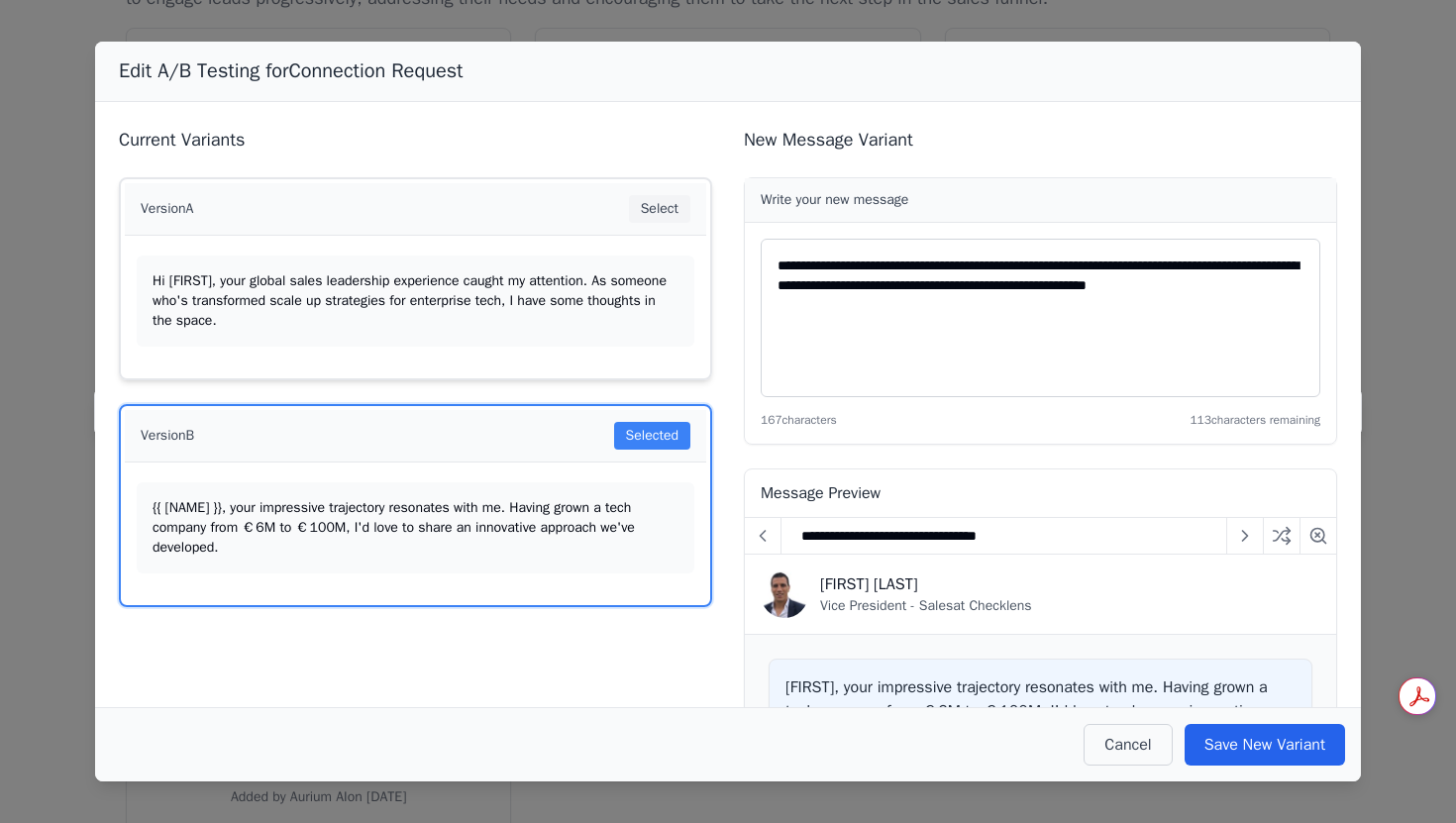 click on "Hi [FIRST], your global sales leadership experience caught my attention. As someone who's transformed scale up strategies for enterprise tech, I have some thoughts in the space." at bounding box center [415, 301] 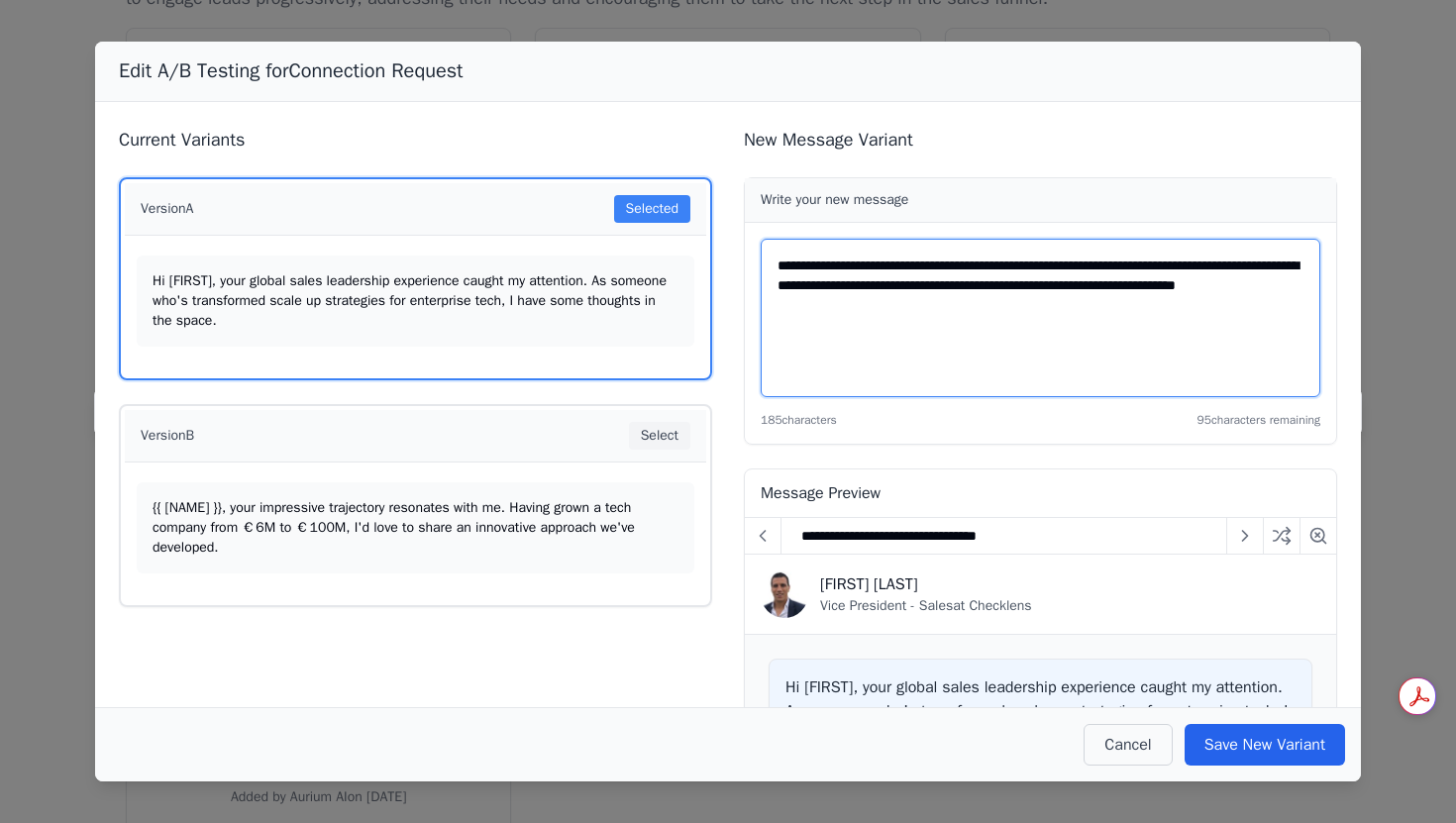click on "**********" at bounding box center [1040, 318] 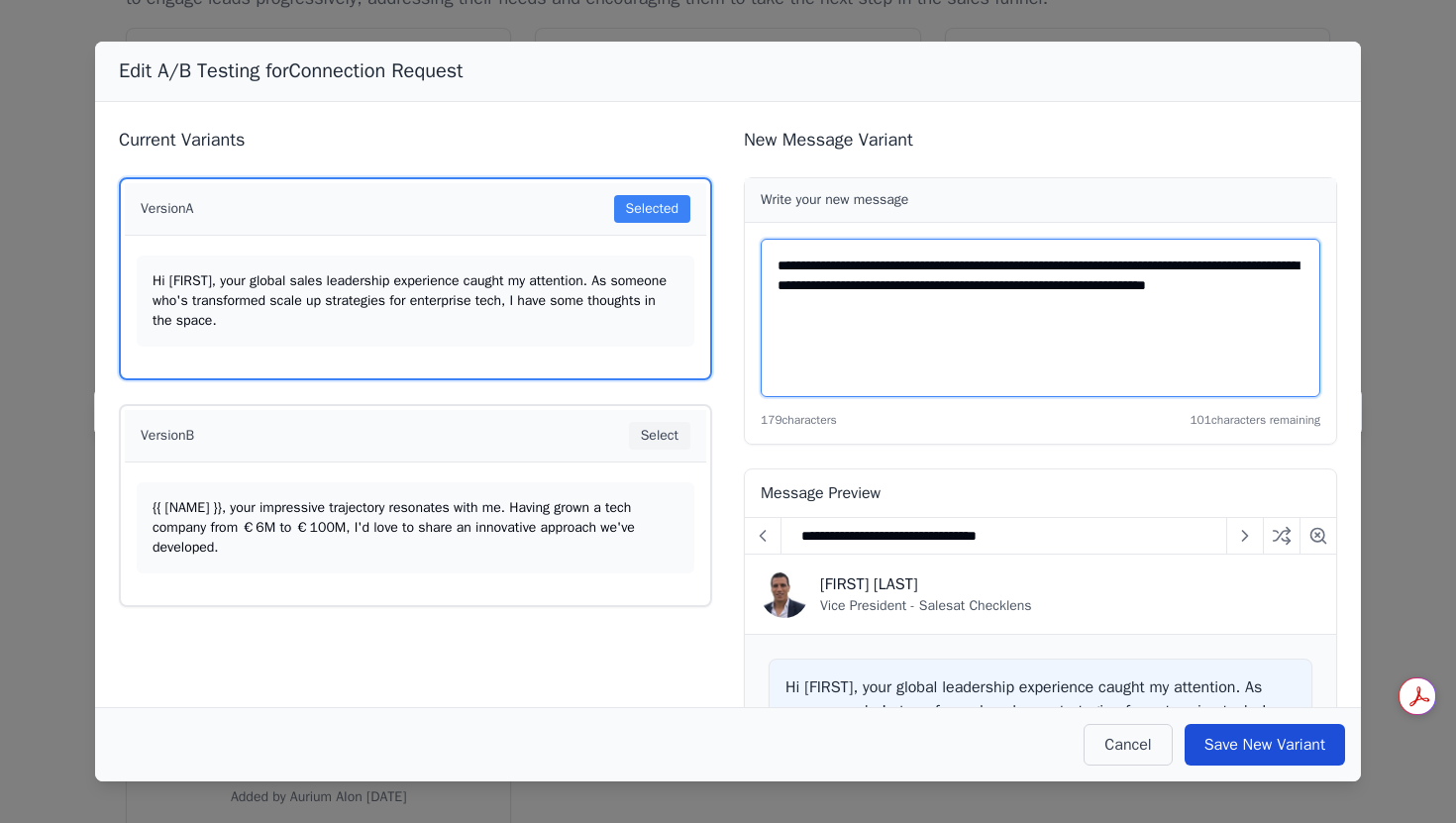 type on "**********" 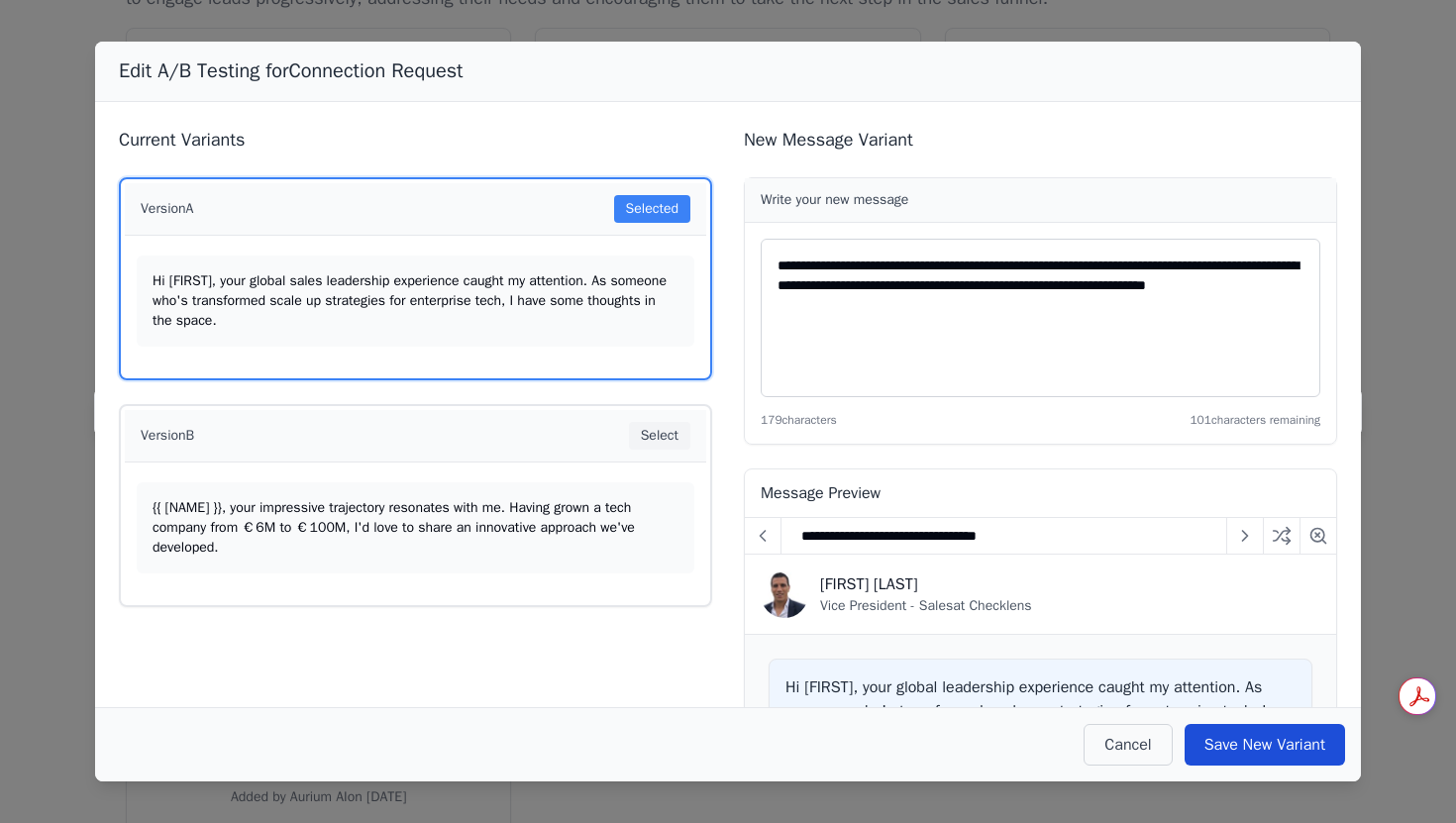 click on "Save New Variant" at bounding box center (1265, 745) 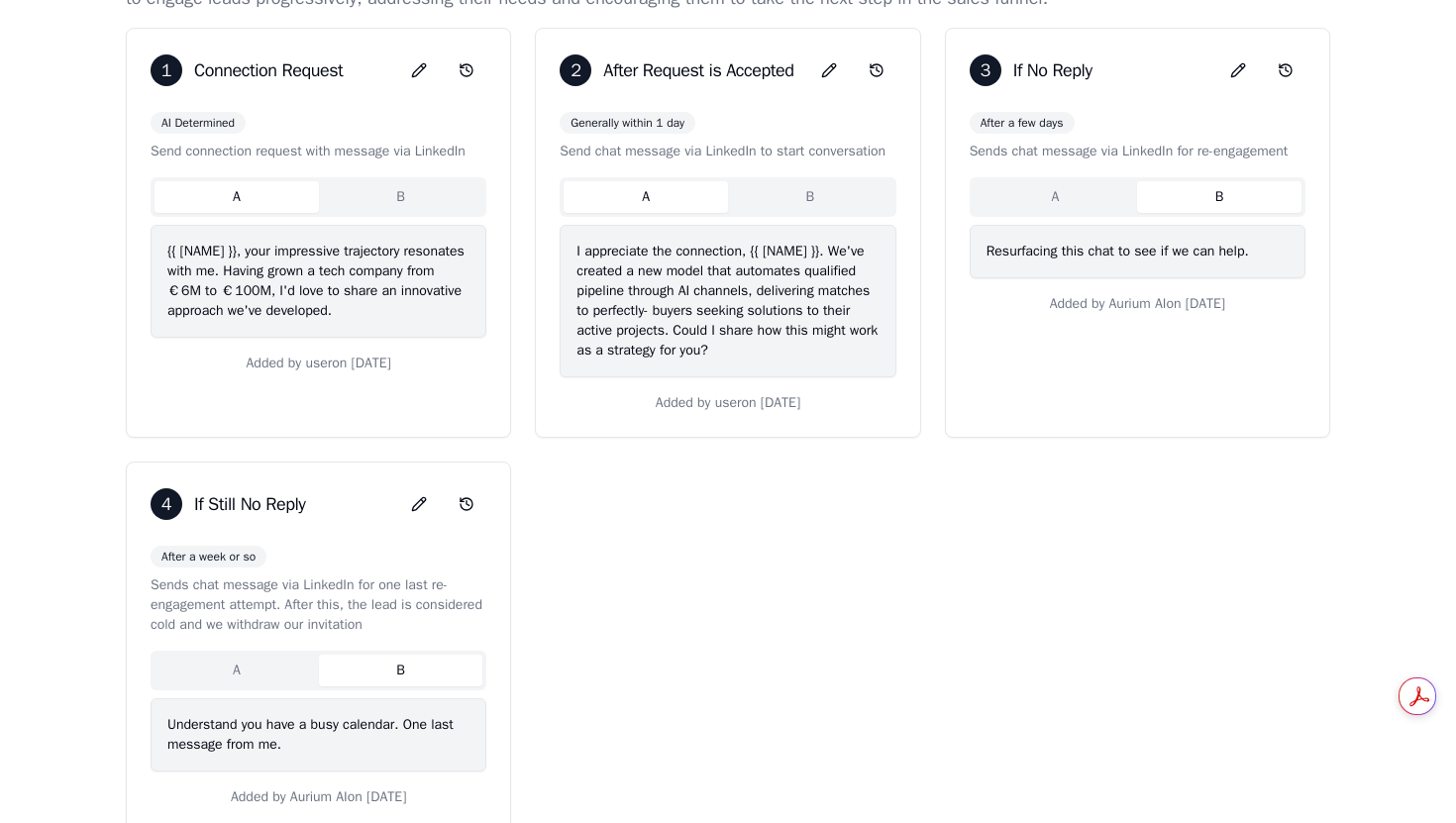 click on "B" at bounding box center (401, 197) 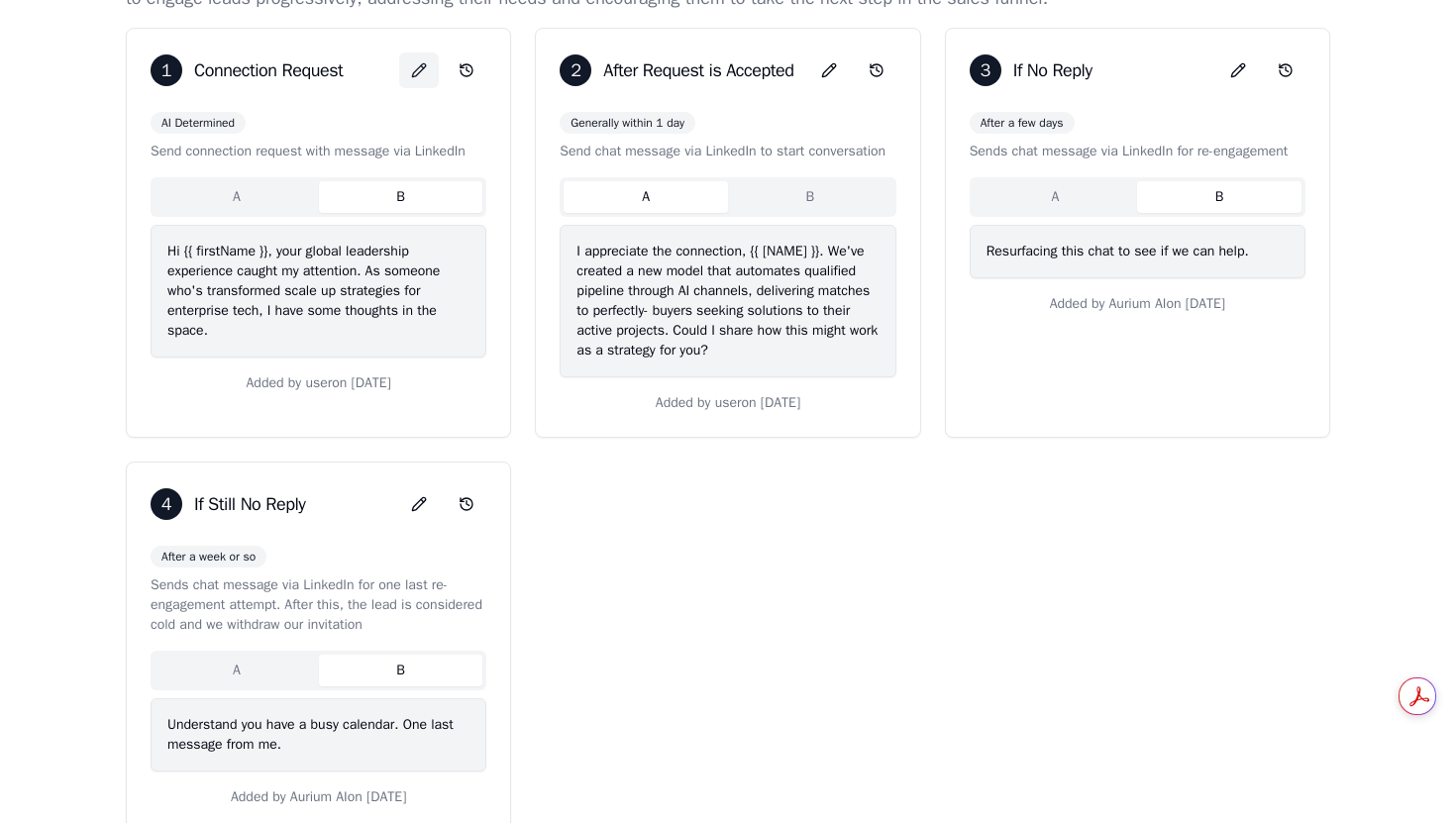 click 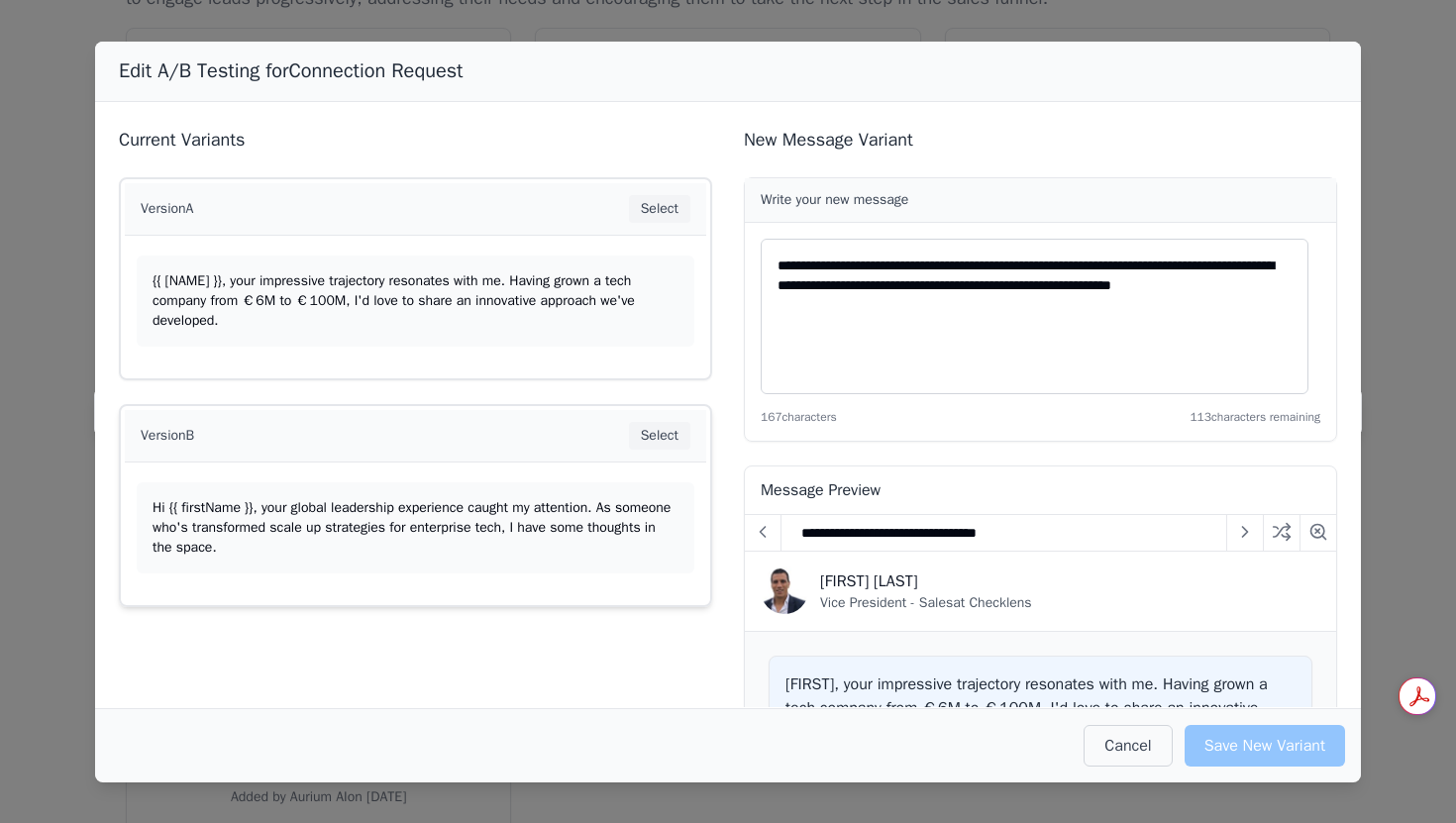 click on "Hi {{ firstName }}, your global leadership experience caught my attention. As someone who's transformed scale up strategies for enterprise tech, I have some thoughts in the space." at bounding box center [415, 528] 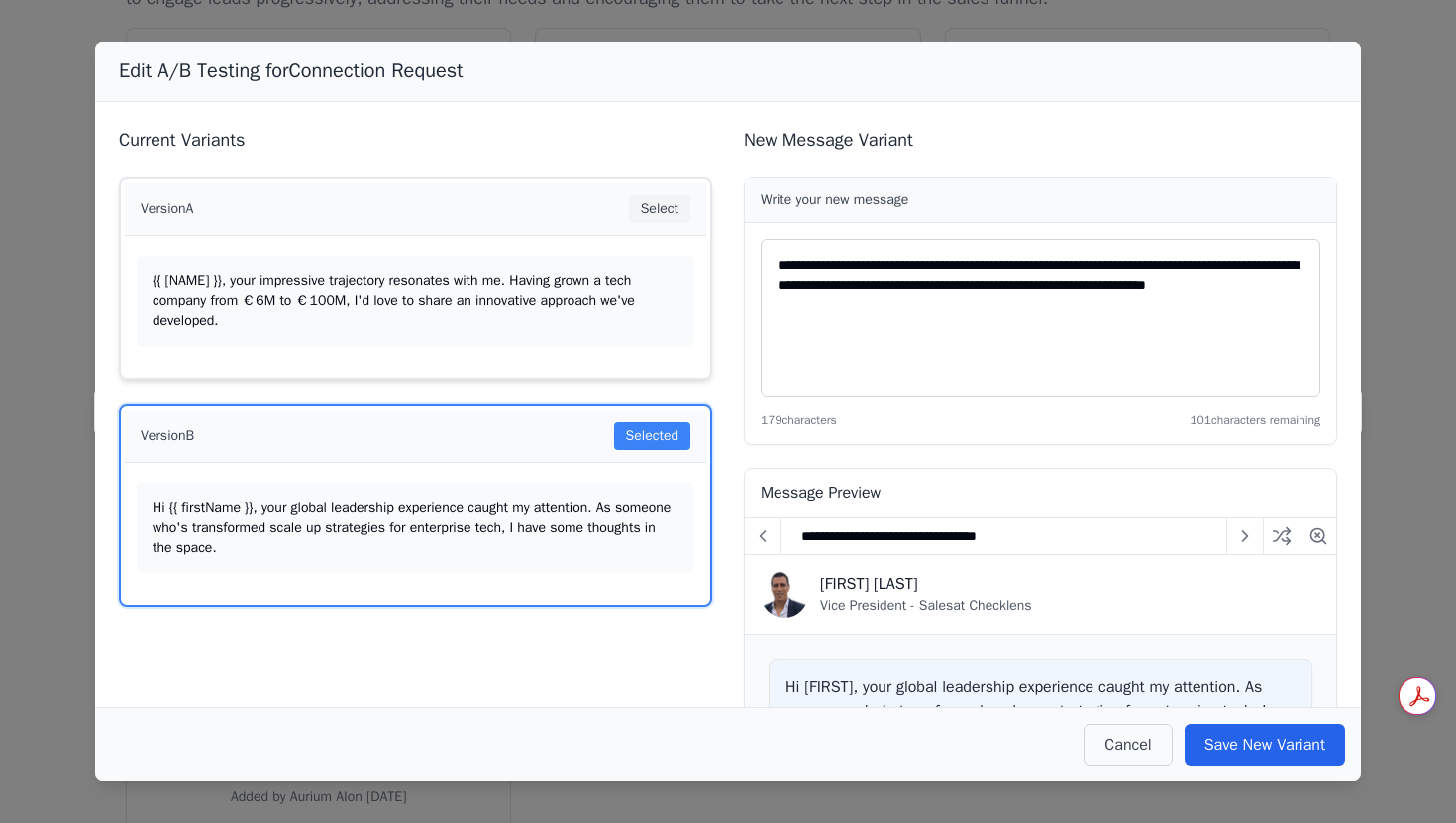click on "{{ [NAME] }}, your impressive trajectory resonates with me. Having grown a tech company from €6M to €100M, I'd love to share an innovative approach we've developed." at bounding box center [415, 301] 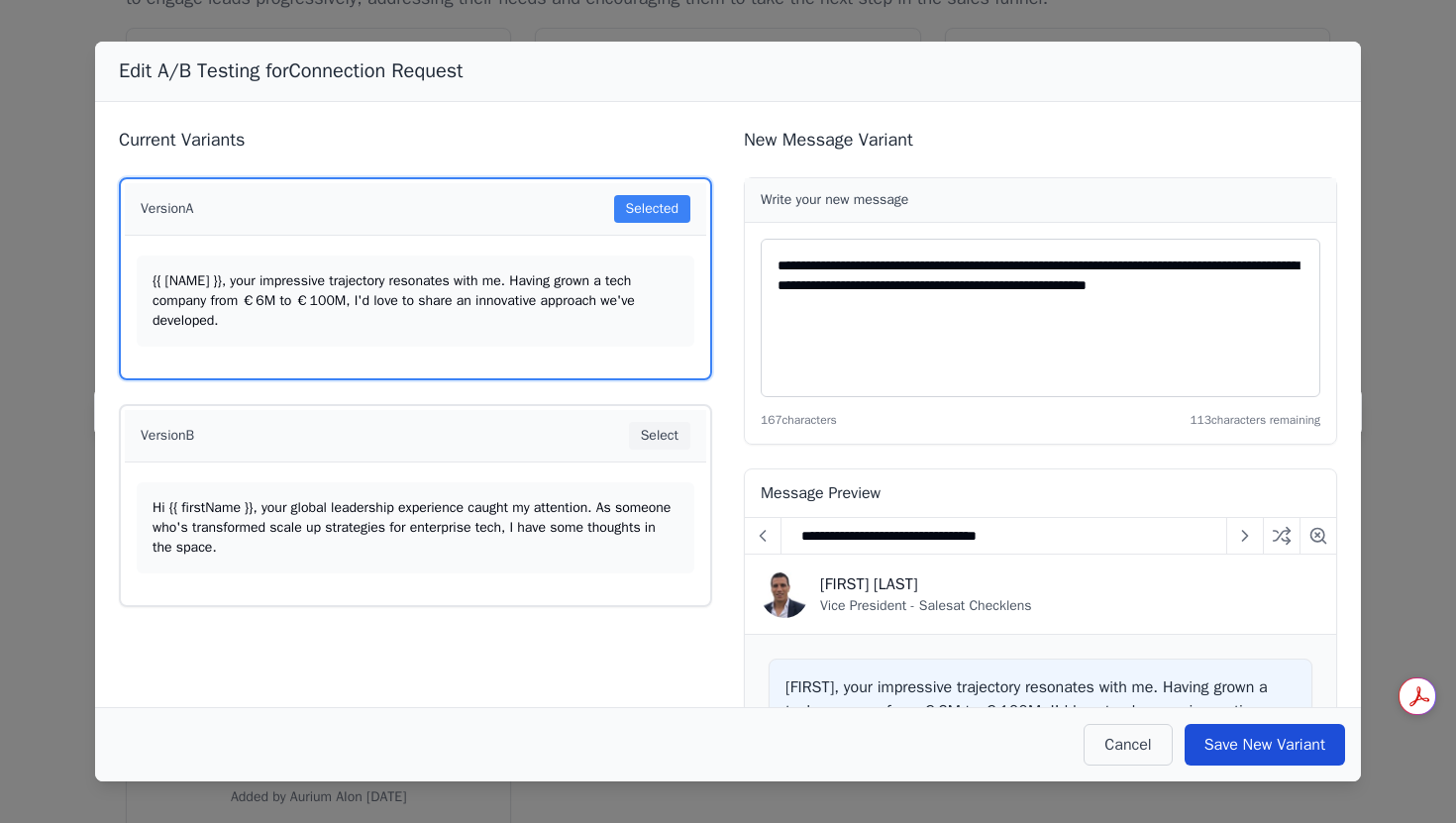 click on "Save New Variant" at bounding box center (1265, 745) 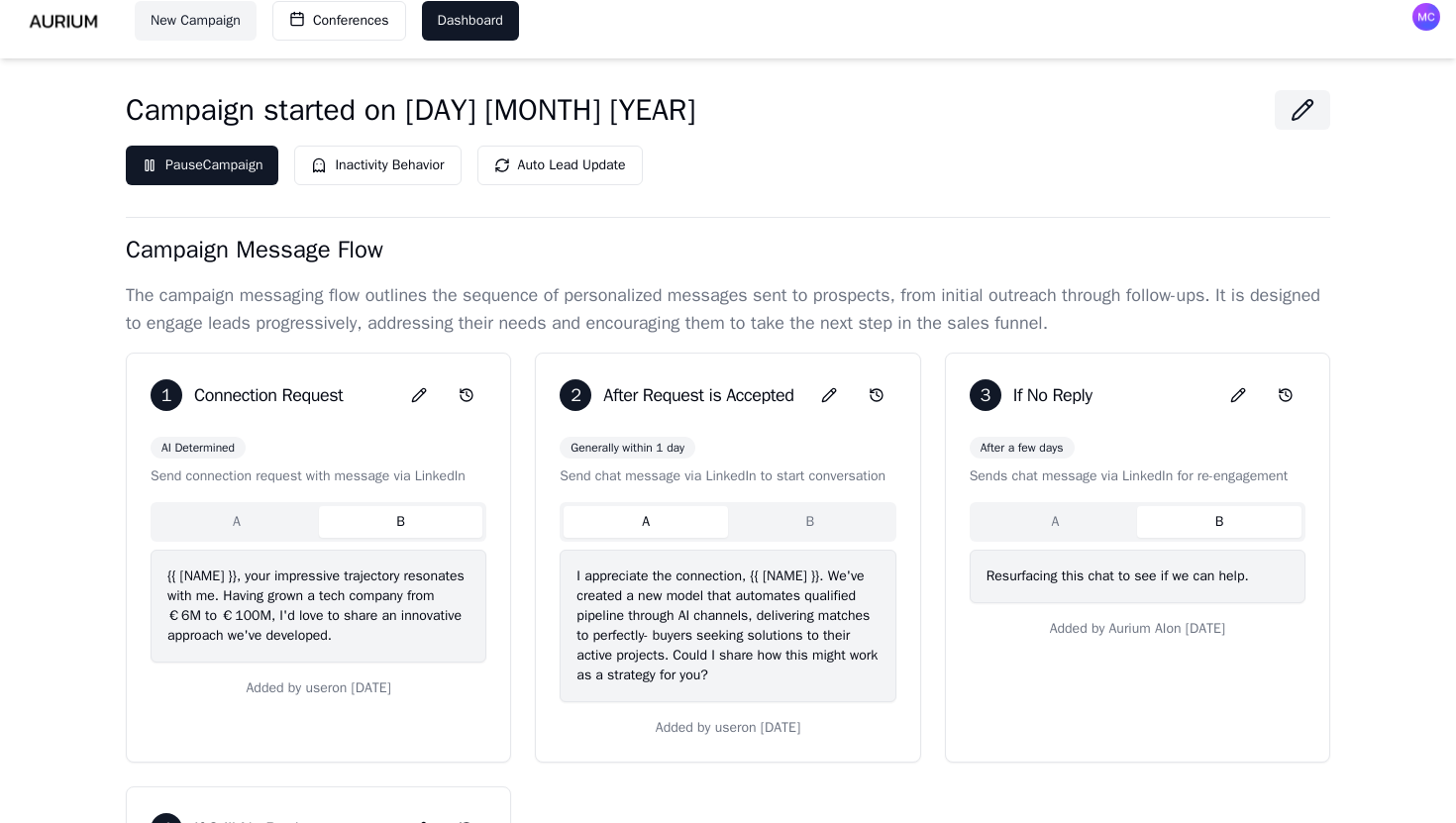 scroll, scrollTop: 6, scrollLeft: 0, axis: vertical 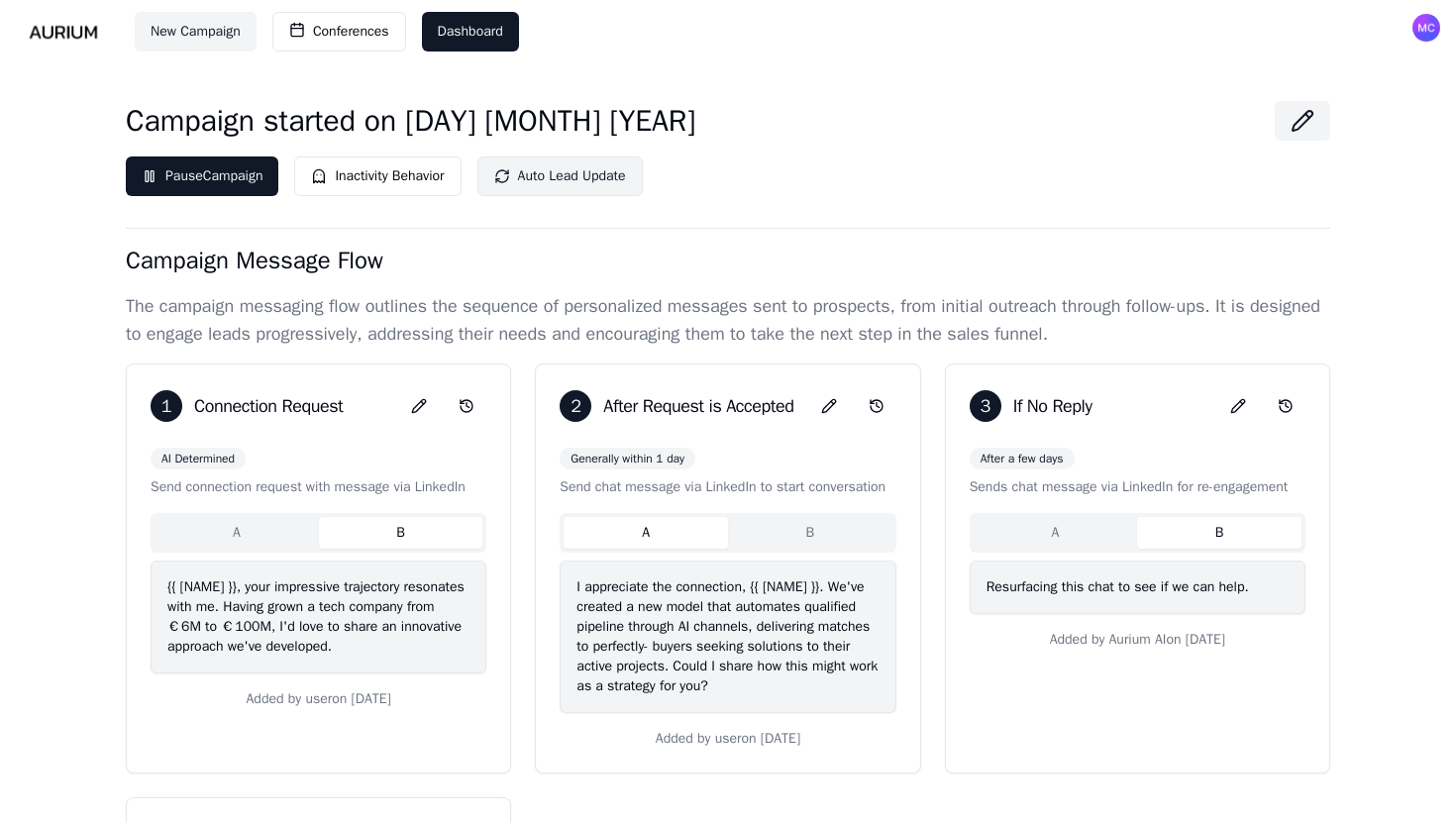 click on "Auto Lead Update" at bounding box center [560, 176] 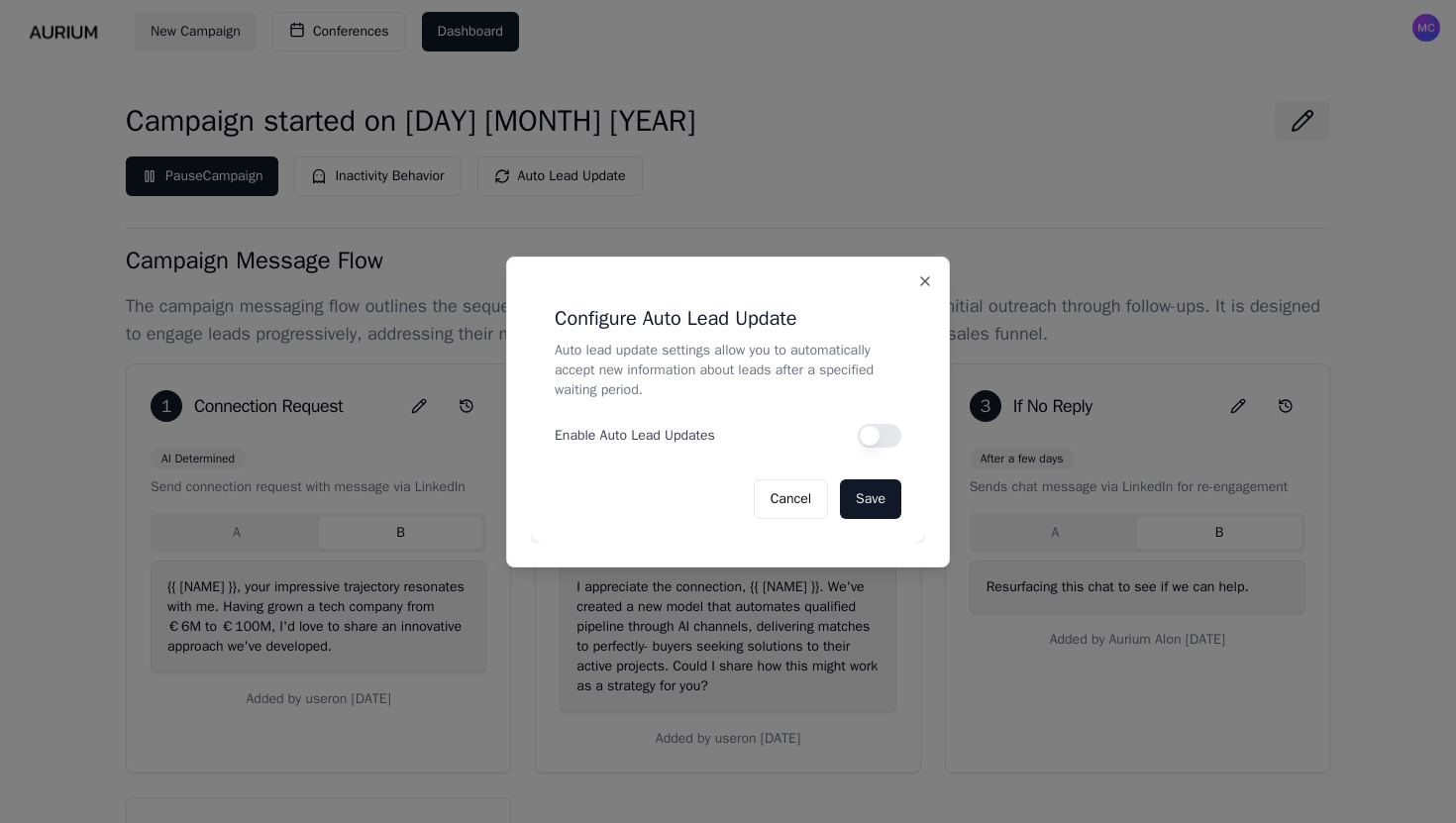 click at bounding box center (880, 436) 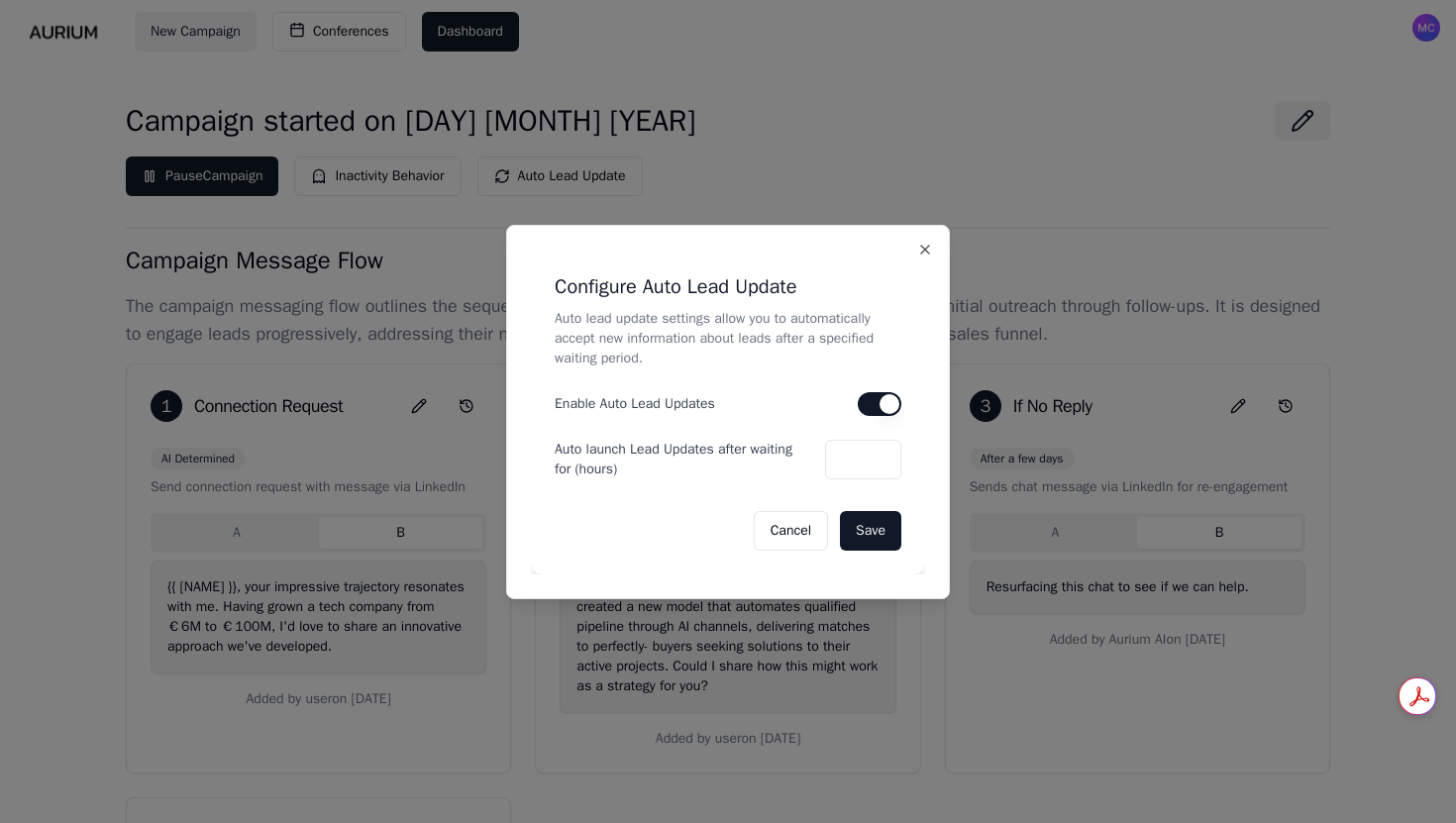 click at bounding box center [880, 404] 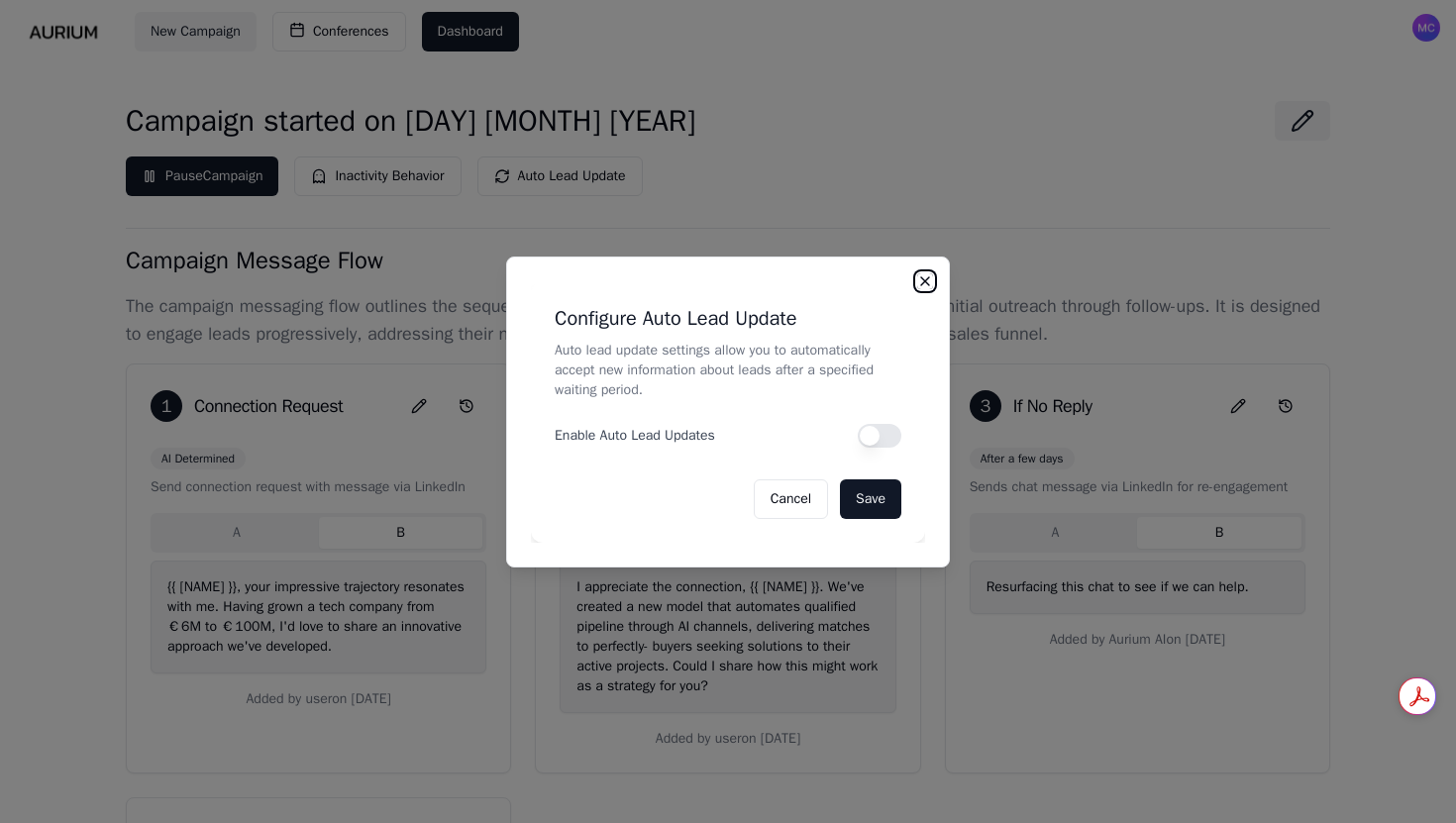 click 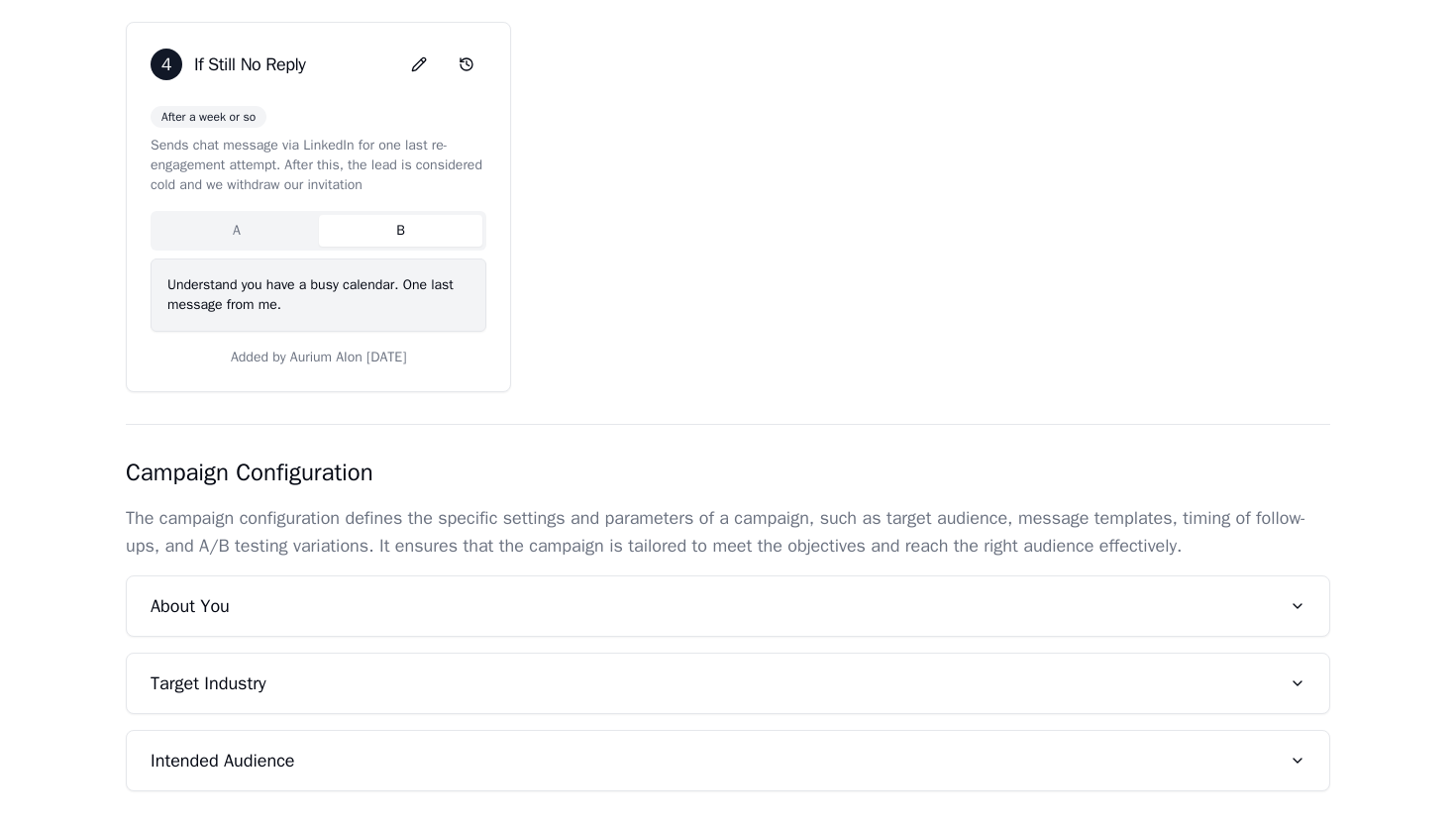 scroll, scrollTop: 841, scrollLeft: 0, axis: vertical 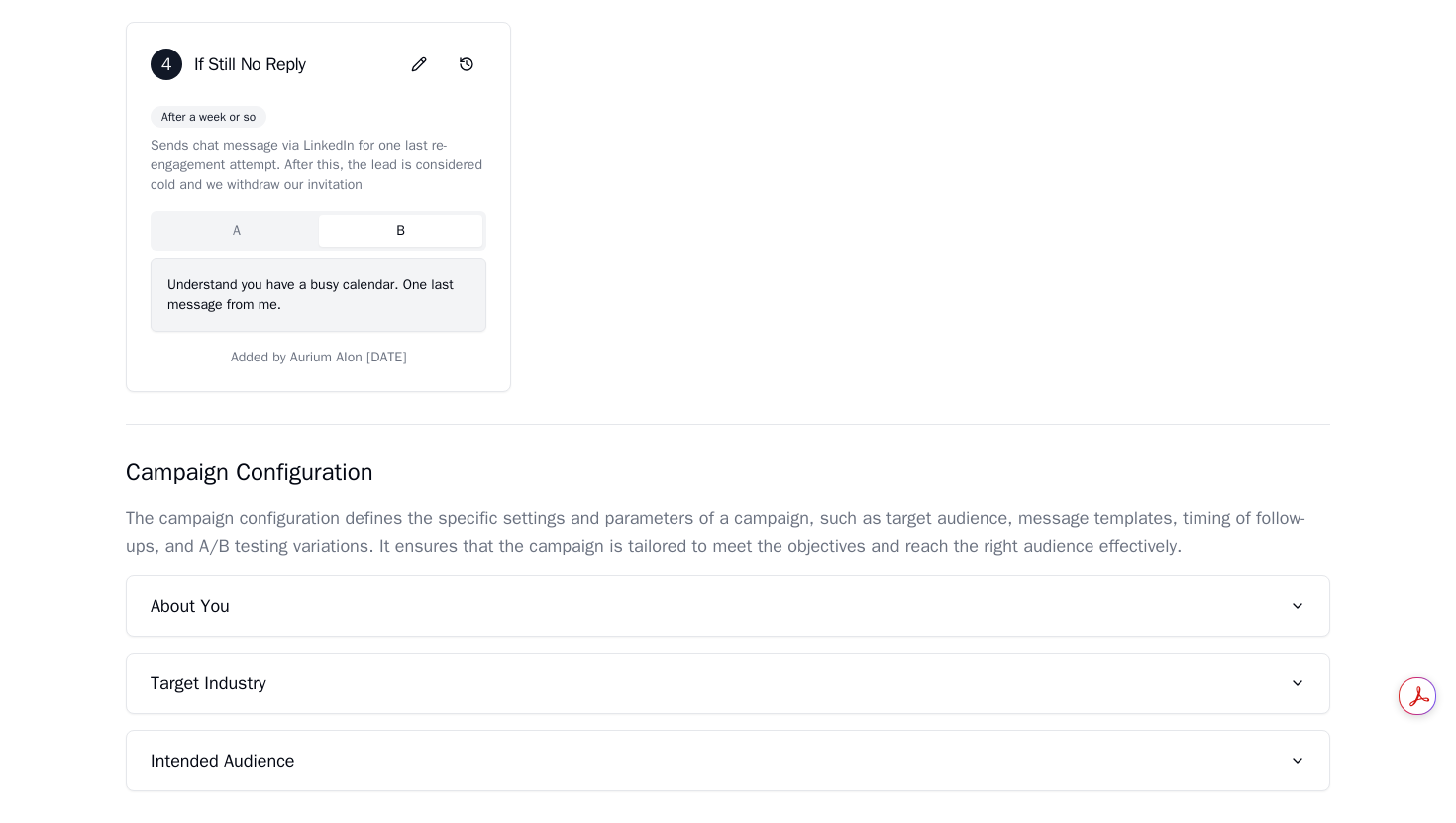 click on "About You" at bounding box center (728, 606) 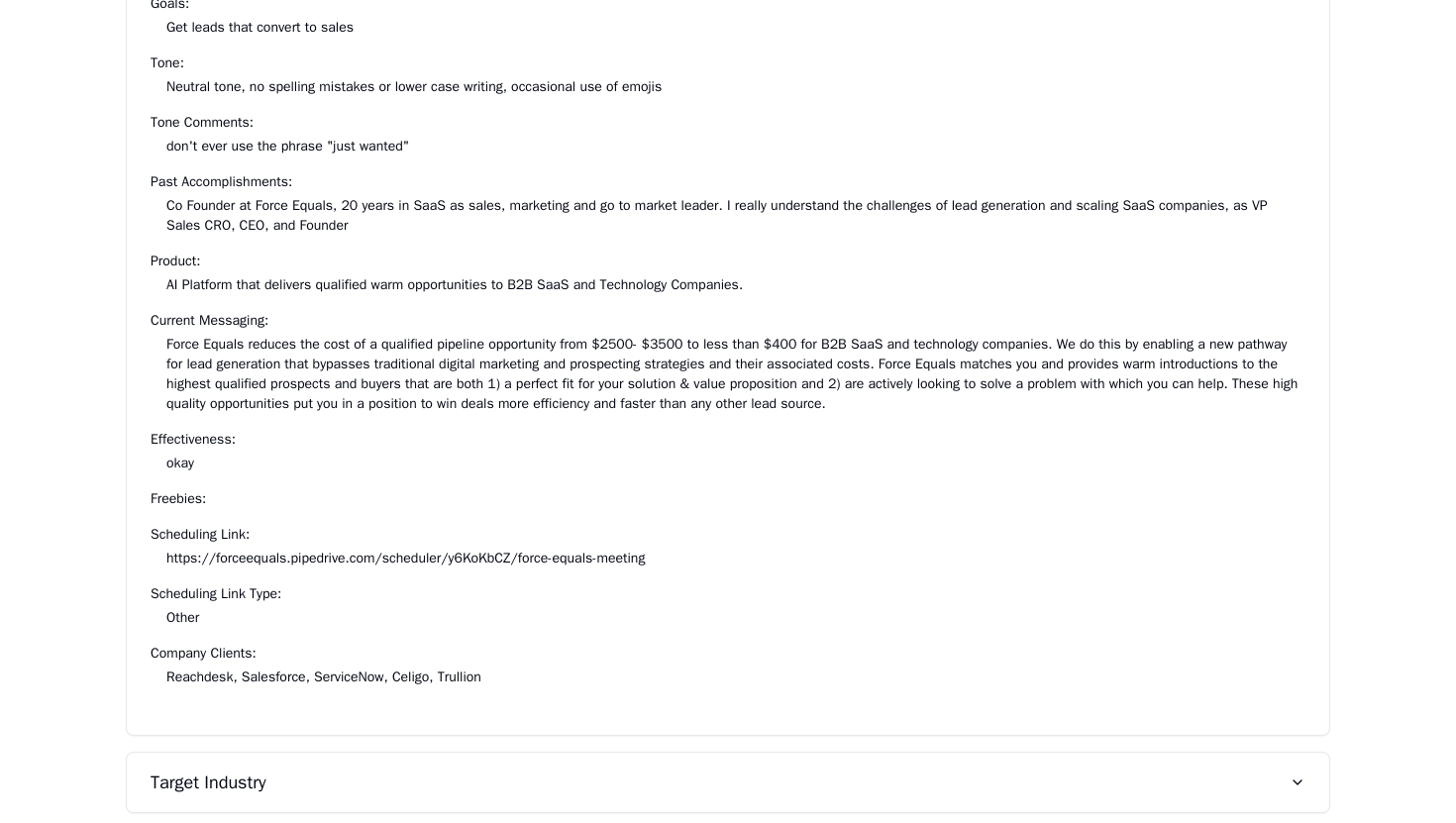 scroll, scrollTop: 1570, scrollLeft: 0, axis: vertical 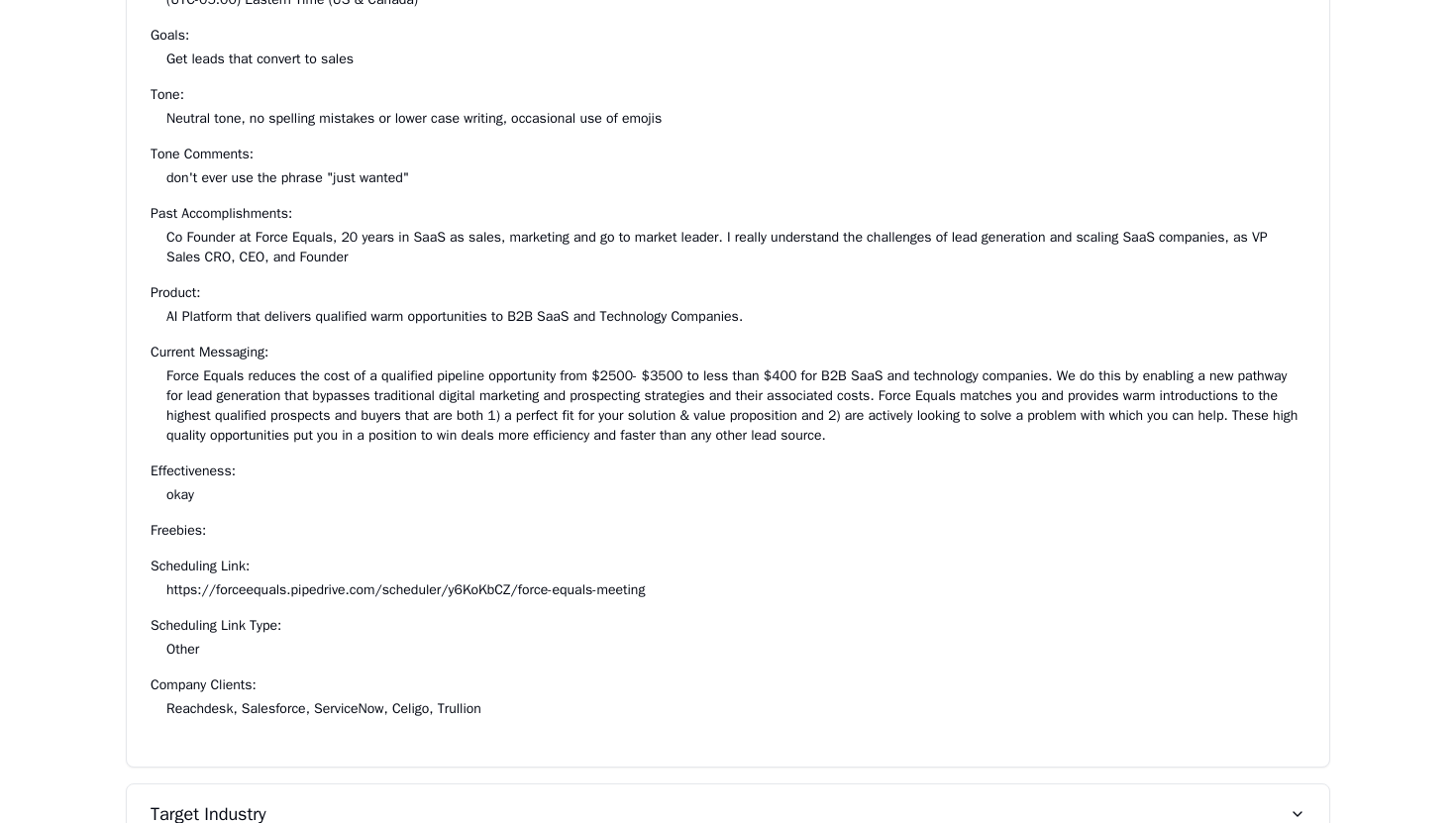 click on "Force Equals reduces the cost of a qualified pipeline opportunity from $2500- $3500 to less than $400 for B2B SaaS and technology companies. We do this by enabling a new pathway for lead generation that bypasses traditional digital marketing and prospecting strategies and their associated costs.  Force Equals matches you and provides warm introductions to the highest qualified prospects and buyers that are both 1) a perfect fit for your solution & value proposition and 2) are actively looking to solve a problem with which you can help.  These high quality opportunities put you in a position to win deals more efficiency and faster than any other lead source." at bounding box center [732, 405] 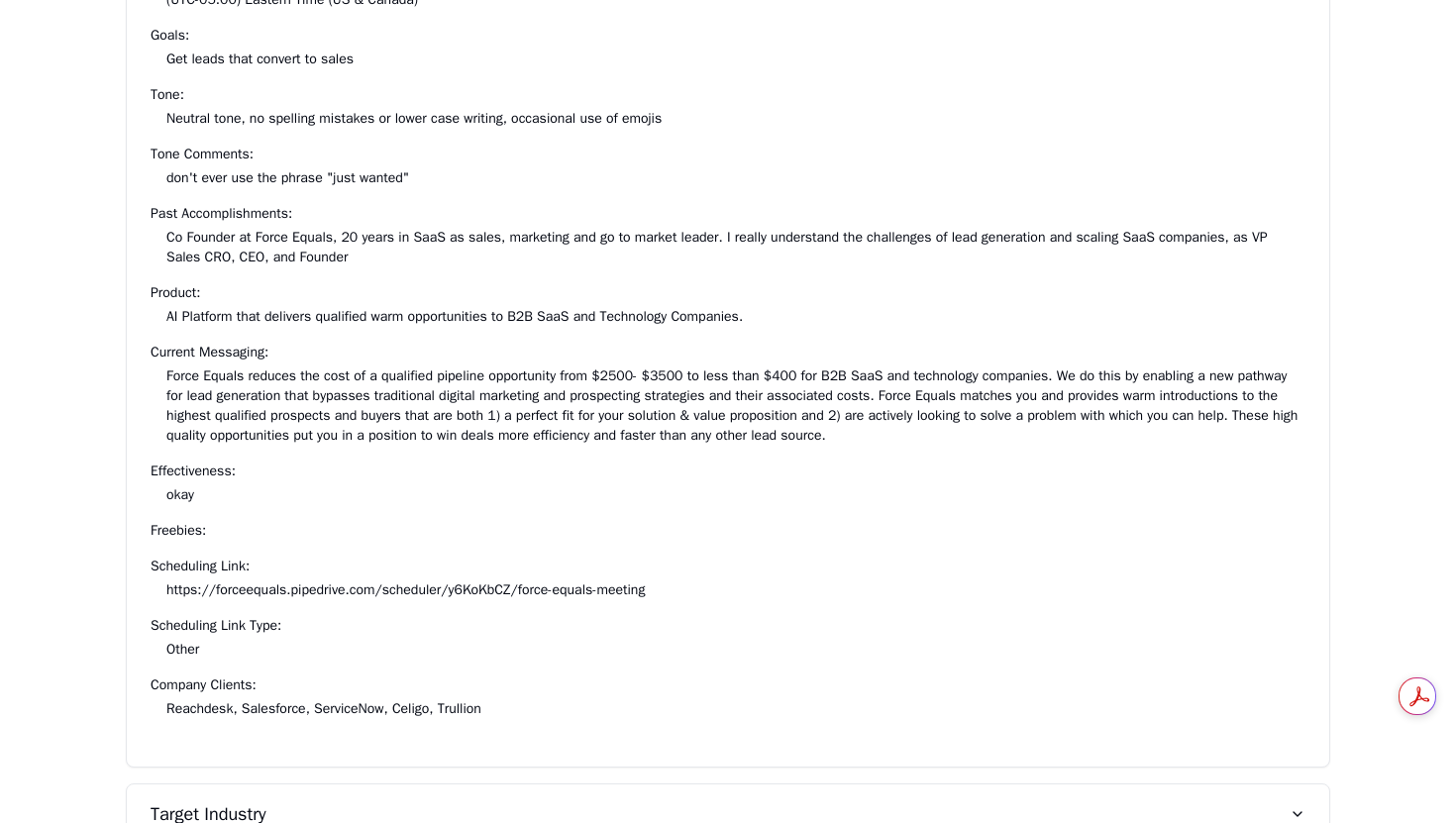 click on "Force Equals reduces the cost of a qualified pipeline opportunity from $2500- $3500 to less than $400 for B2B SaaS and technology companies. We do this by enabling a new pathway for lead generation that bypasses traditional digital marketing and prospecting strategies and their associated costs.  Force Equals matches you and provides warm introductions to the highest qualified prospects and buyers that are both 1) a perfect fit for your solution & value proposition and 2) are actively looking to solve a problem with which you can help.  These high quality opportunities put you in a position to win deals more efficiency and faster than any other lead source." at bounding box center (732, 405) 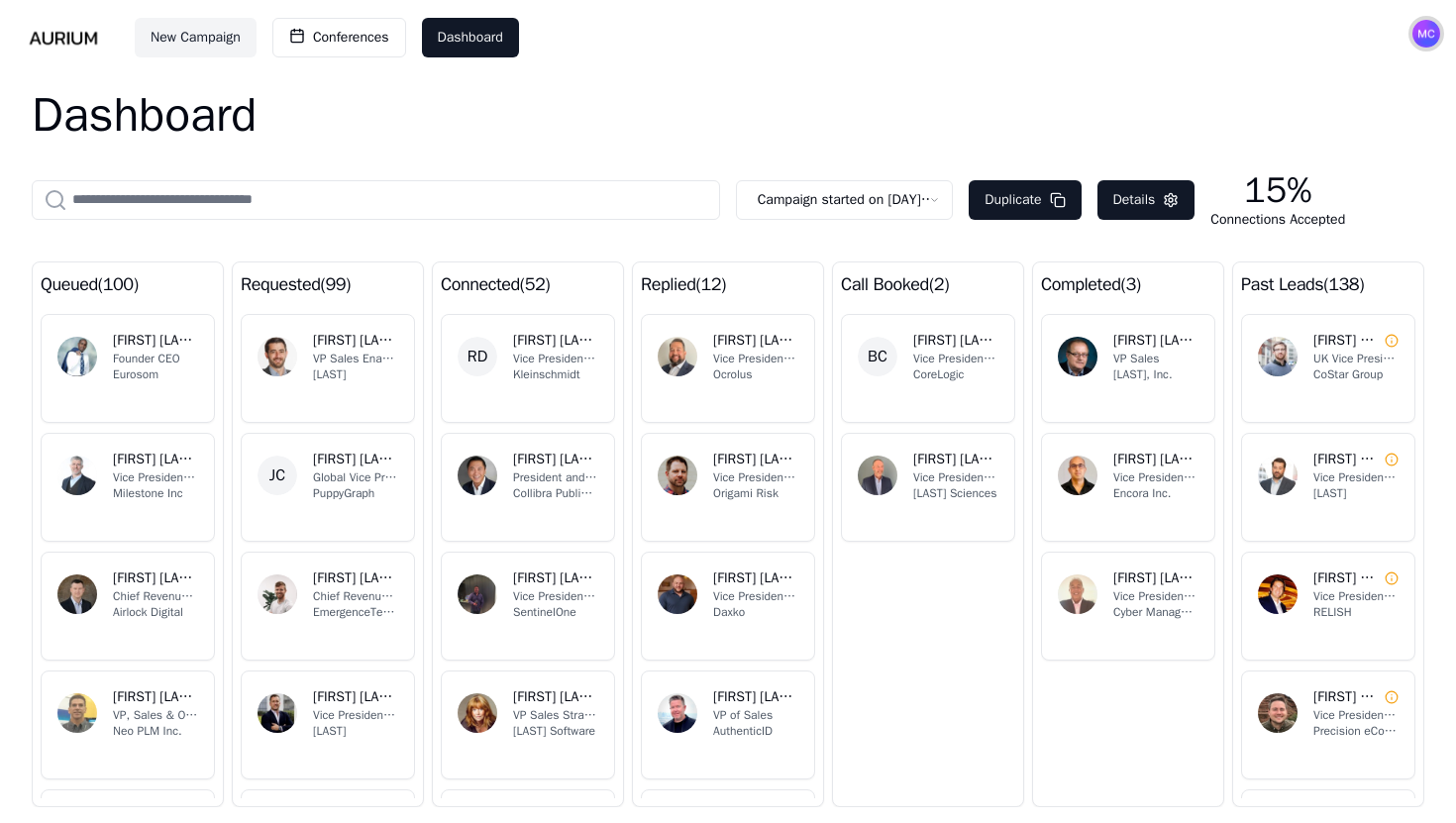 click at bounding box center (1426, 34) 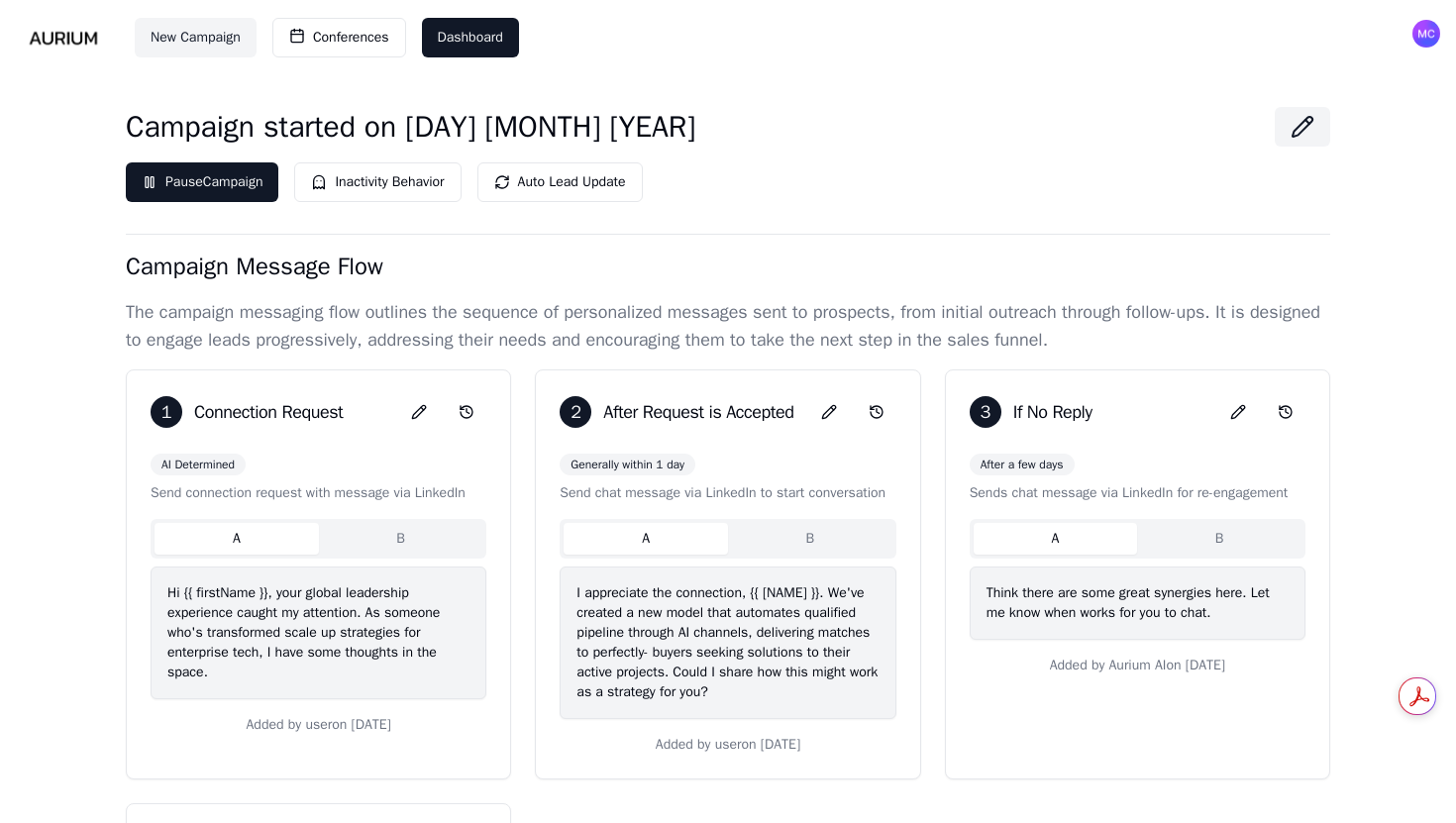 click on "Campaign started on [DAY] [MONTH] [YEAR]" at bounding box center [728, 127] 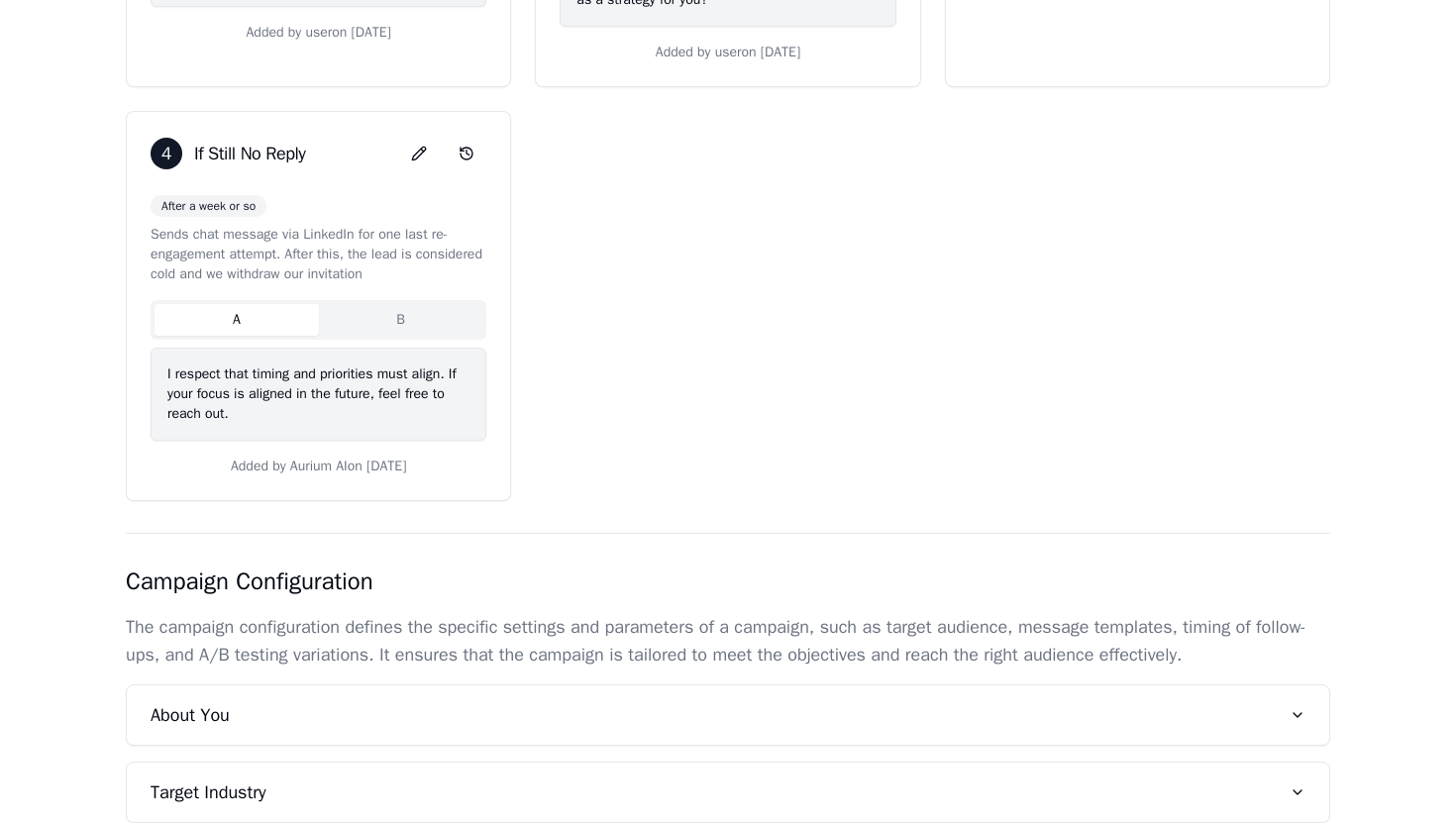 scroll, scrollTop: 861, scrollLeft: 0, axis: vertical 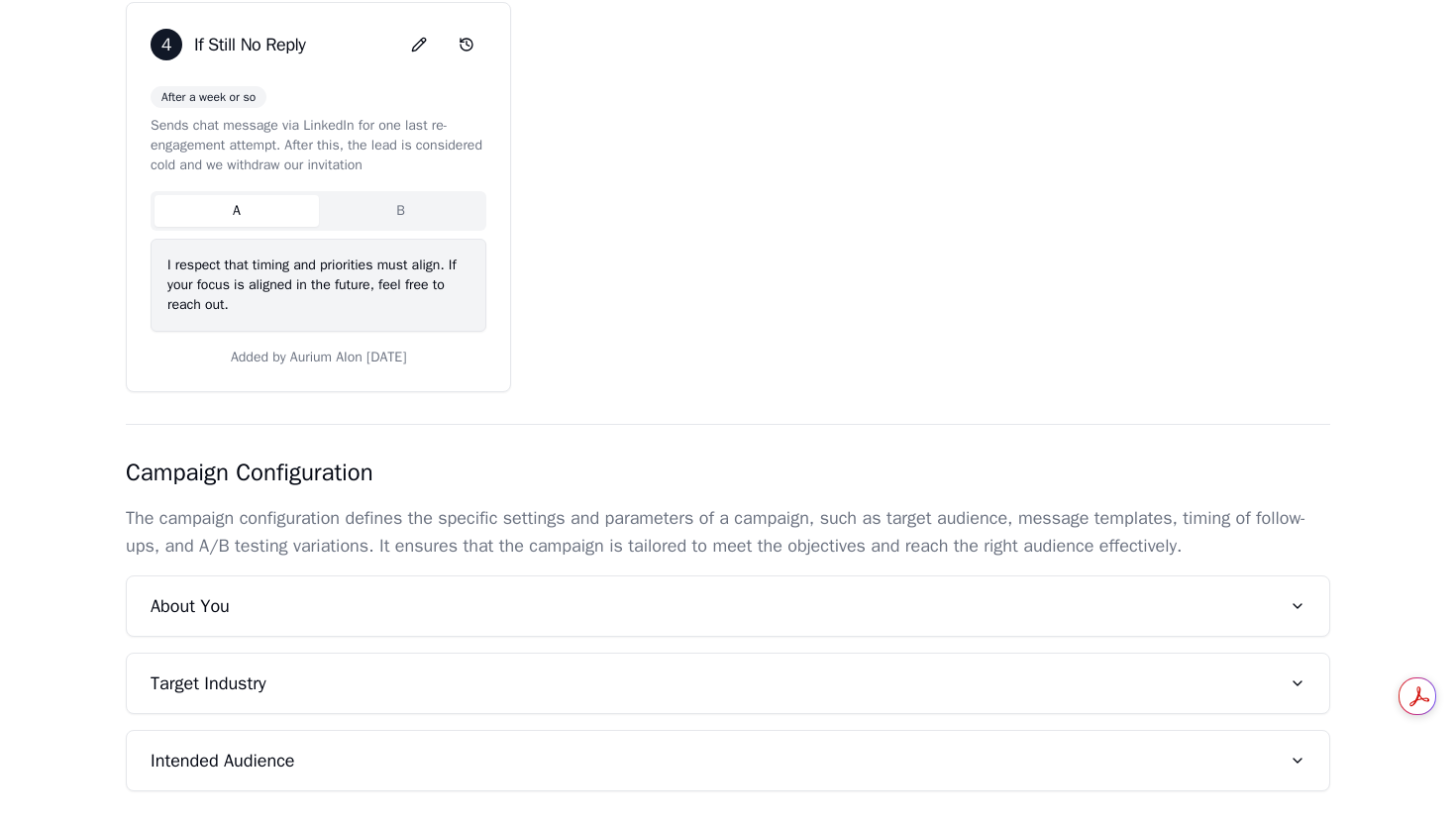 click on "Target Industry" at bounding box center [728, 683] 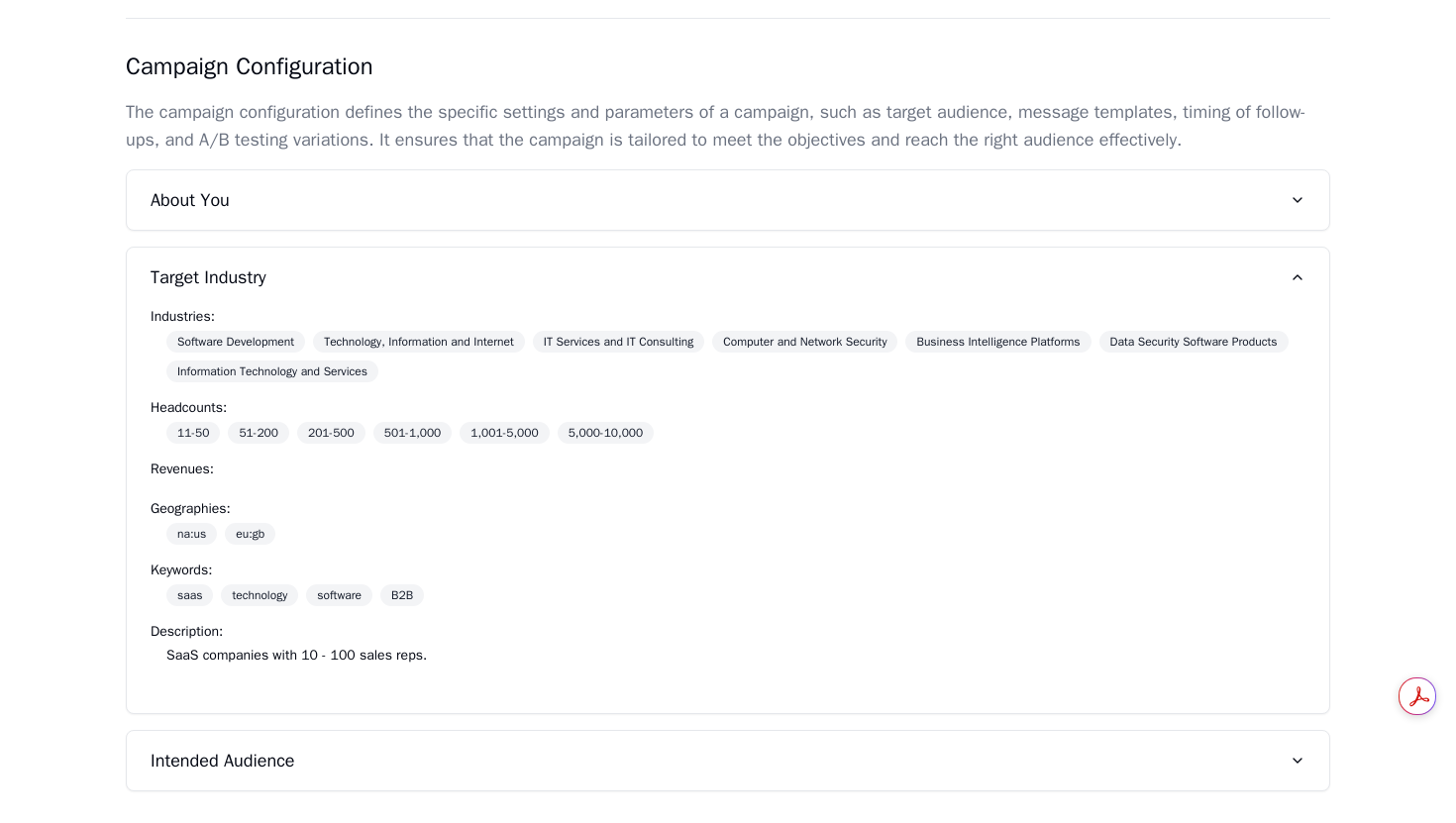 scroll, scrollTop: 1267, scrollLeft: 0, axis: vertical 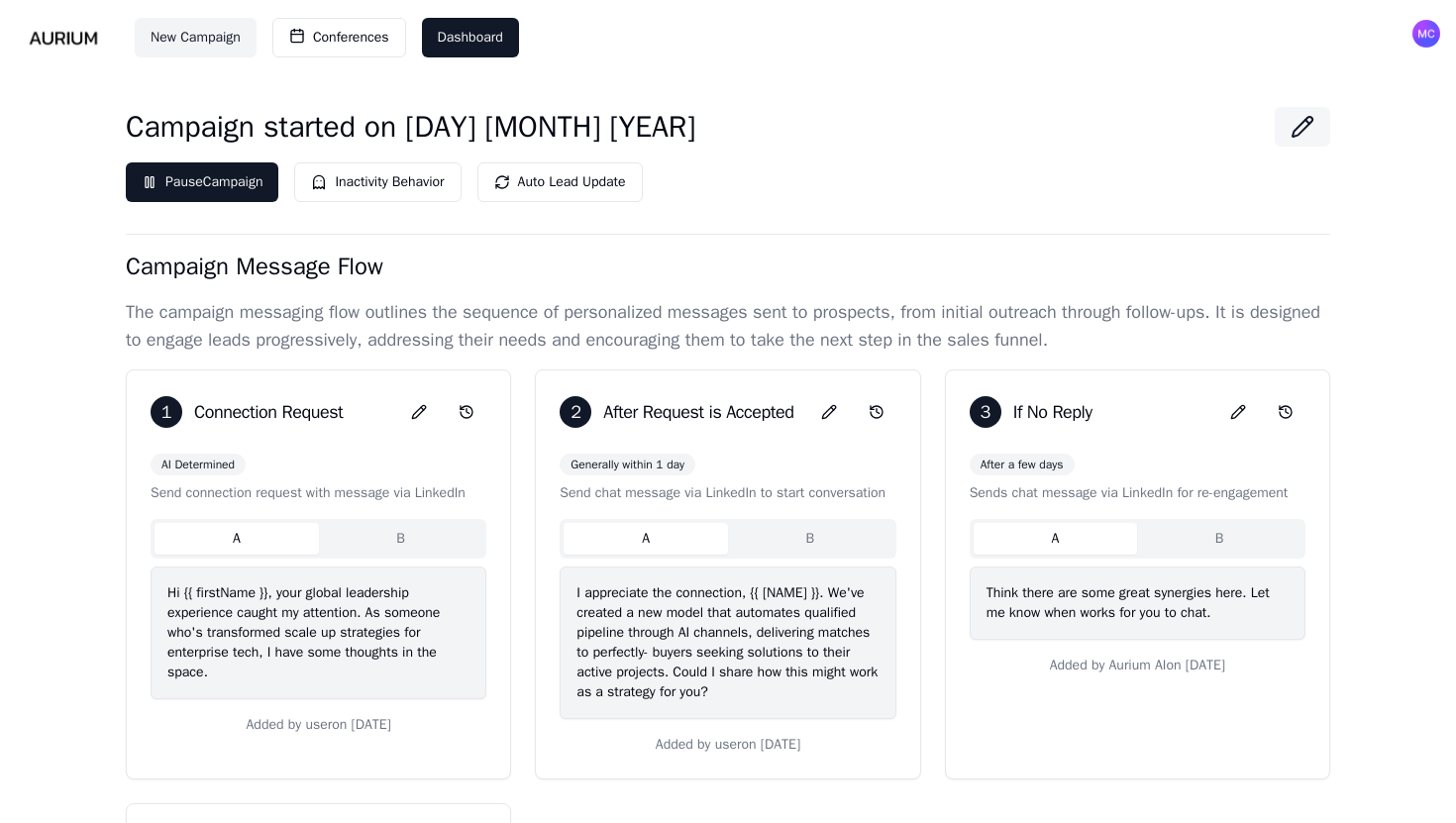 click 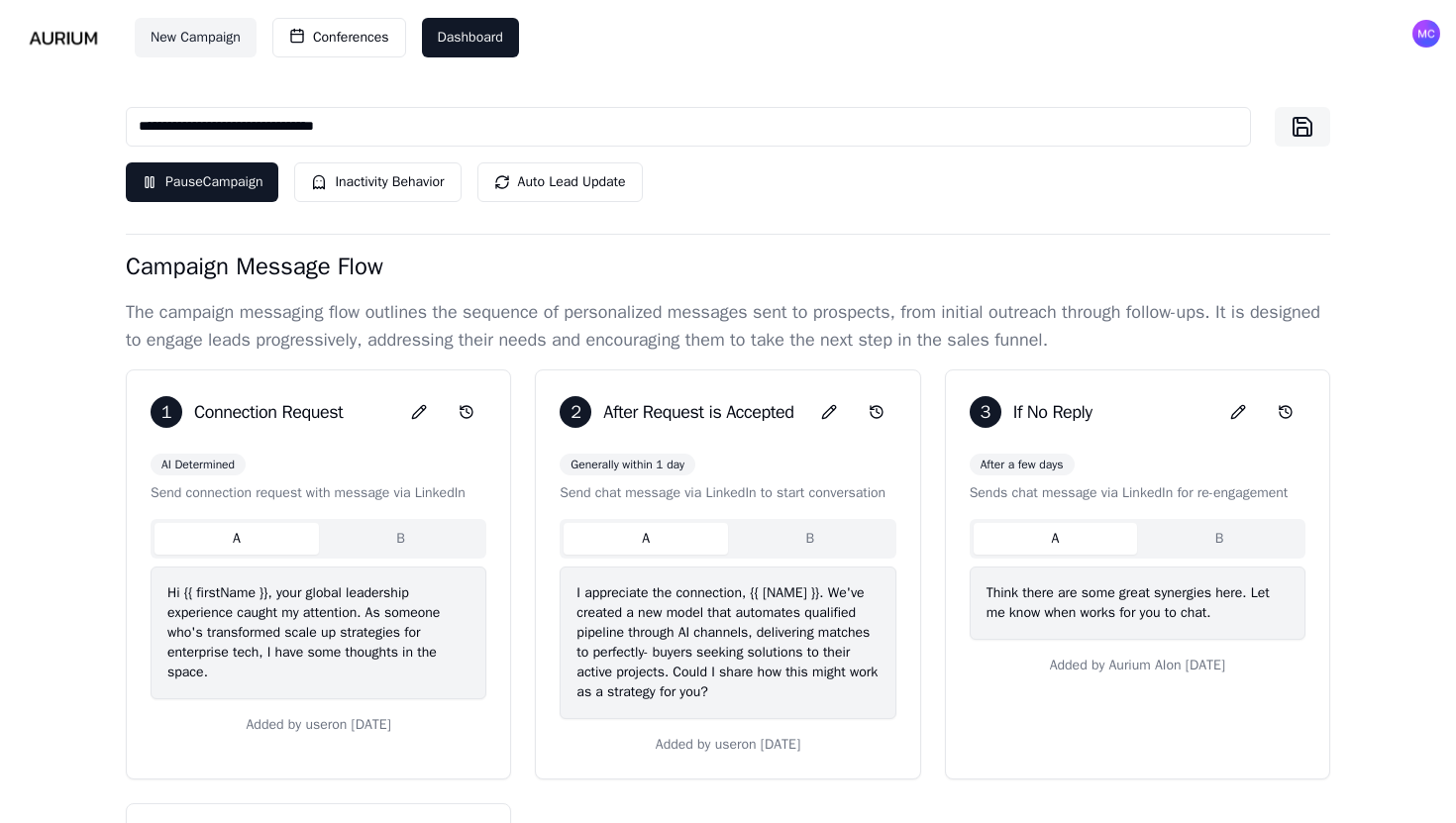 click 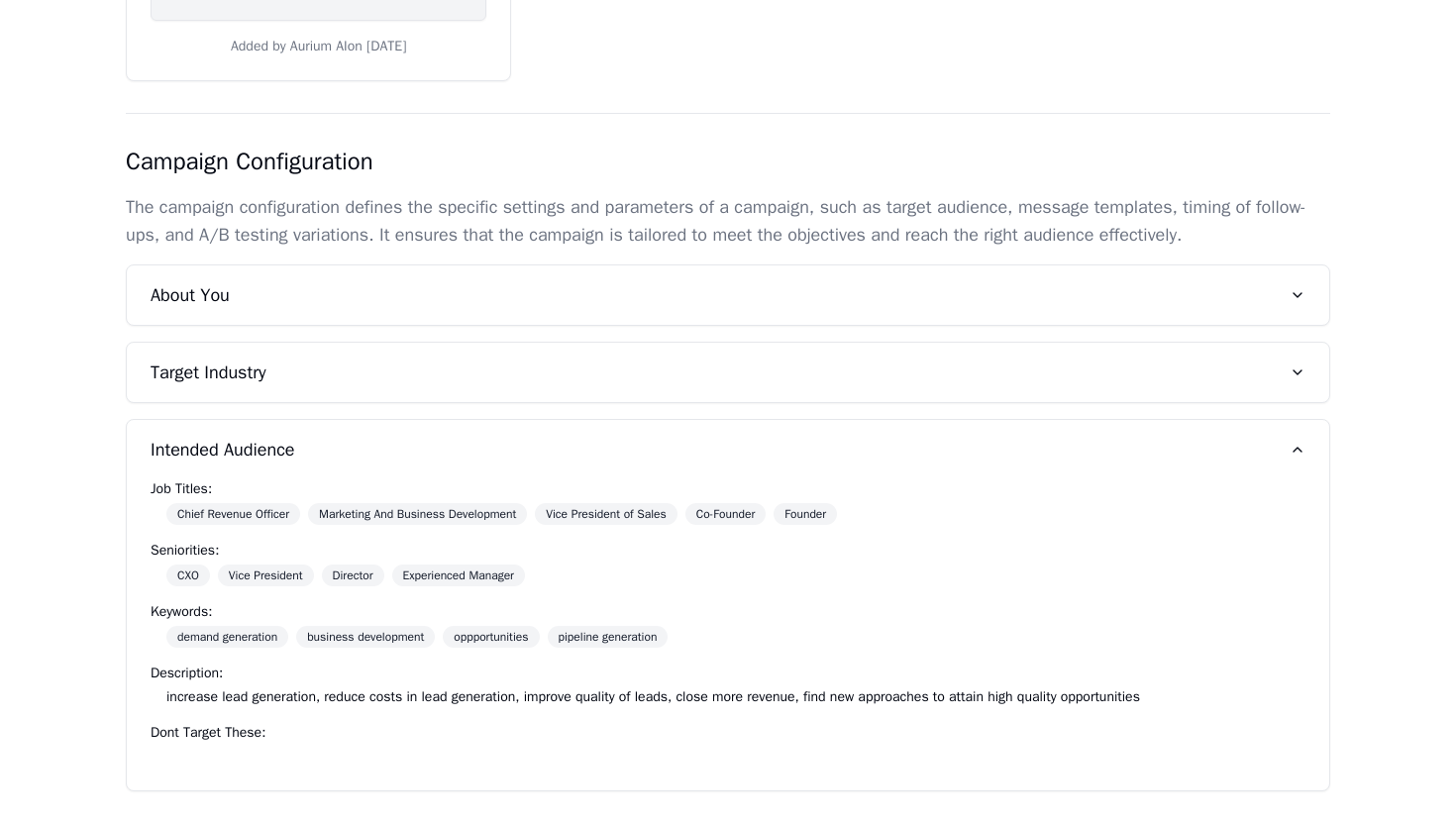 scroll, scrollTop: 1172, scrollLeft: 0, axis: vertical 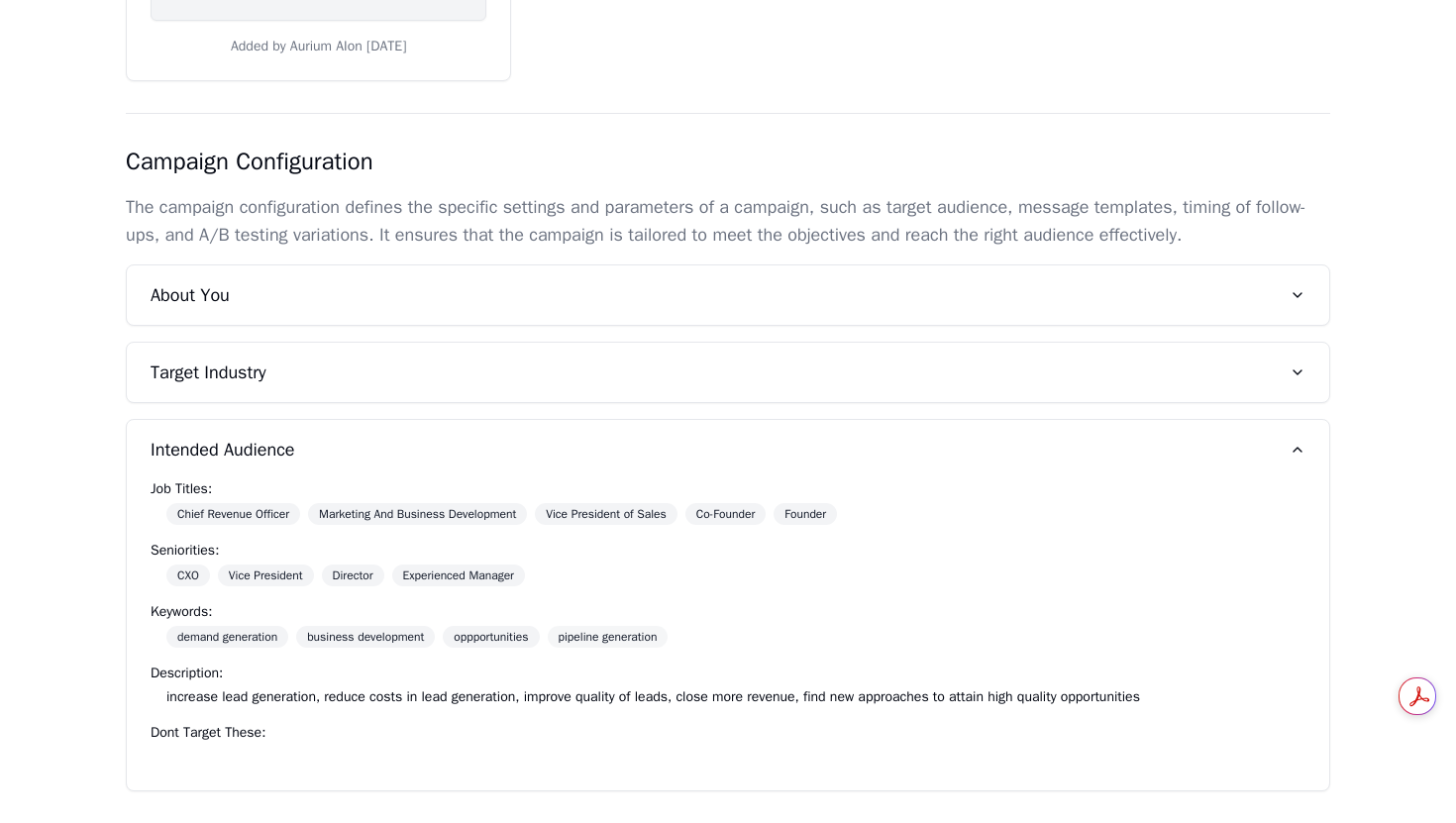 click on "pipeline generation" at bounding box center (608, 637) 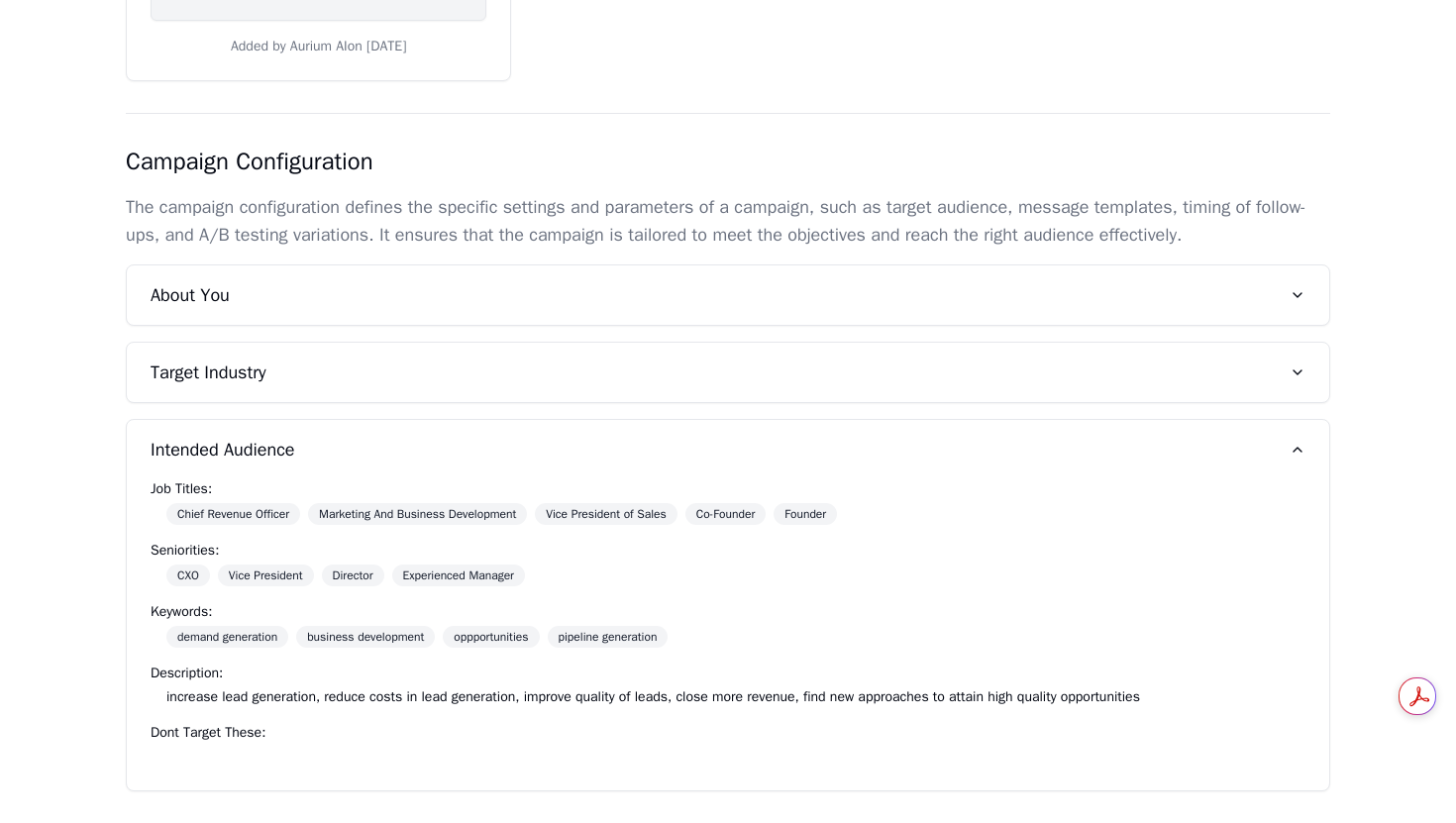 click on "increase lead generation, reduce costs in lead generation, improve quality of leads, close more revenue, find new approaches to attain high quality opportunities" at bounding box center [653, 696] 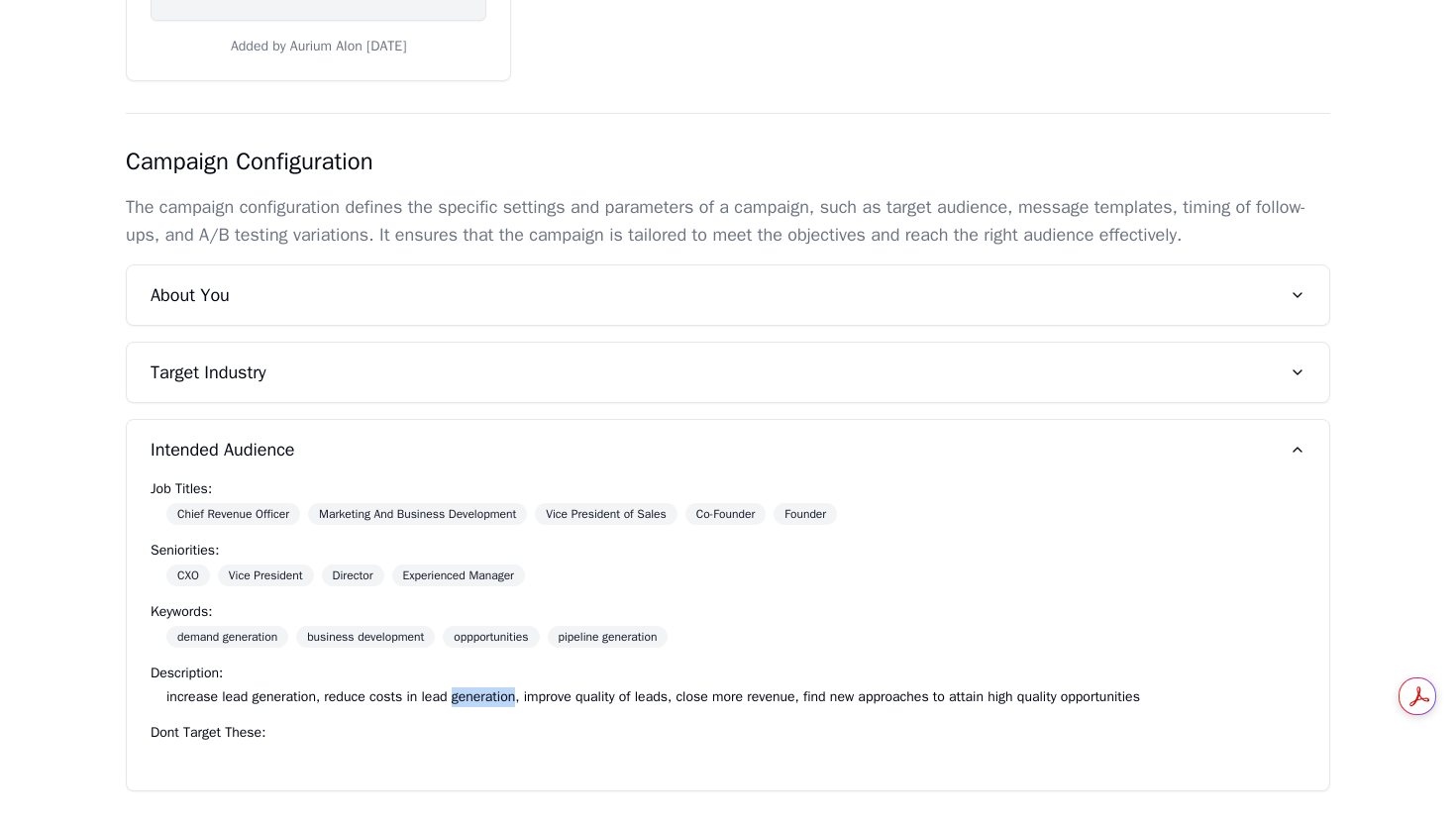 click on "increase lead generation, reduce costs in lead generation, improve quality of leads, close more revenue, find new approaches to attain high quality opportunities" at bounding box center [653, 696] 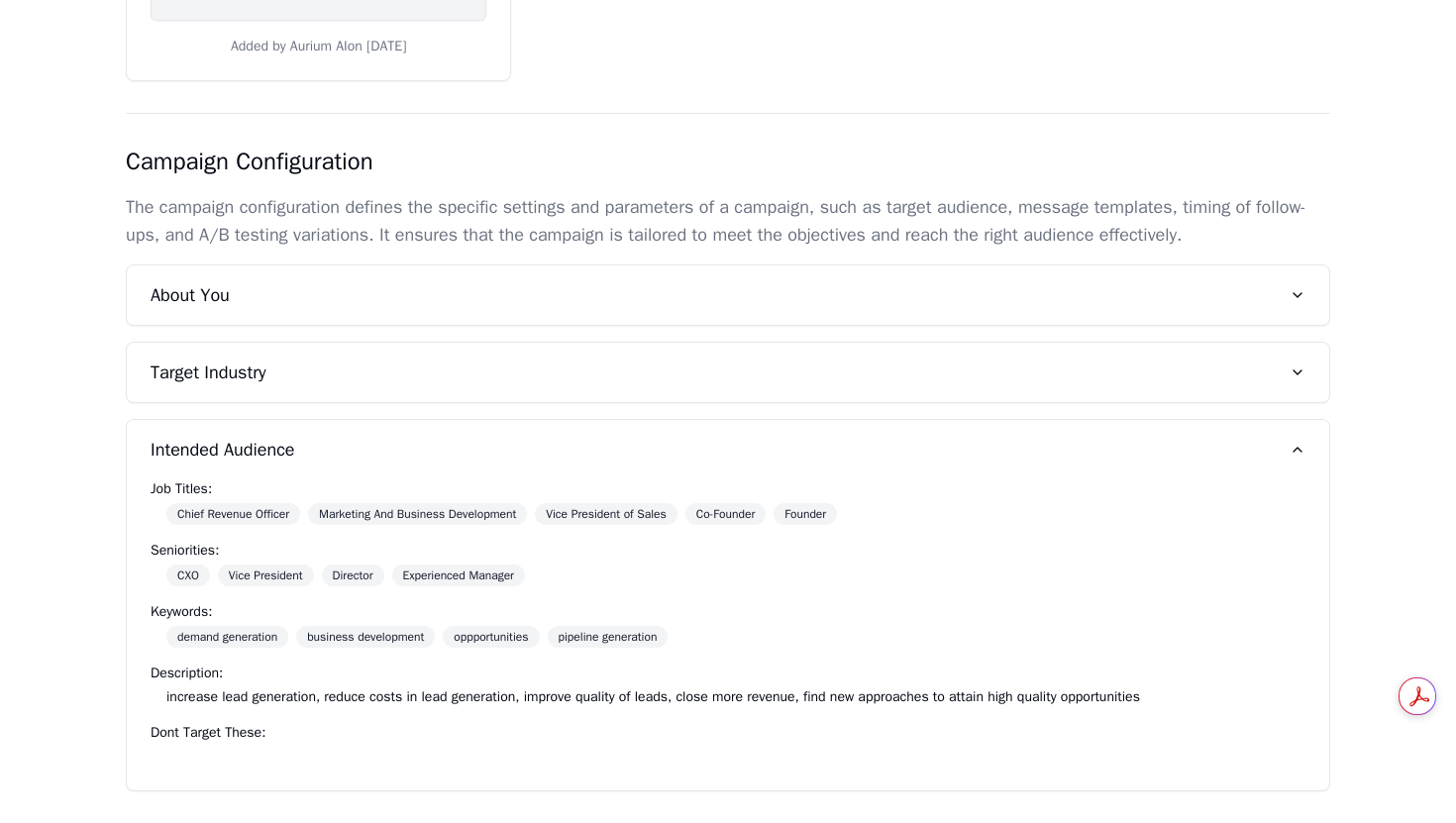 click on "dont Target These :" at bounding box center [728, 733] 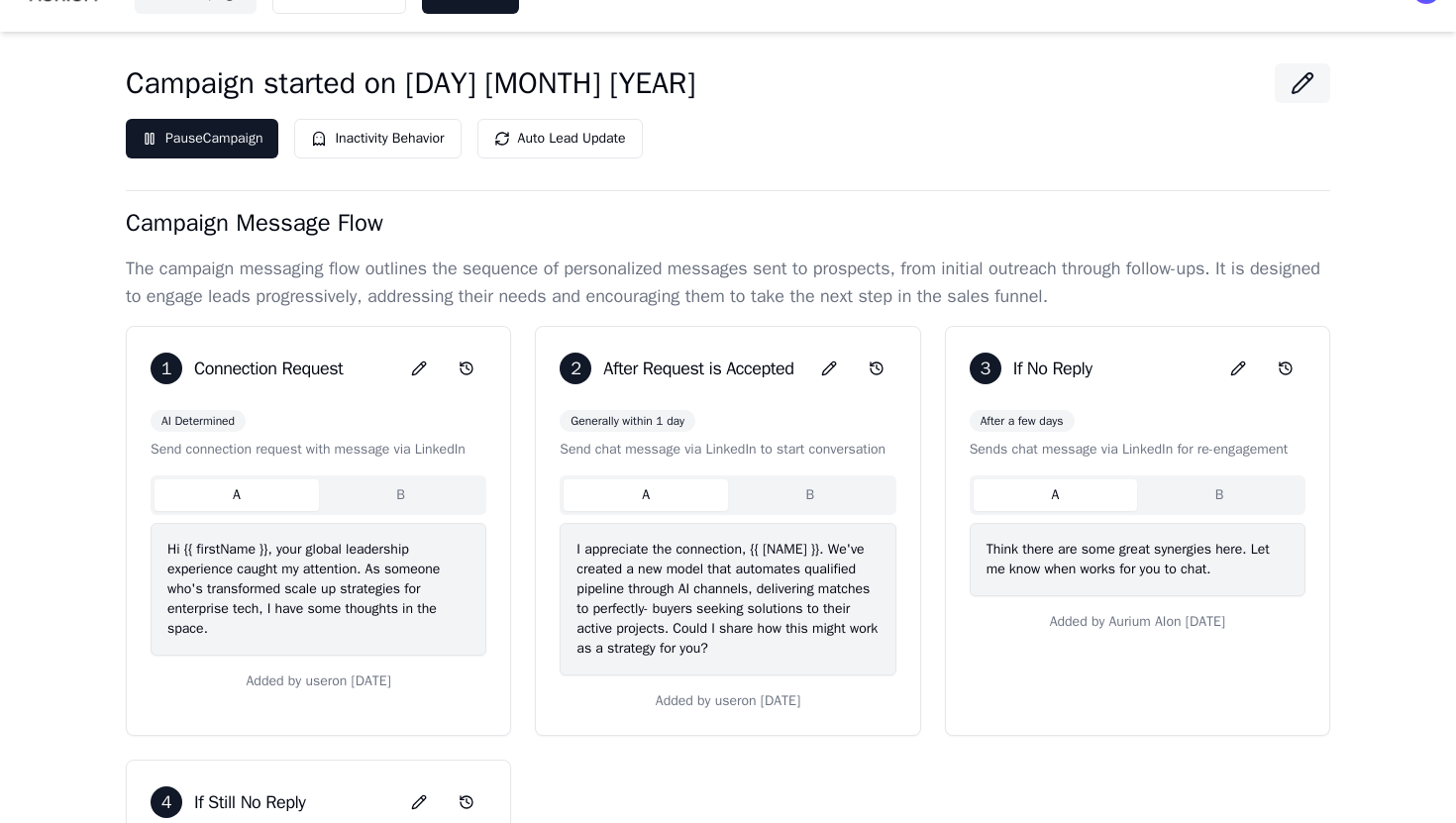 scroll, scrollTop: 0, scrollLeft: 0, axis: both 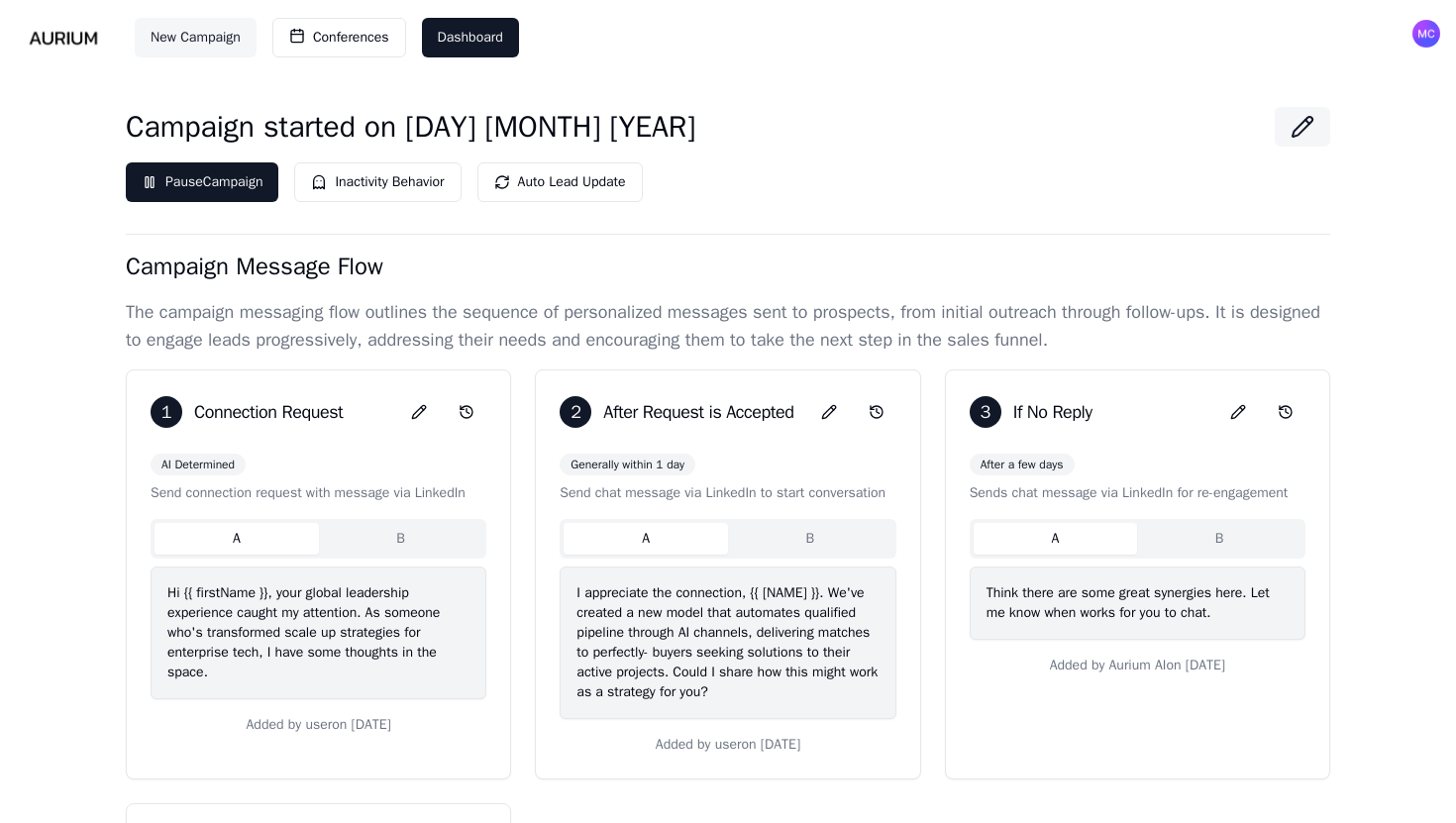 click on "New Campaign" at bounding box center (195, 38) 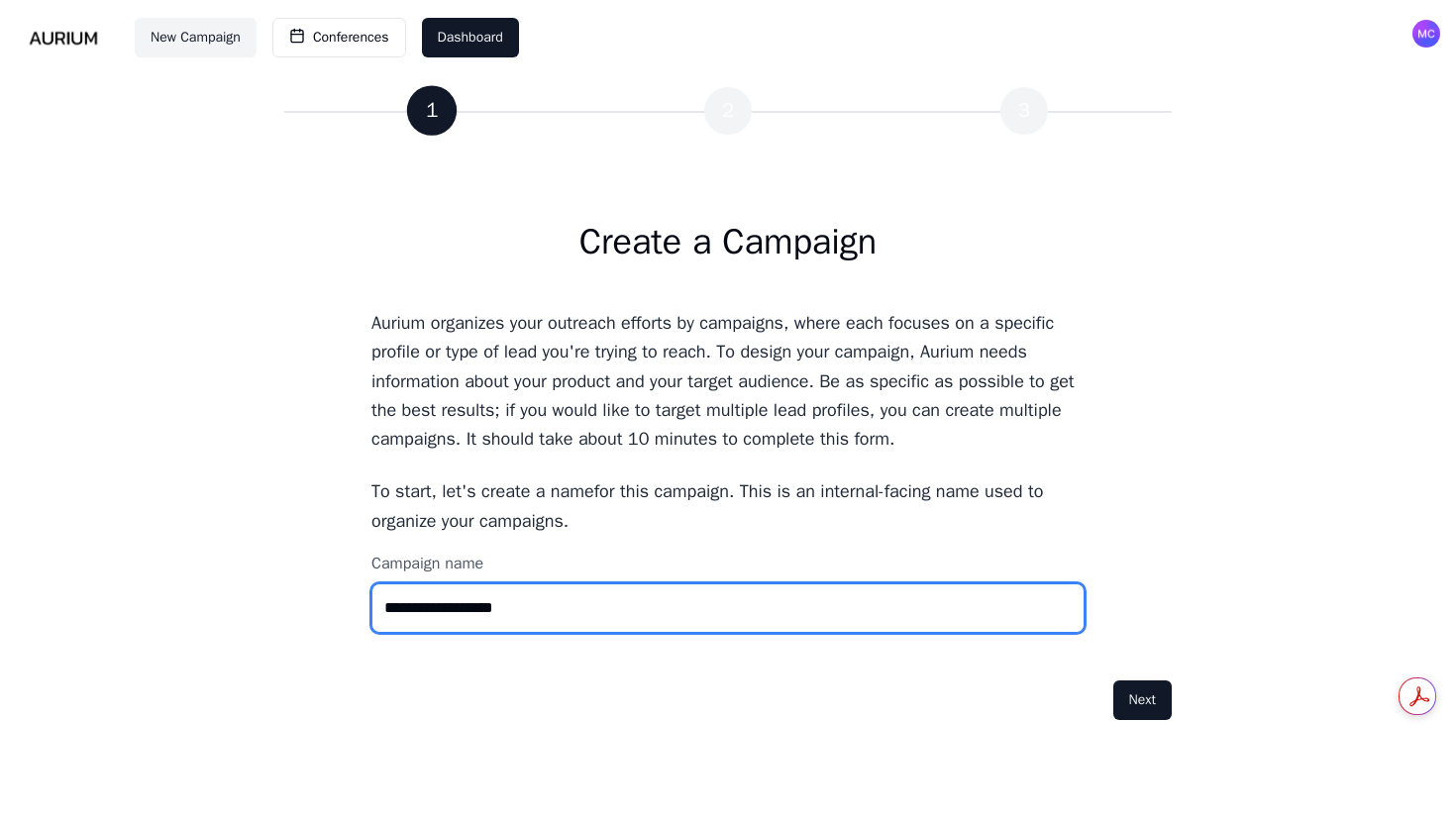 click on "**********" at bounding box center [728, 608] 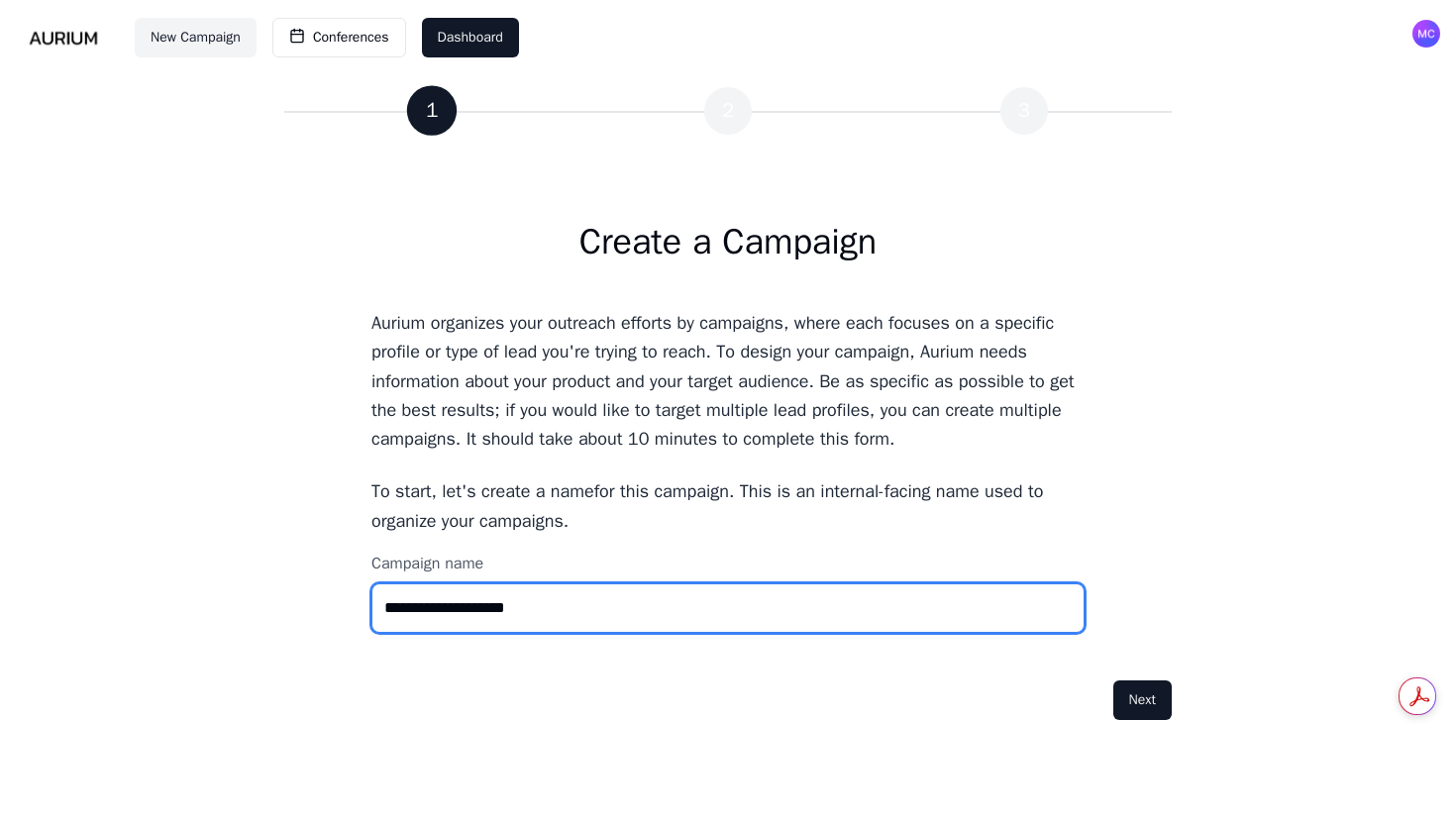 click on "**********" at bounding box center [728, 608] 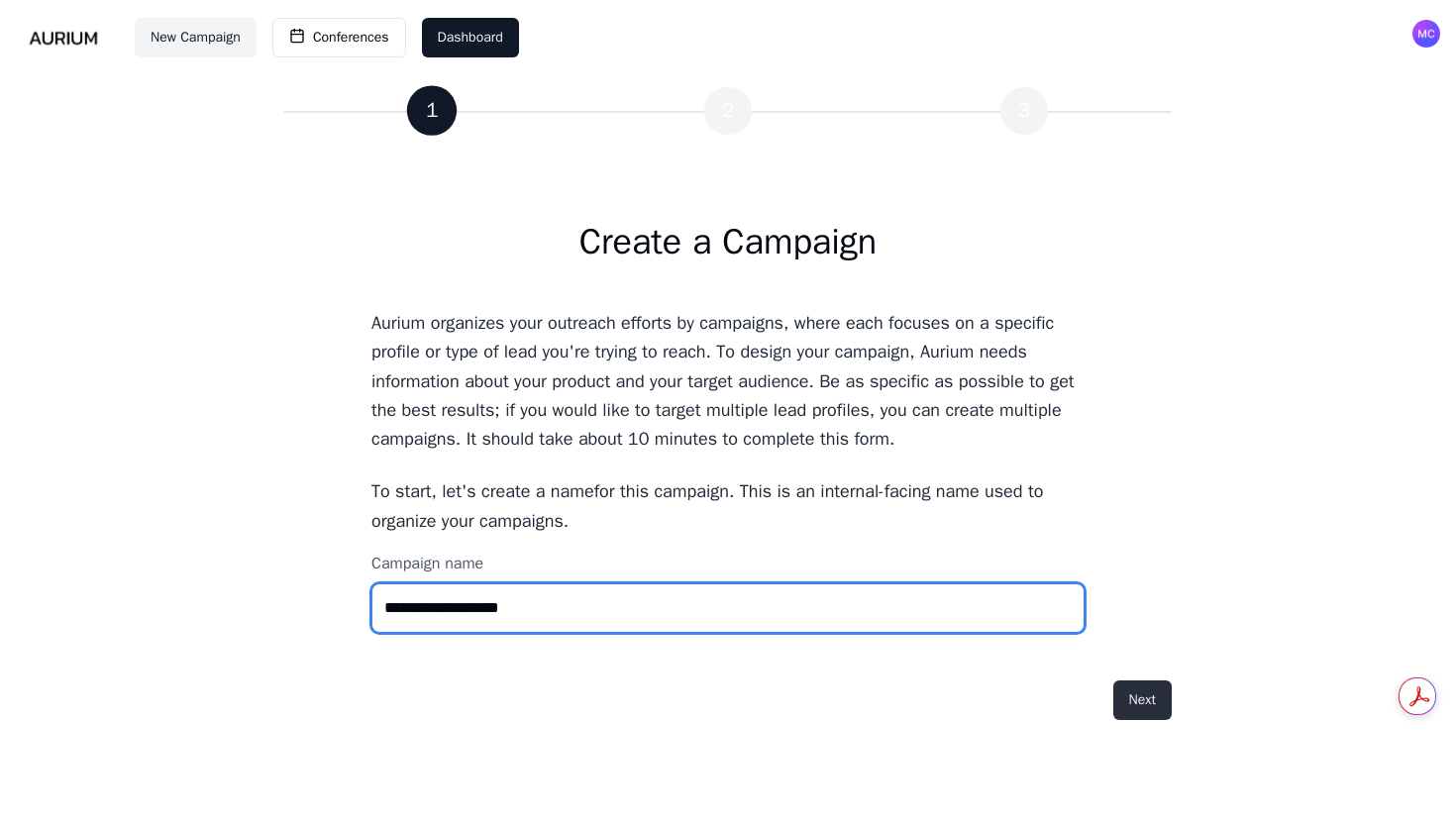 type on "**********" 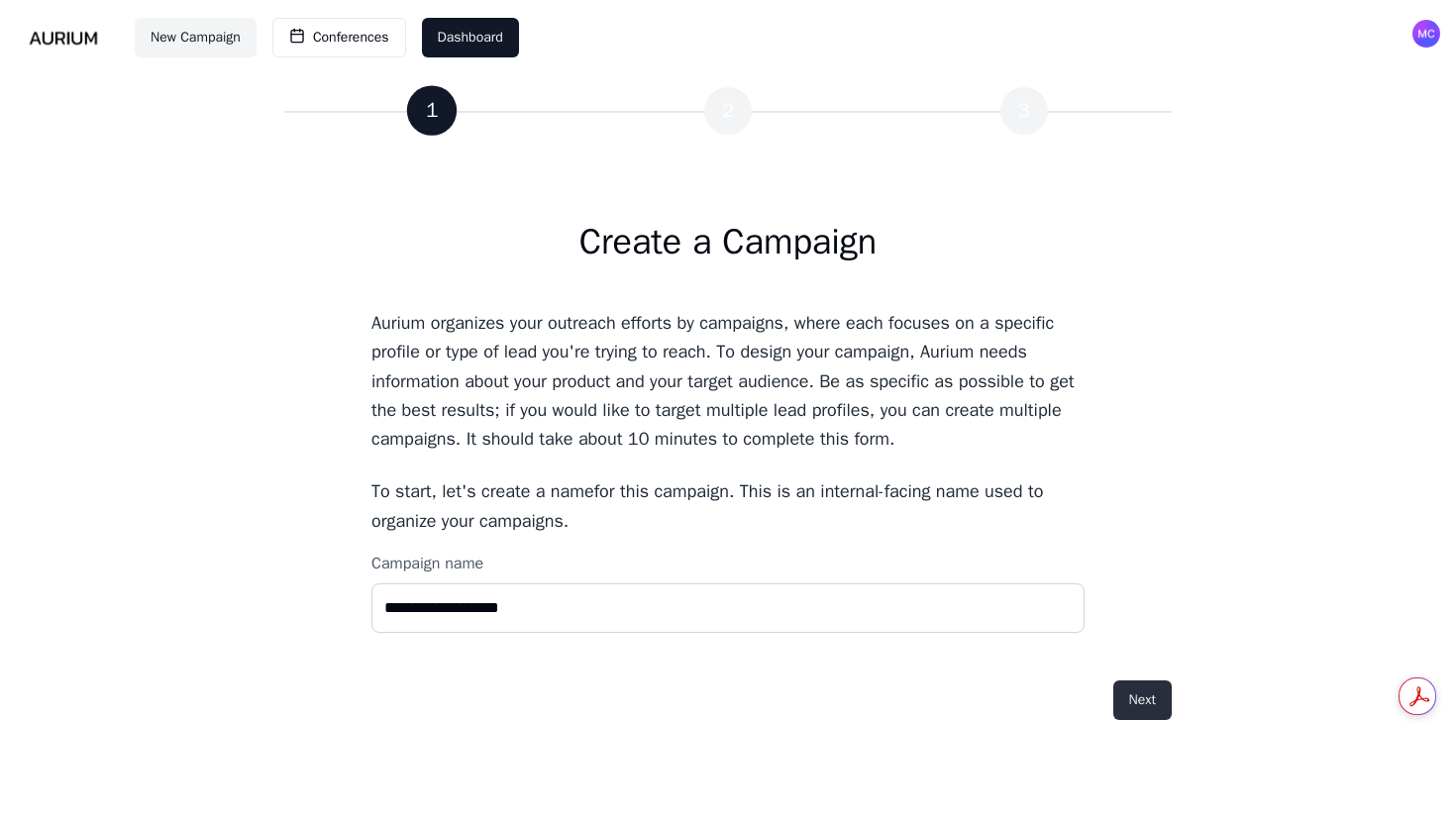 click on "Next" at bounding box center (1142, 700) 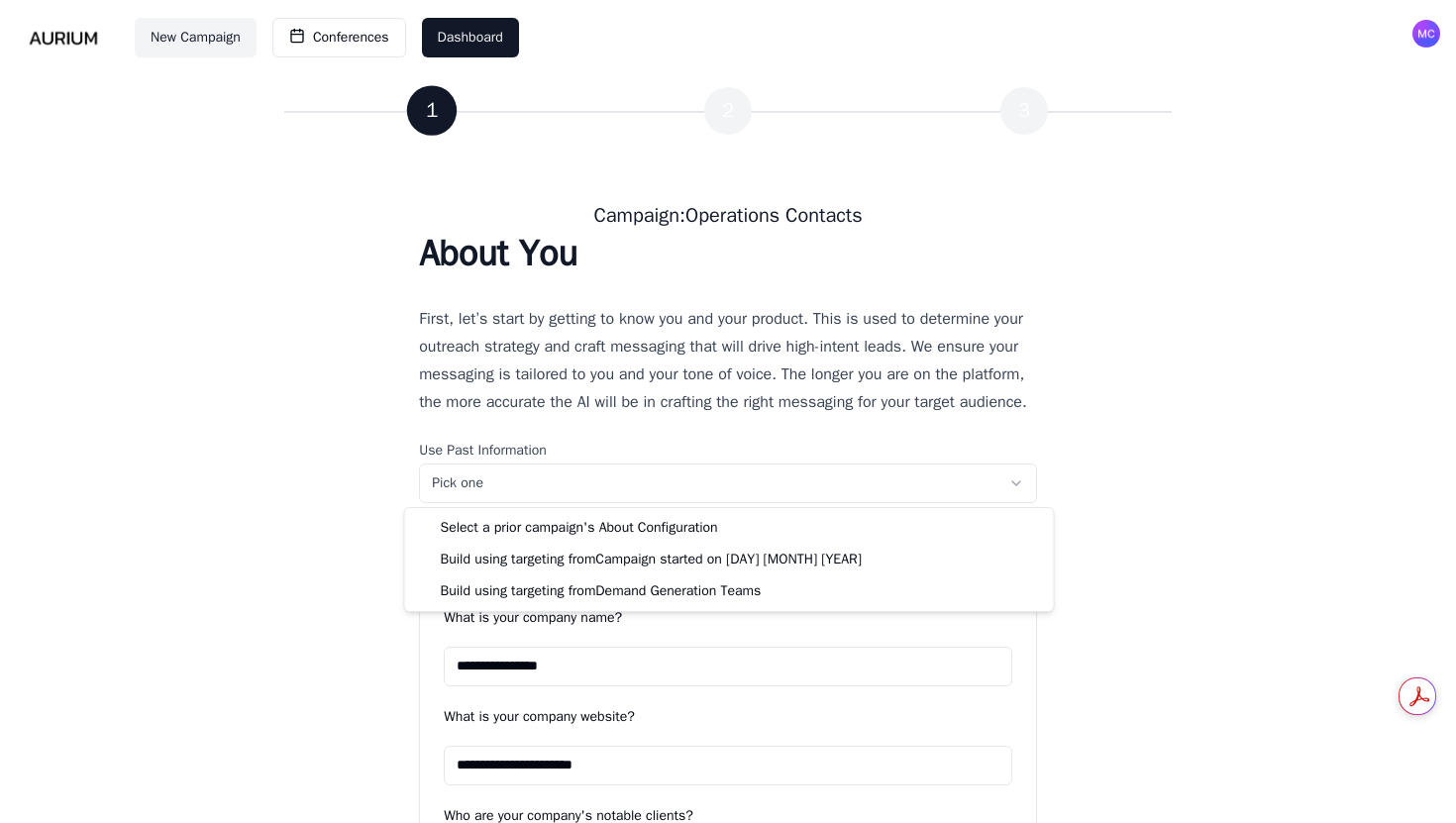 click on "**********" at bounding box center (728, 1411) 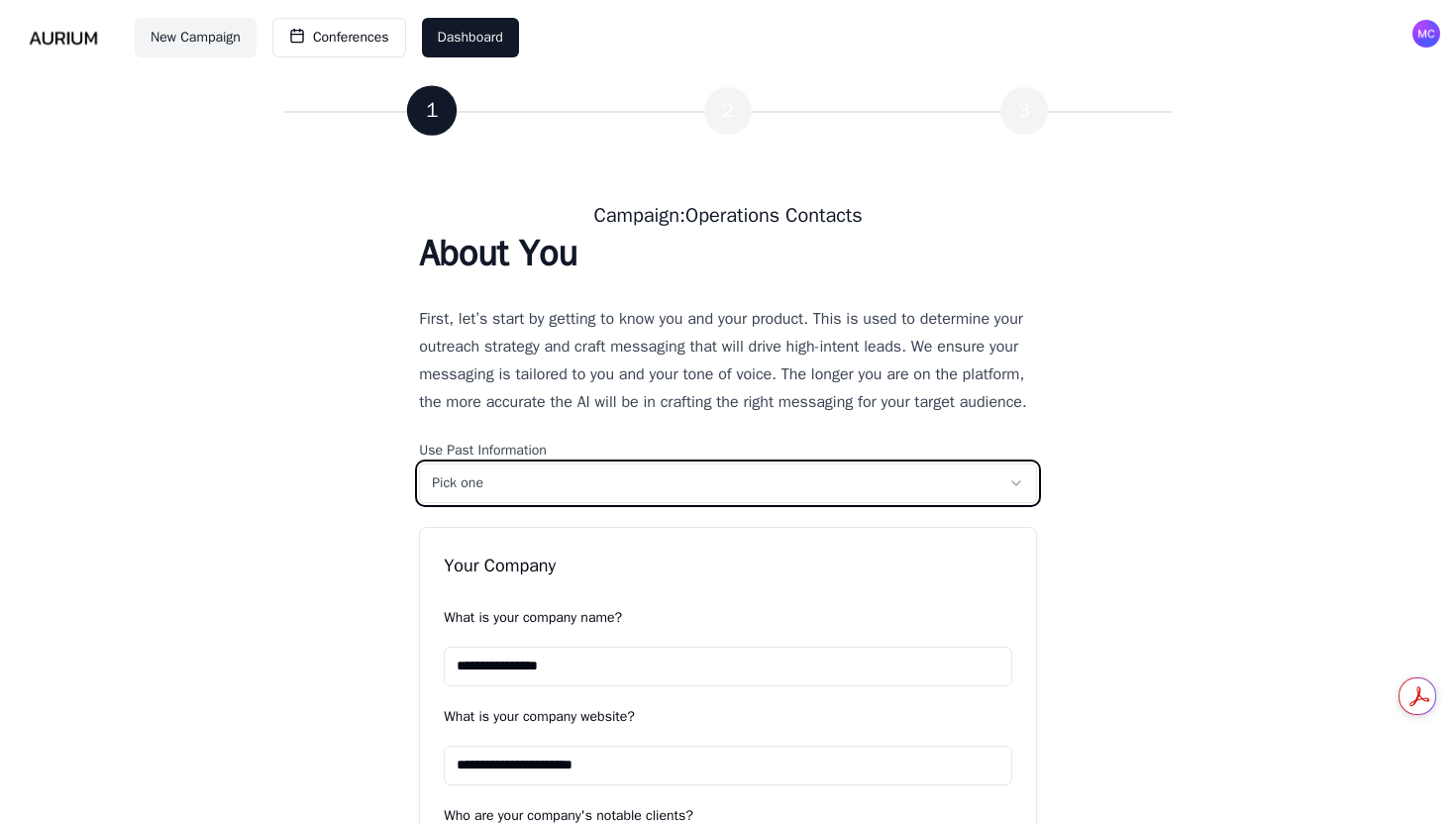 click on "**********" at bounding box center [728, 1411] 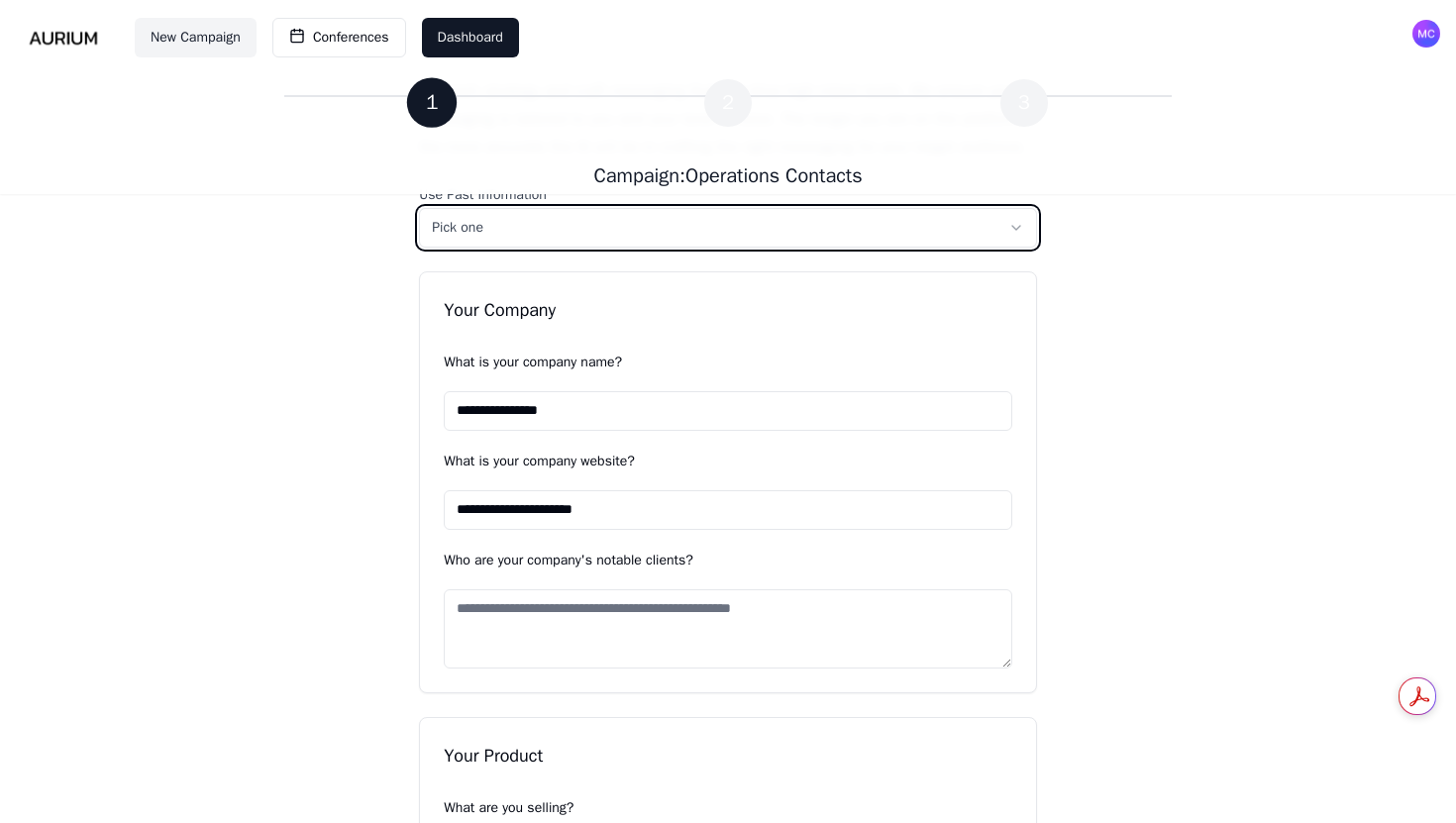 scroll, scrollTop: 289, scrollLeft: 0, axis: vertical 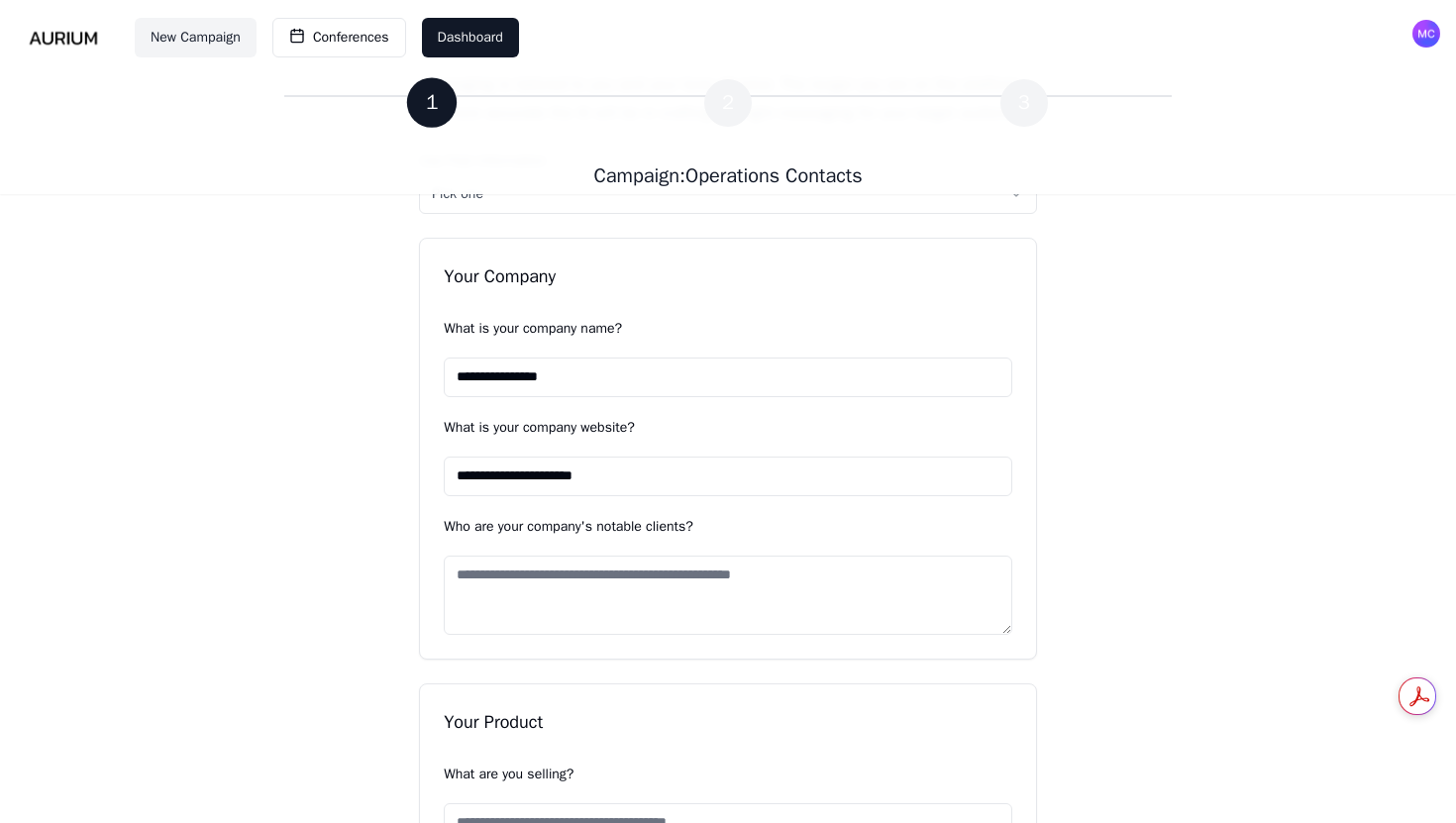 click on "Who are your company's notable clients?" at bounding box center (728, 595) 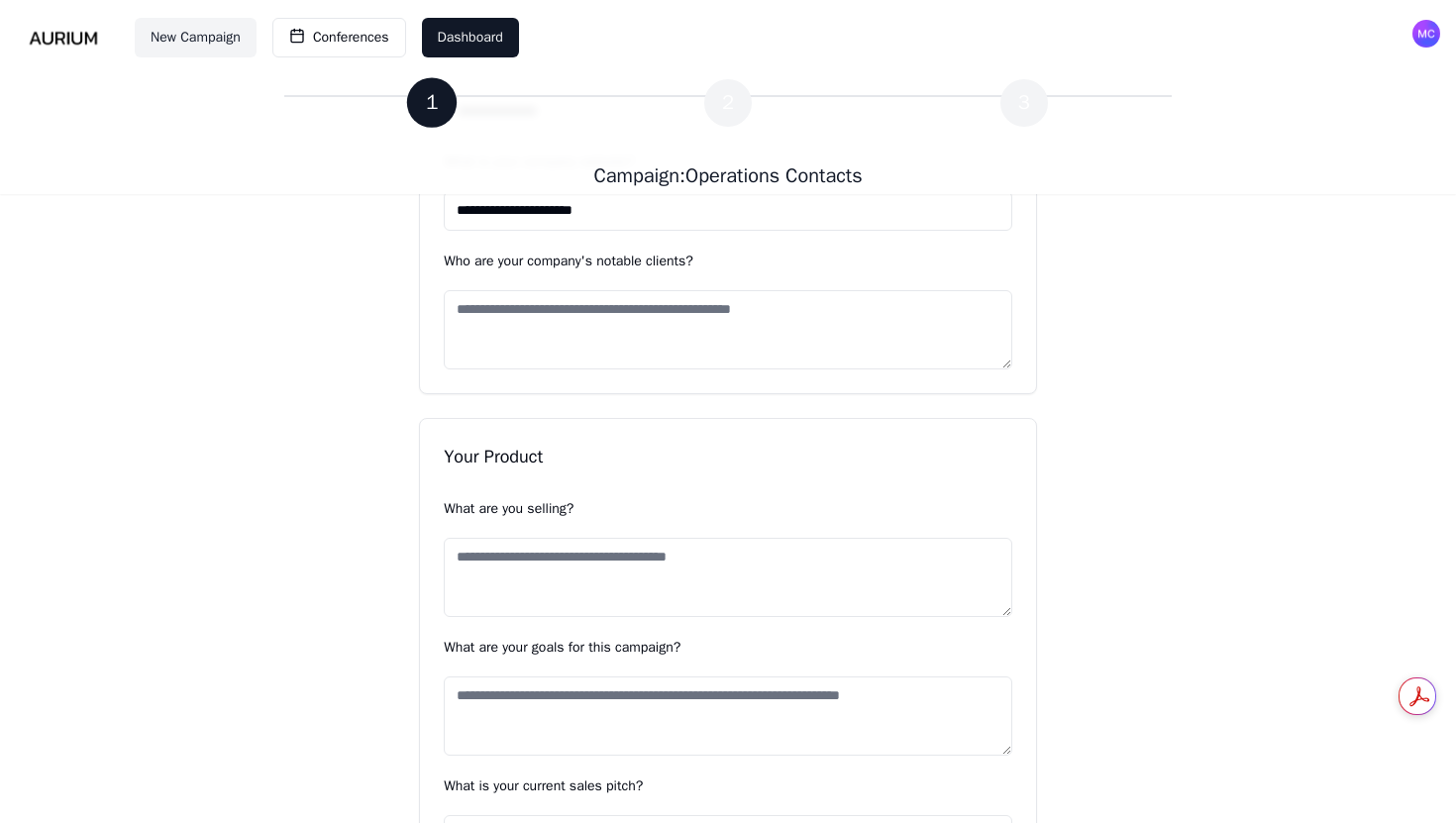 scroll, scrollTop: 559, scrollLeft: 0, axis: vertical 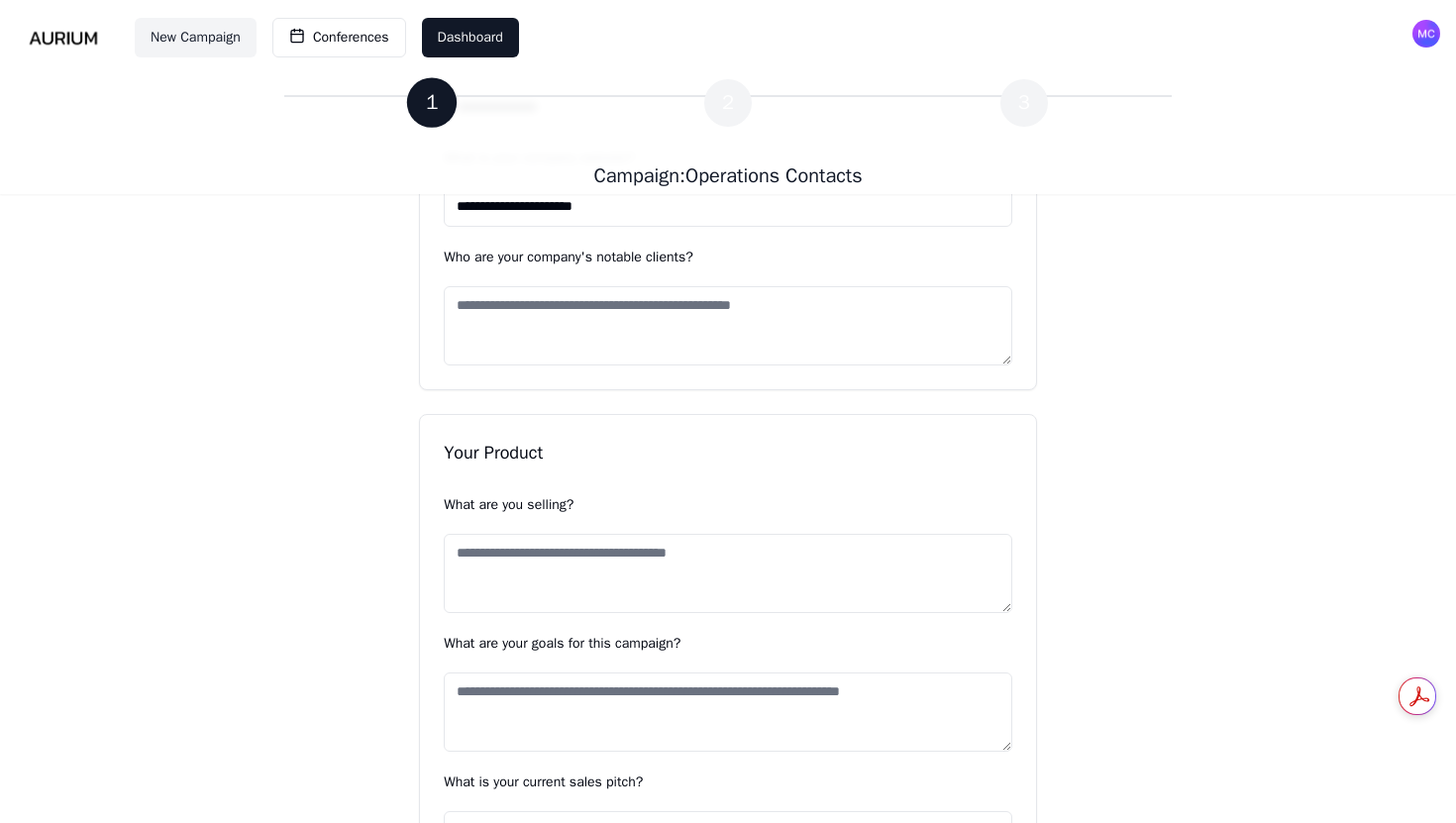 click on "What are you selling?" at bounding box center [728, 573] 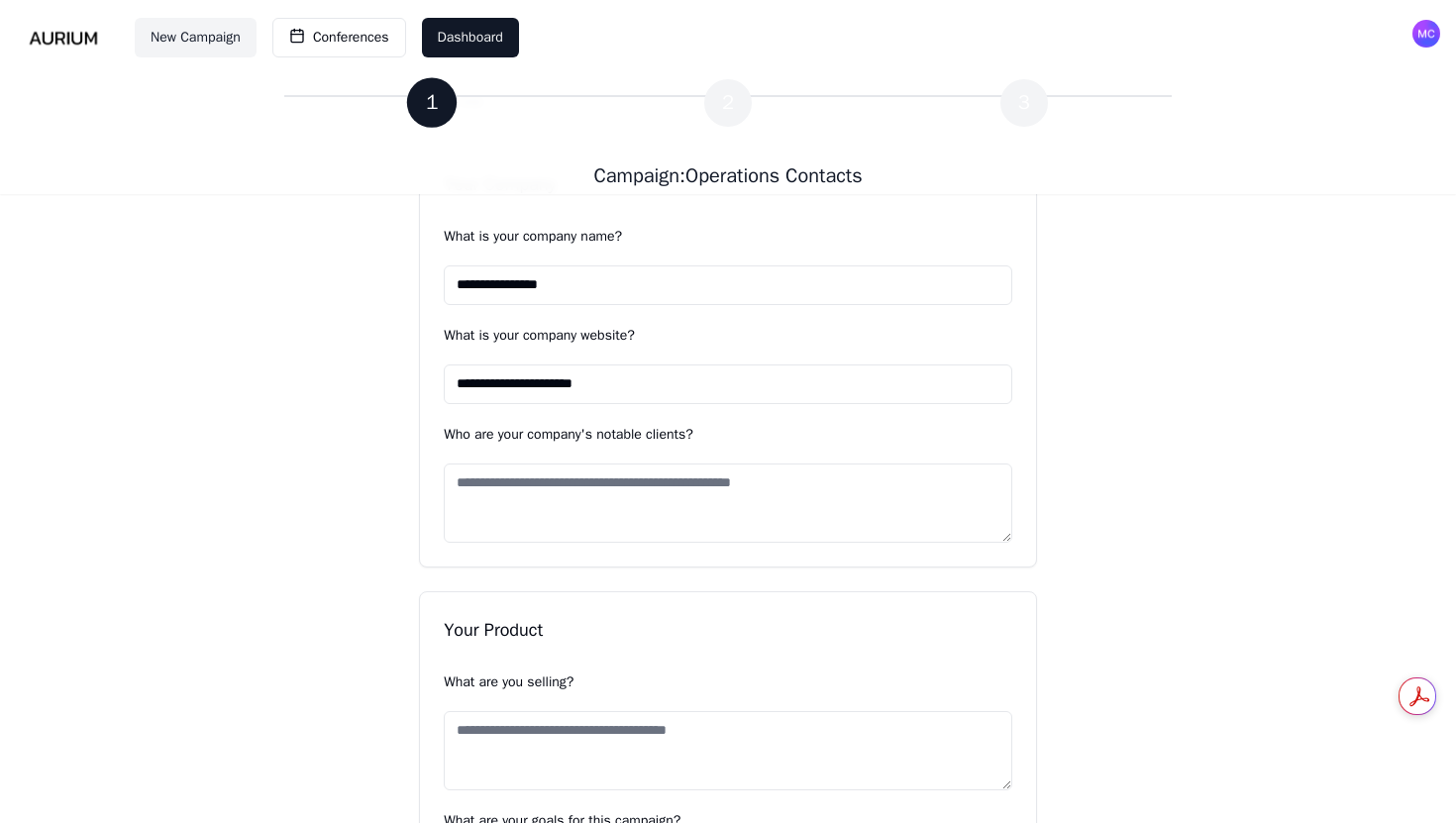 scroll, scrollTop: 0, scrollLeft: 0, axis: both 